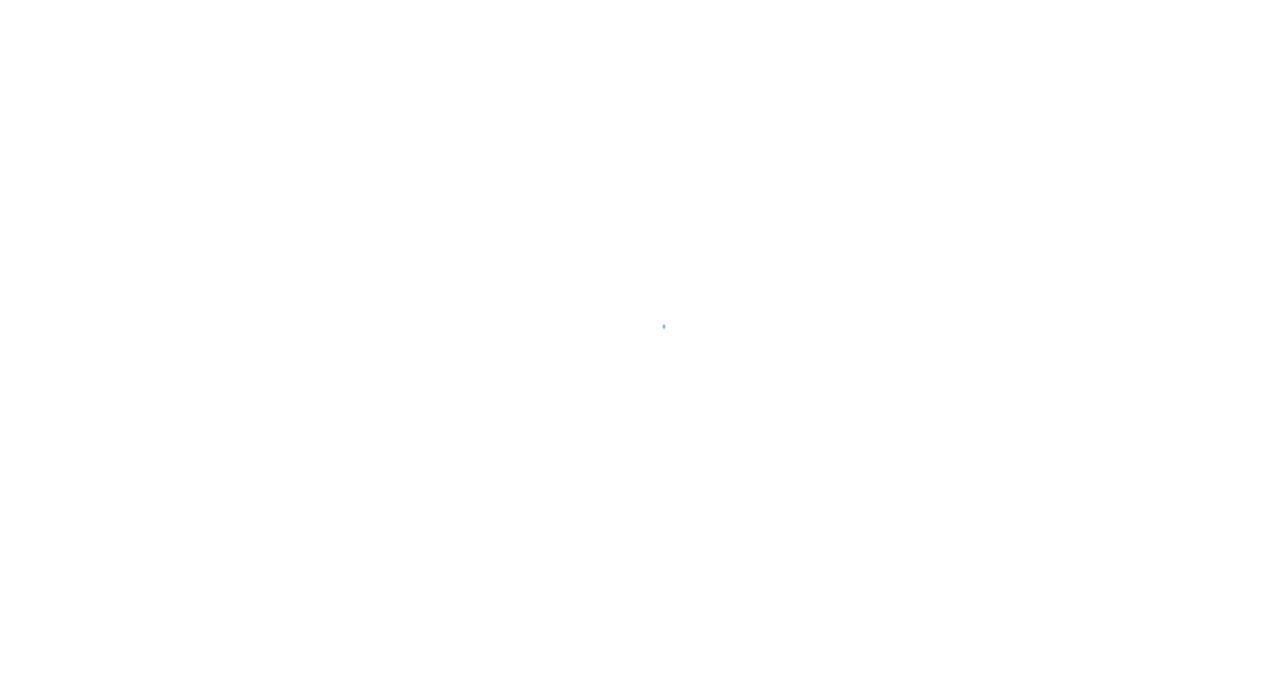 scroll, scrollTop: 0, scrollLeft: 0, axis: both 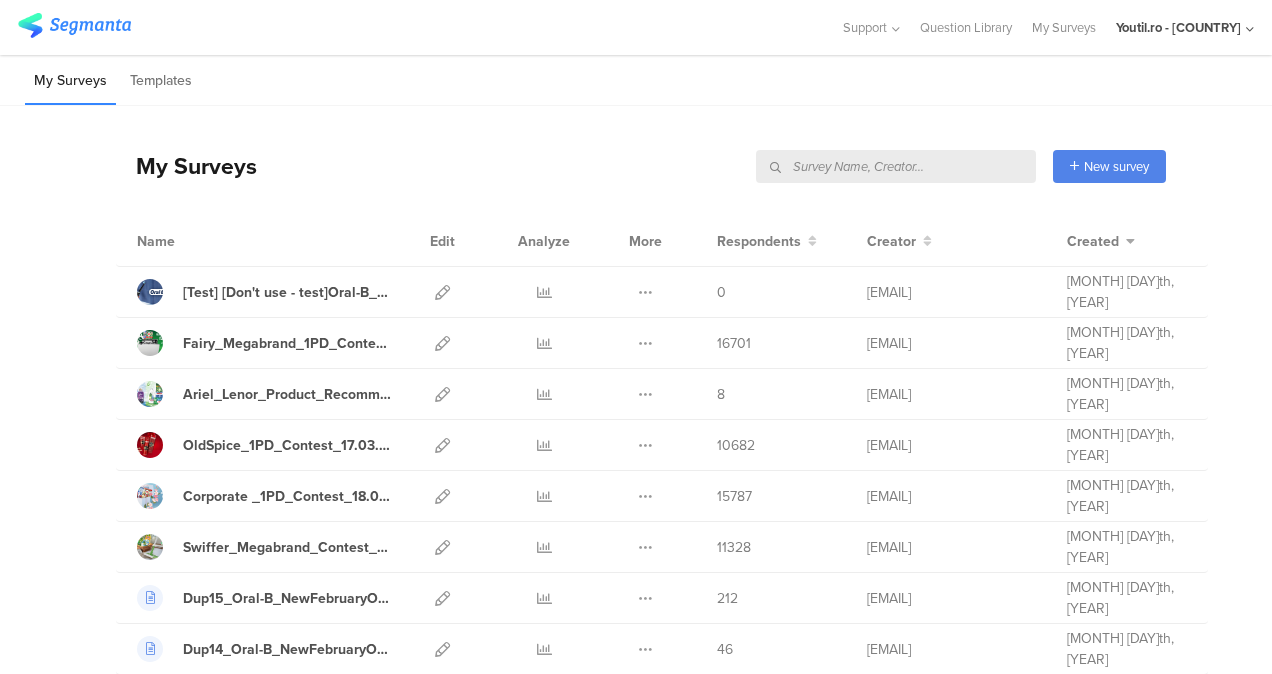 click at bounding box center [896, 166] 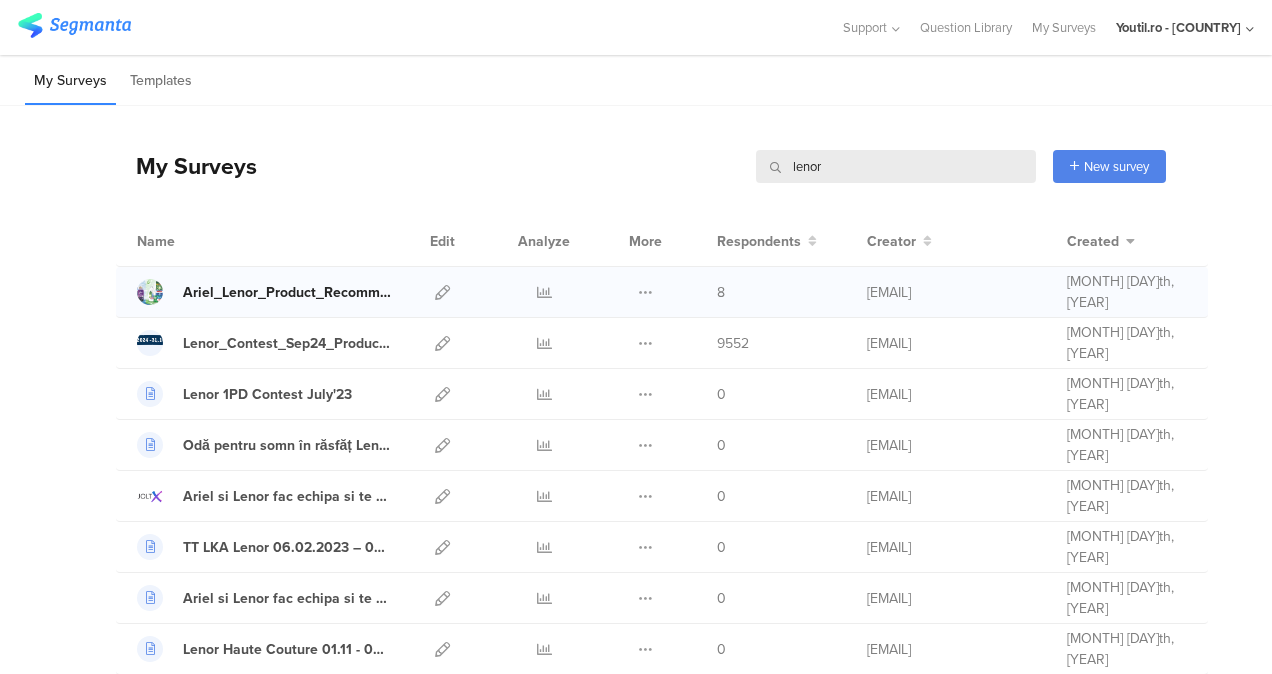 type on "lenor" 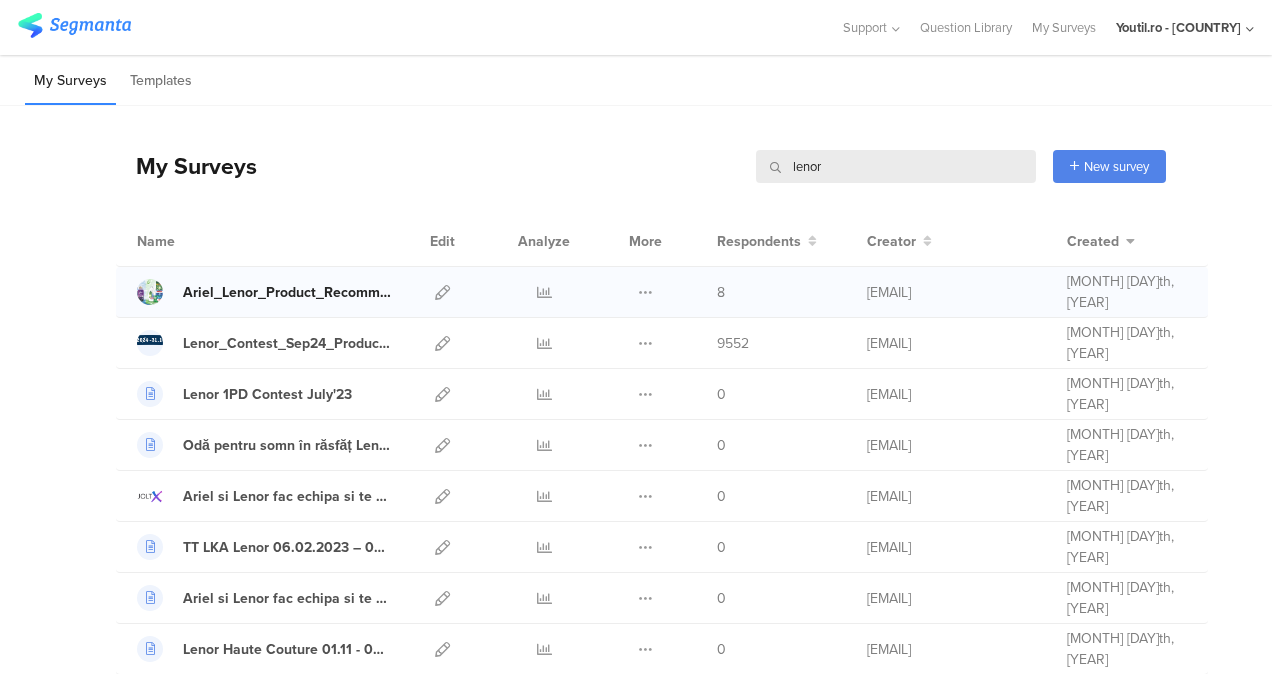 click on "Ariel_Lenor_Product_Recommender_March_2025-Okta" at bounding box center [287, 292] 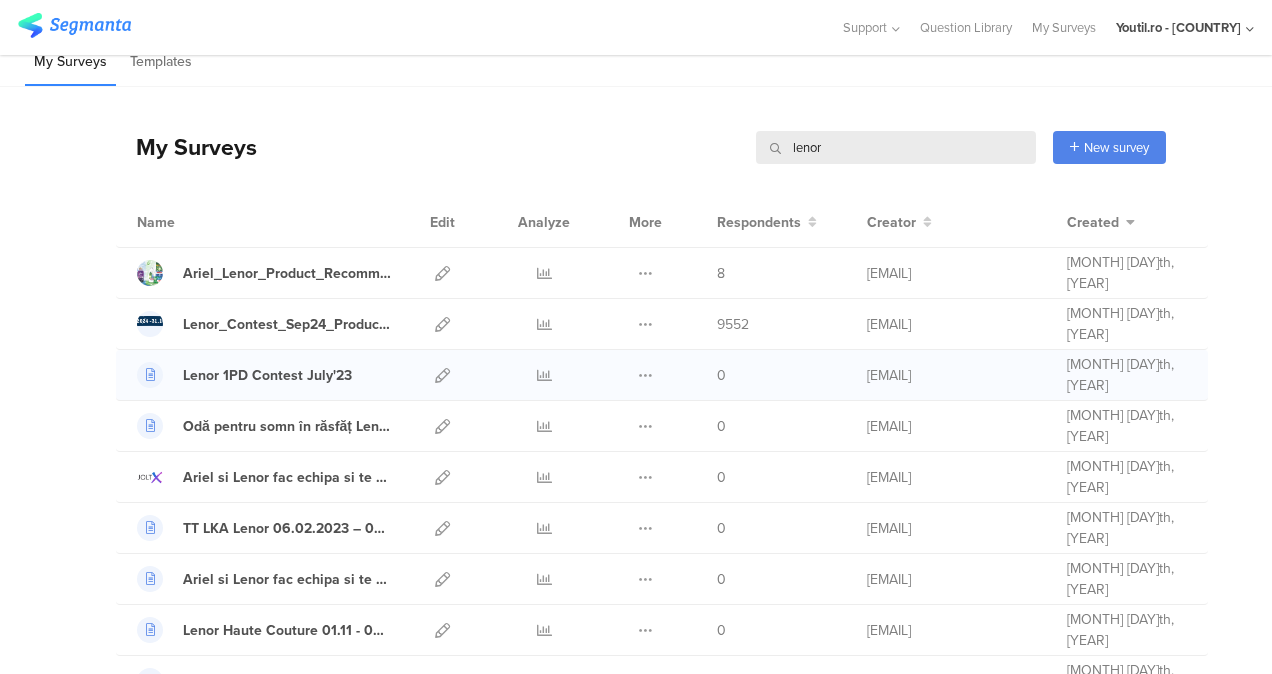scroll, scrollTop: 20, scrollLeft: 0, axis: vertical 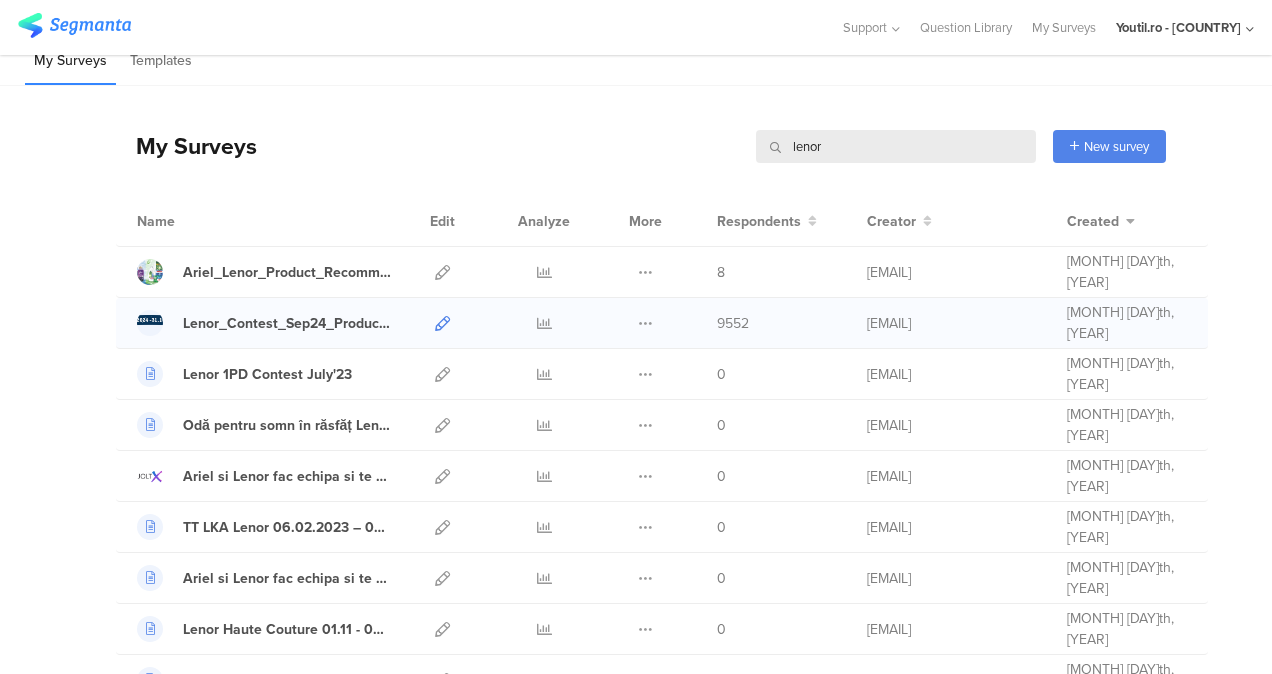 click at bounding box center [442, 323] 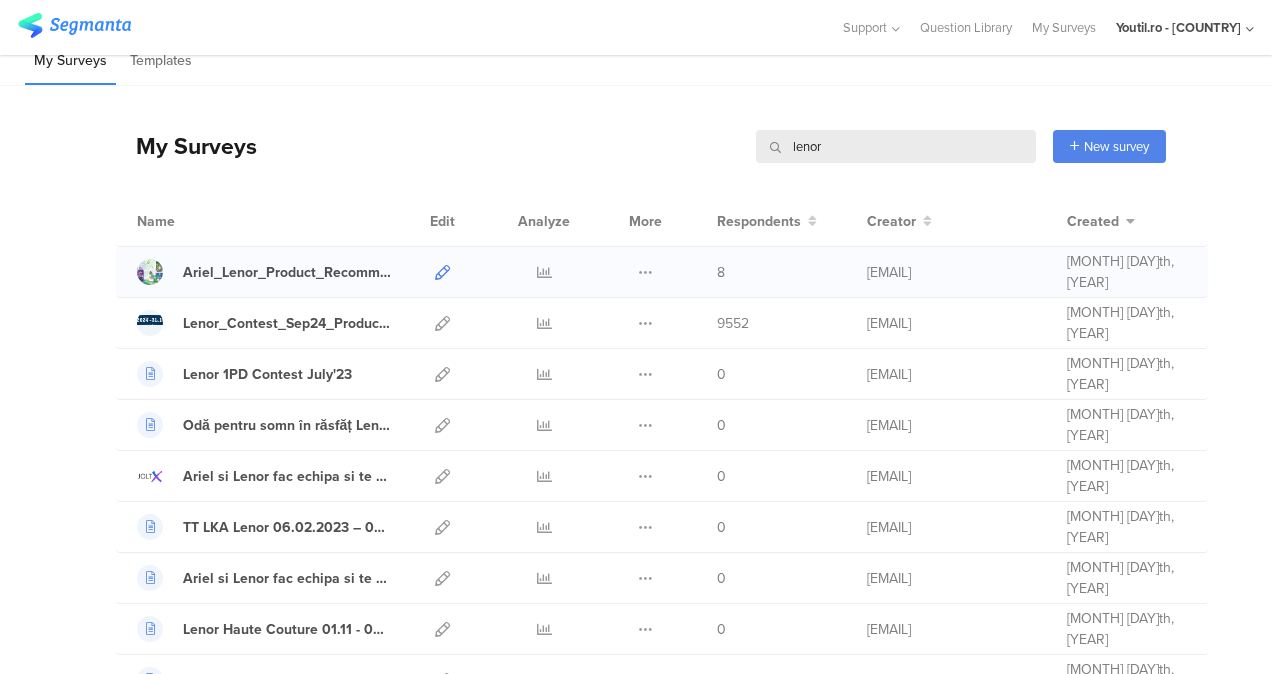 click at bounding box center (442, 272) 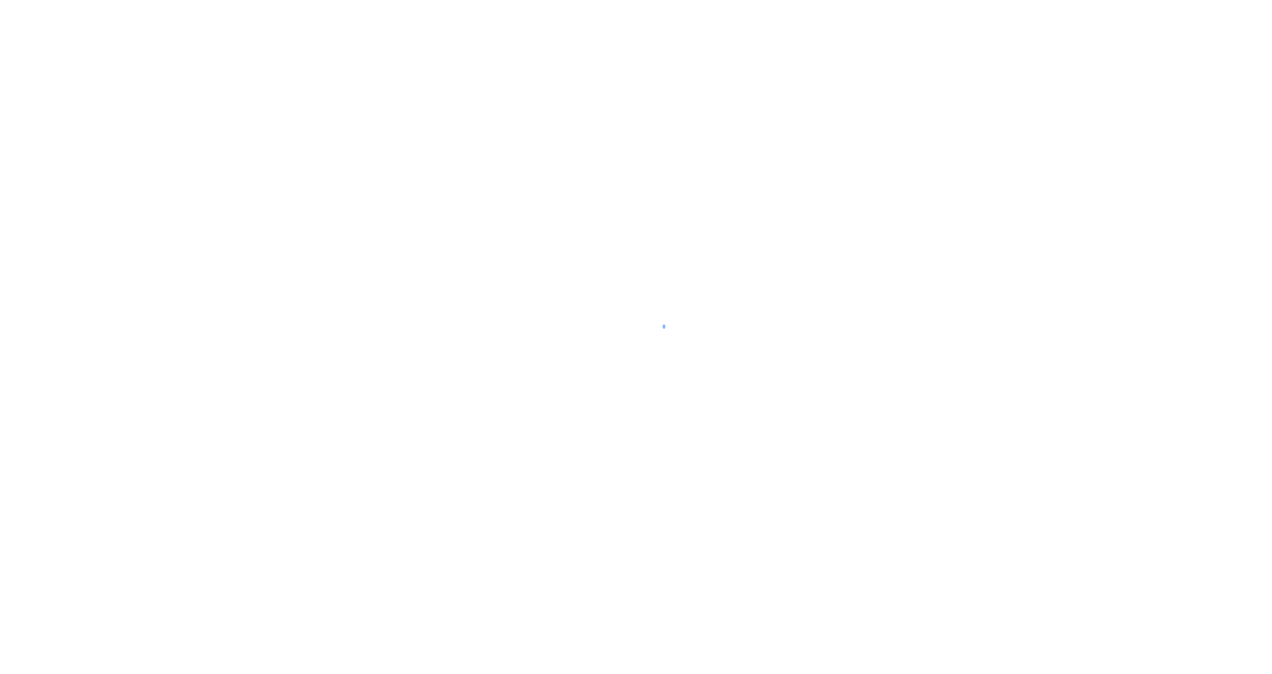 scroll, scrollTop: 0, scrollLeft: 0, axis: both 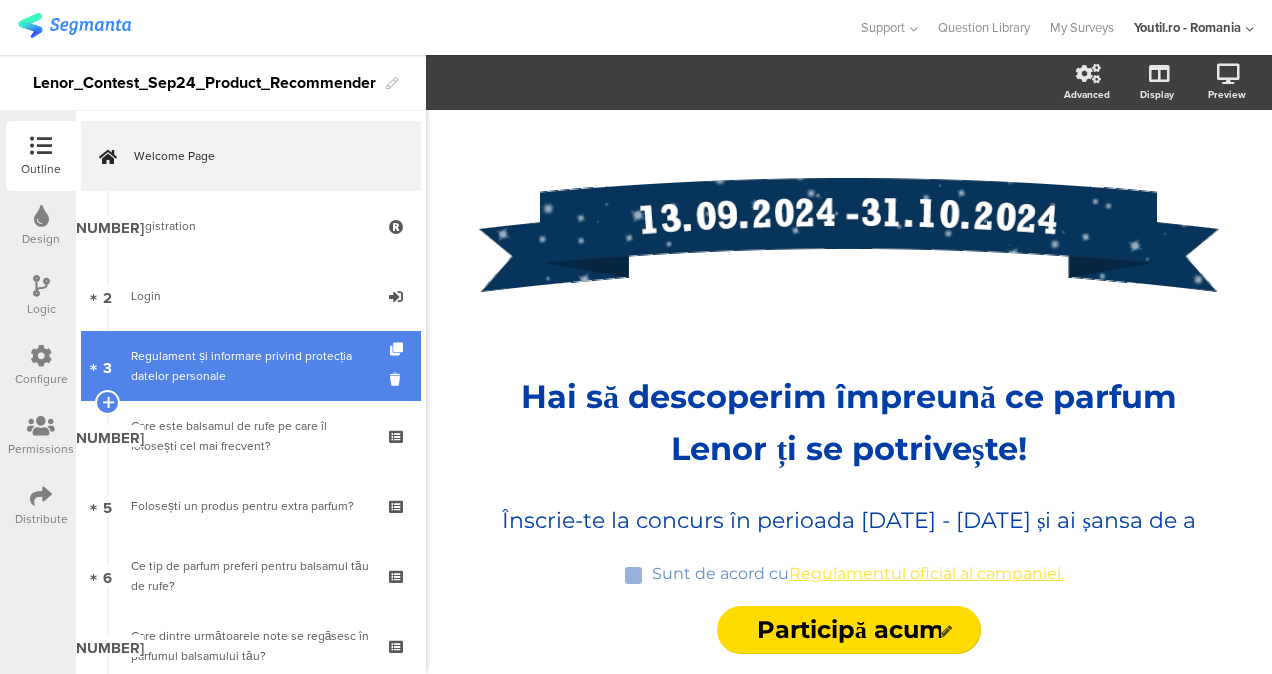 click on "Regulament și informare privind protecția datelor personale" at bounding box center (250, 366) 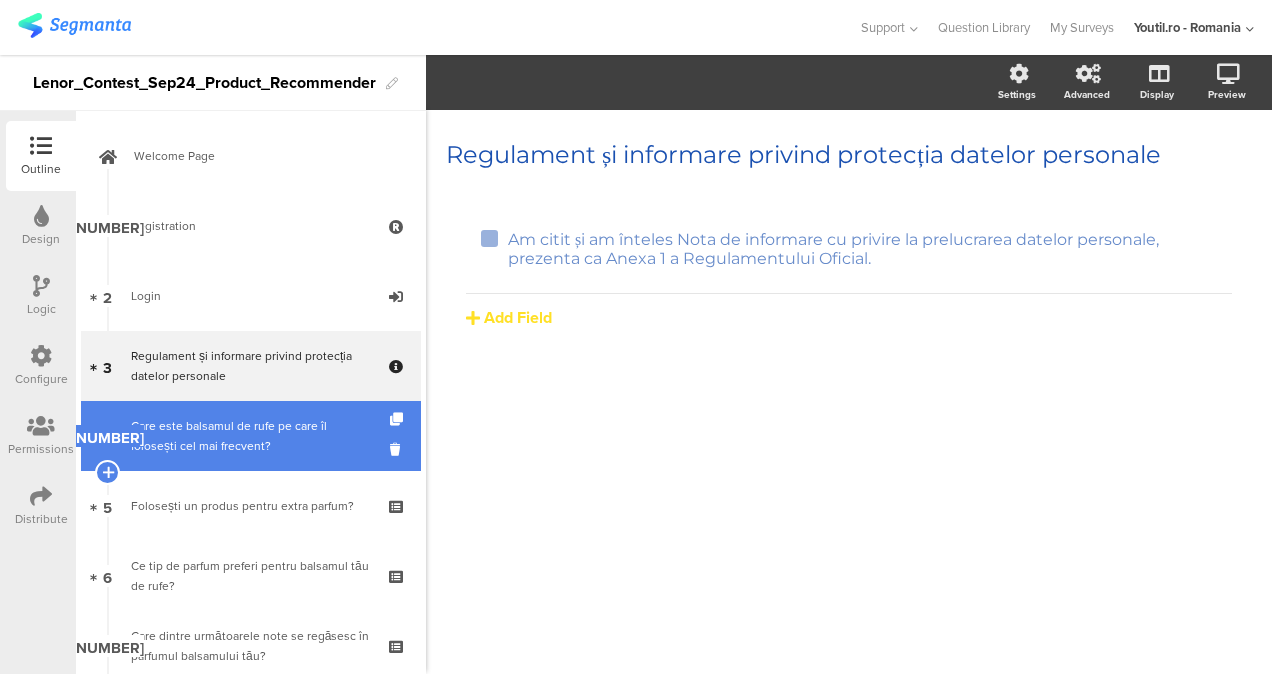 click on "Care este balsamul de rufe pe care îl folosești cel mai frecvent?" at bounding box center (250, 436) 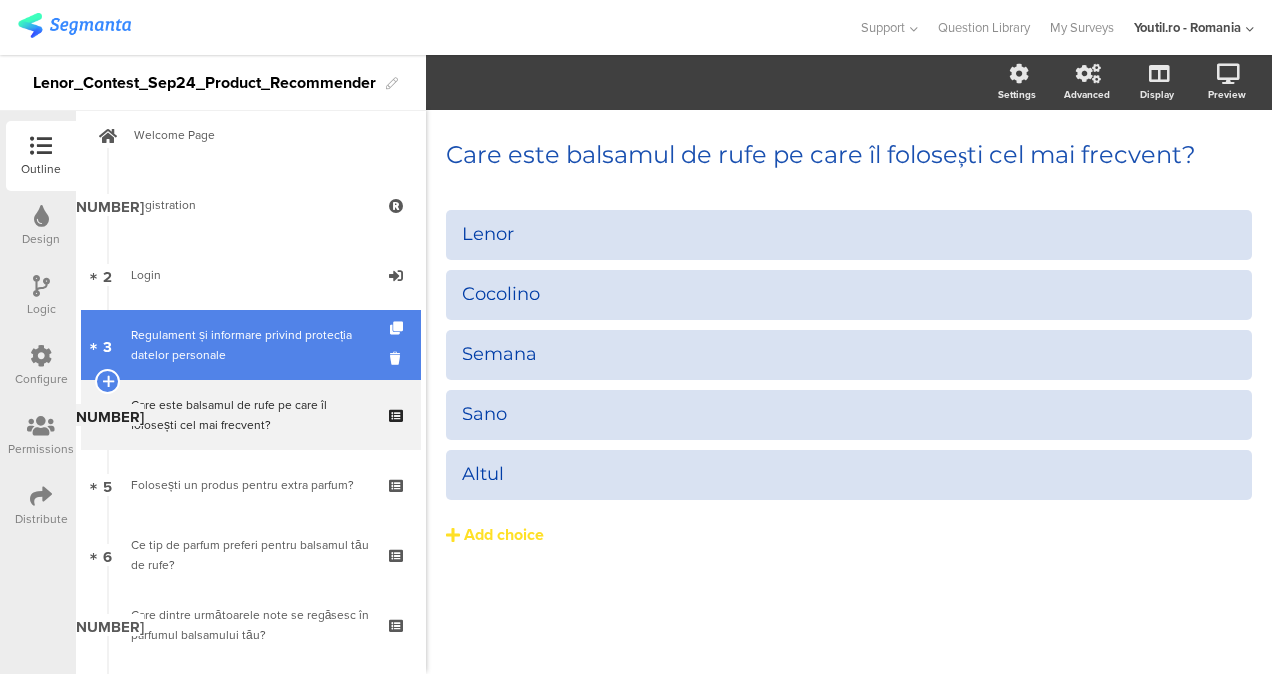 scroll, scrollTop: 0, scrollLeft: 0, axis: both 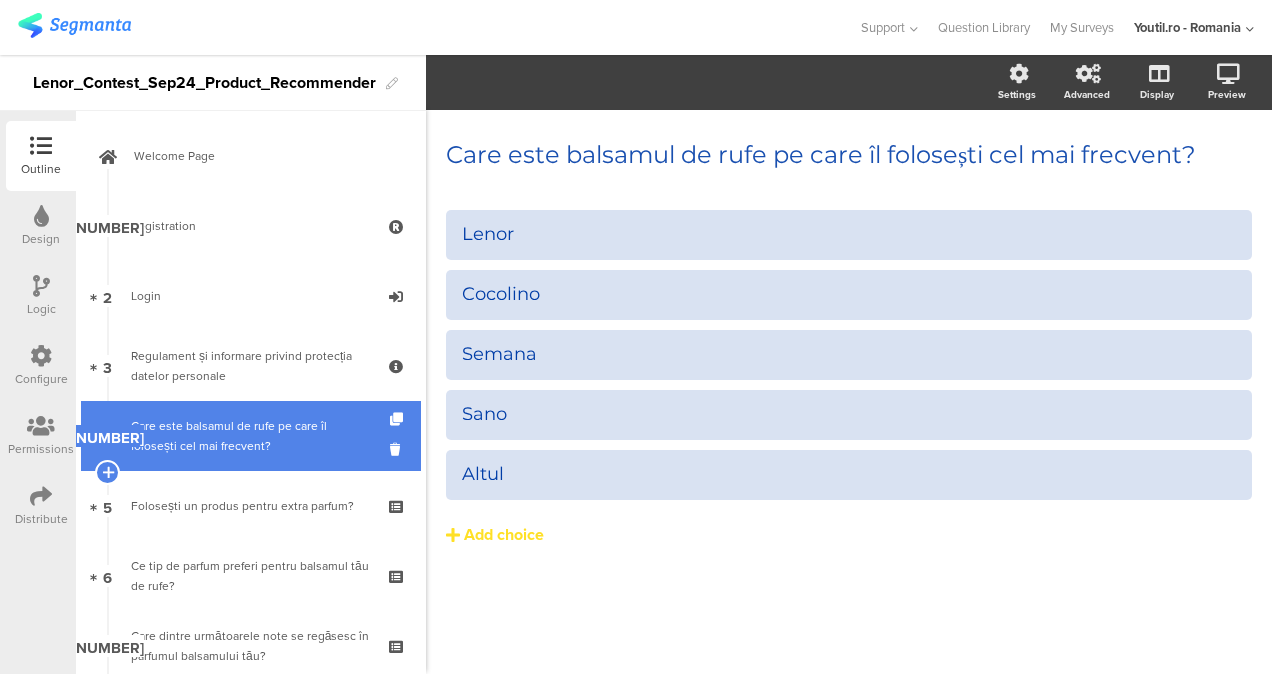 click on "[NUMBER]
Care este balsamul de rufe pe care îl folosești cel mai frecvent?" at bounding box center [251, 436] 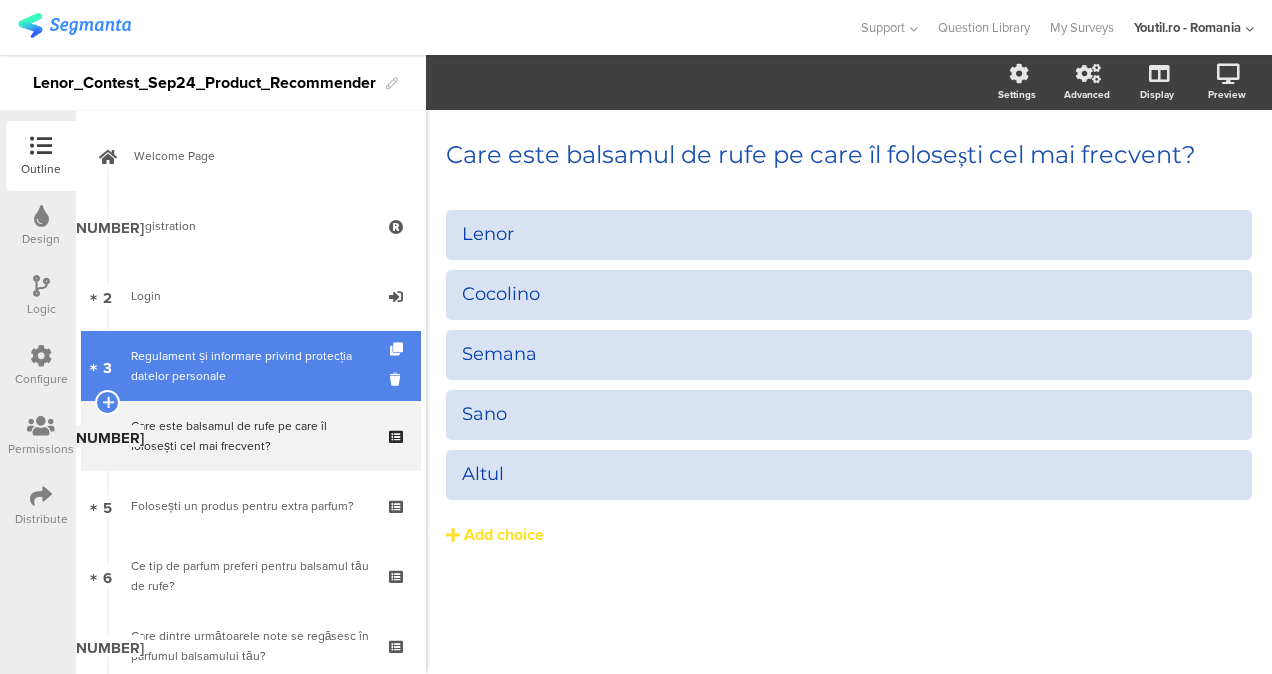 click on "3
Regulament și informare privind protecția datelor personale" at bounding box center (251, 366) 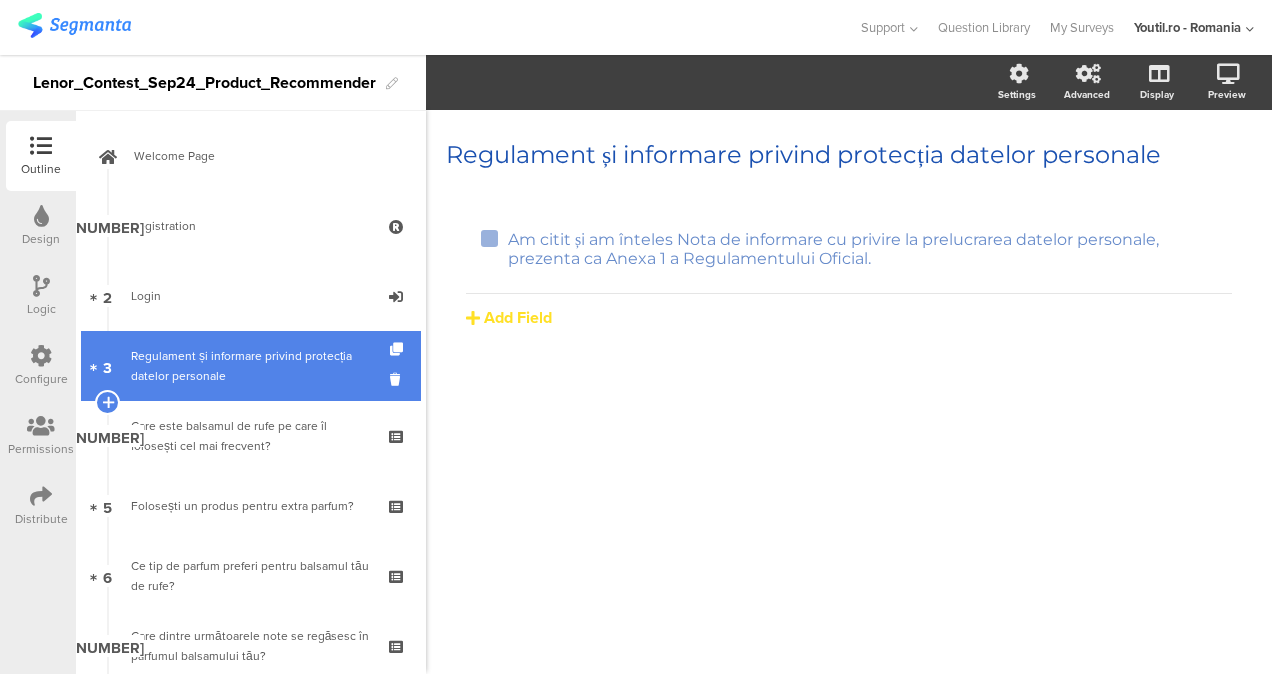 click on "3
Regulament și informare privind protecția datelor personale" at bounding box center [251, 366] 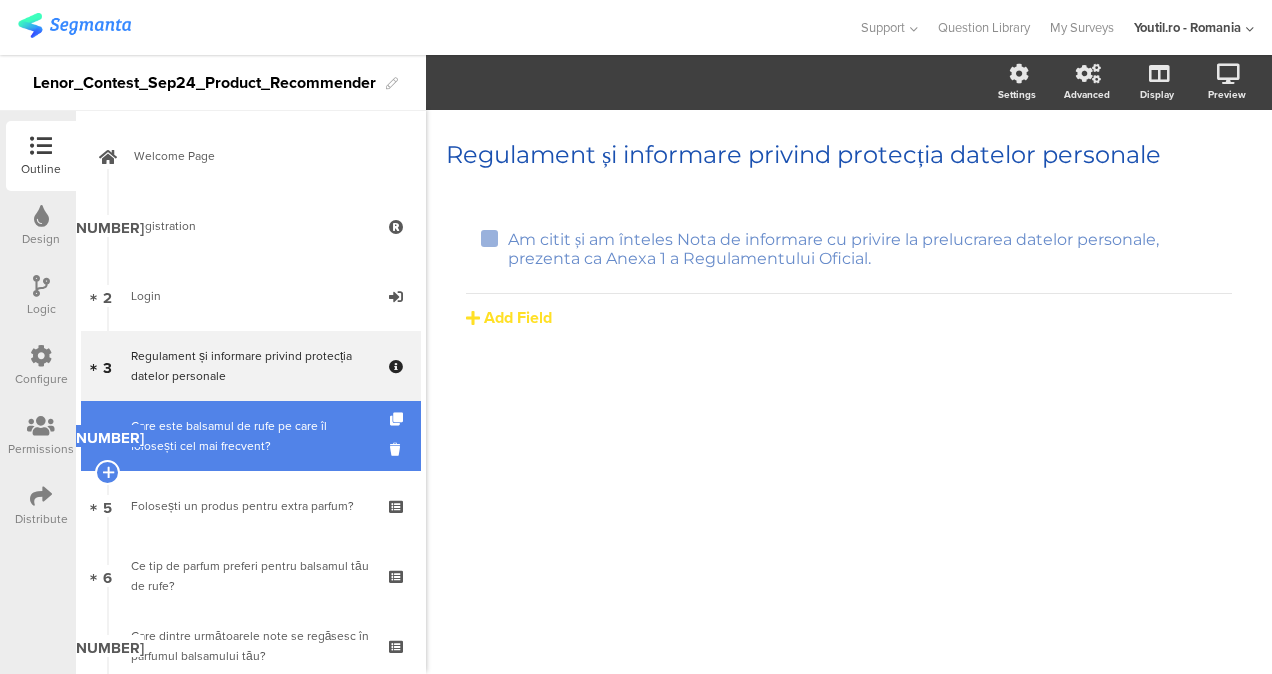 click on "Care este balsamul de rufe pe care îl folosești cel mai frecvent?" at bounding box center (250, 436) 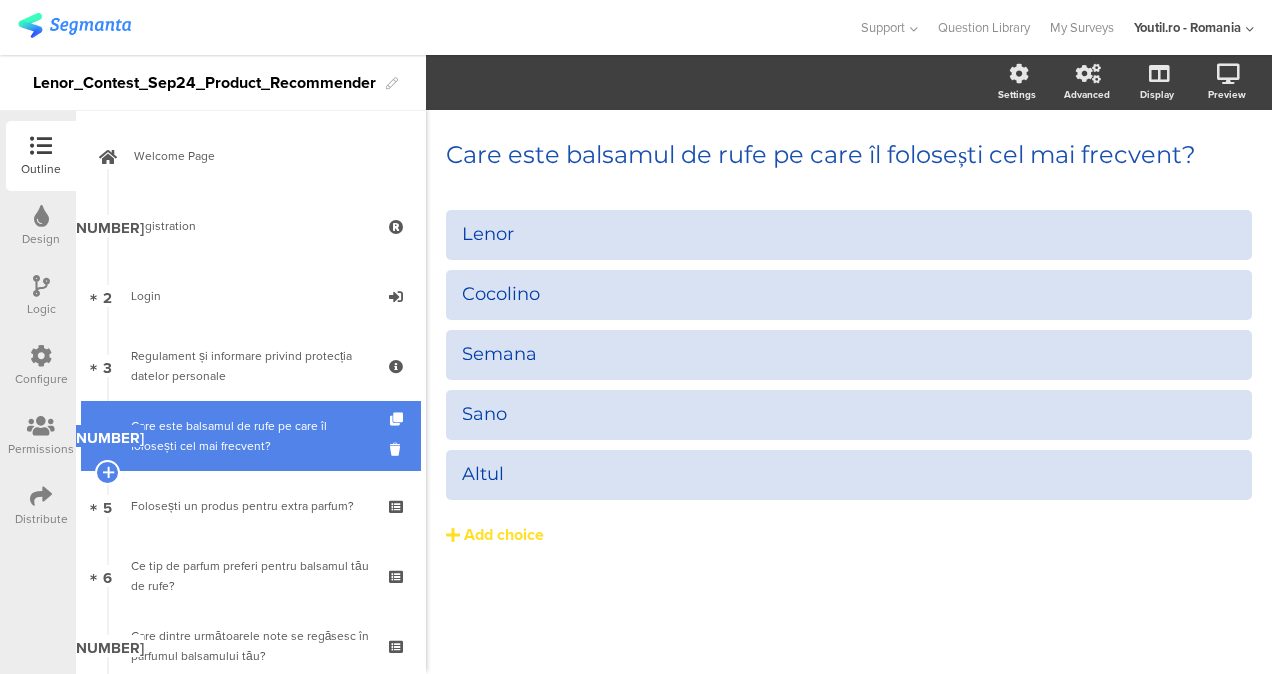 click on "Care este balsamul de rufe pe care îl folosești cel mai frecvent?" at bounding box center (250, 436) 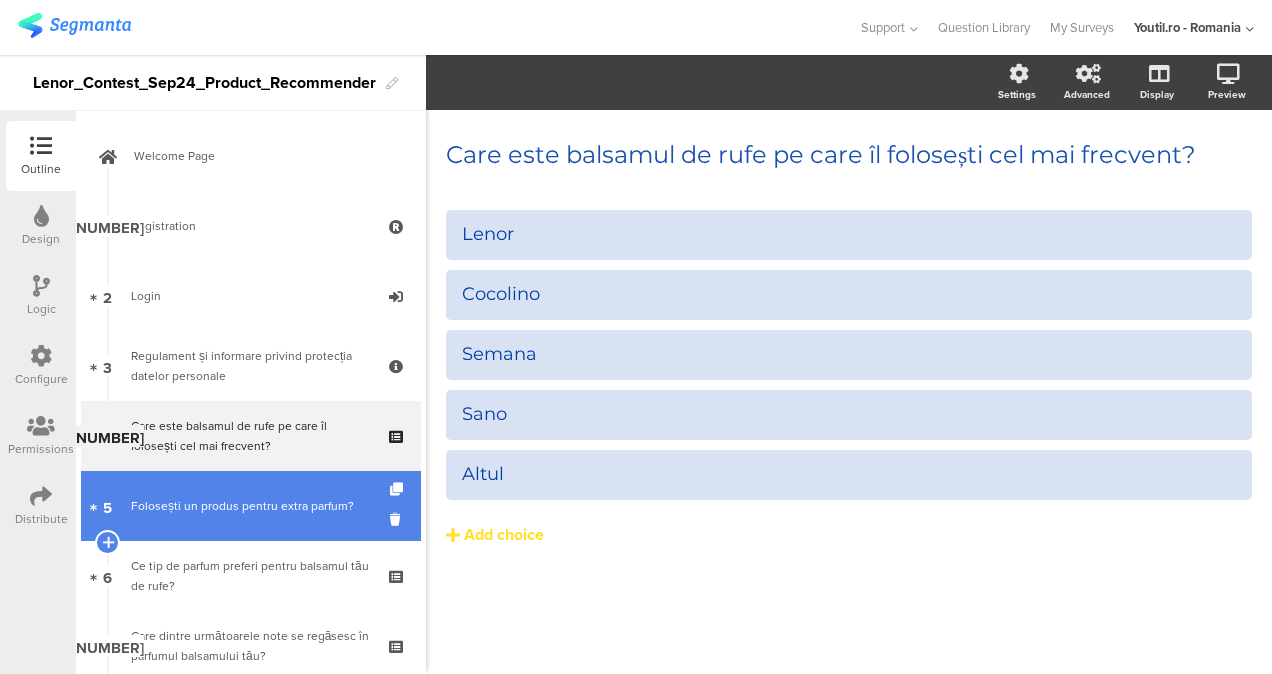 click on "5
Folosești un produs pentru extra parfum?" at bounding box center (251, 506) 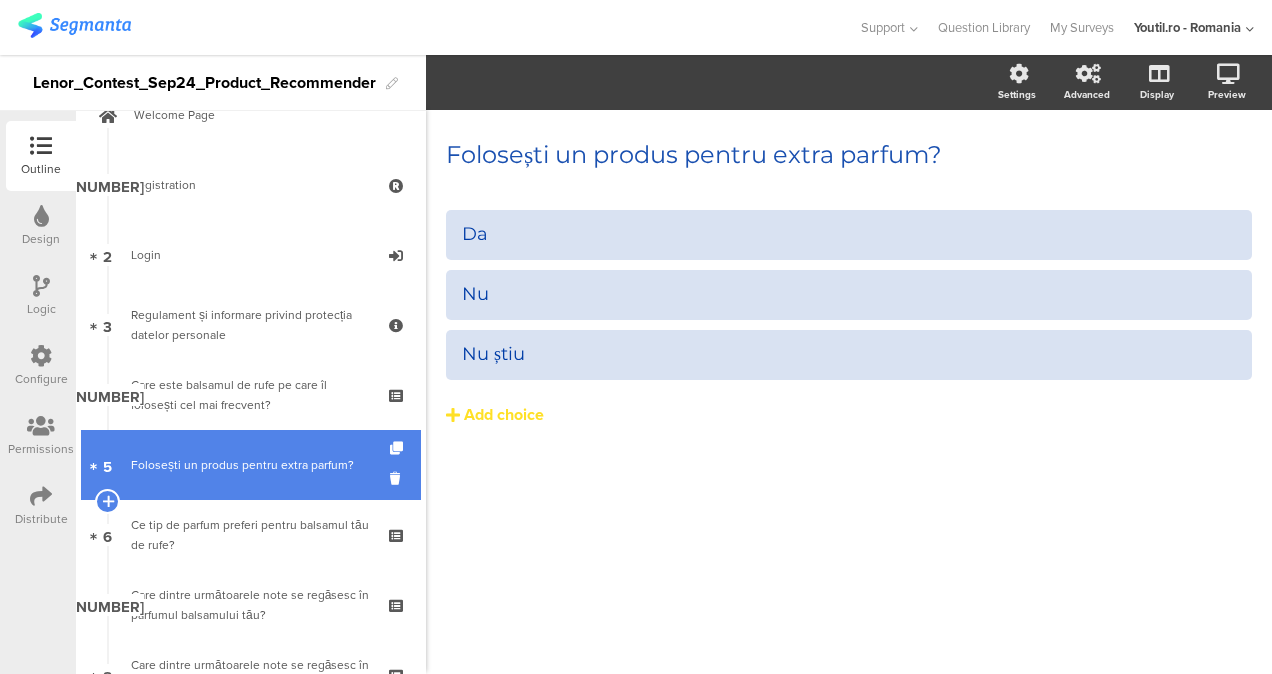 scroll, scrollTop: 44, scrollLeft: 0, axis: vertical 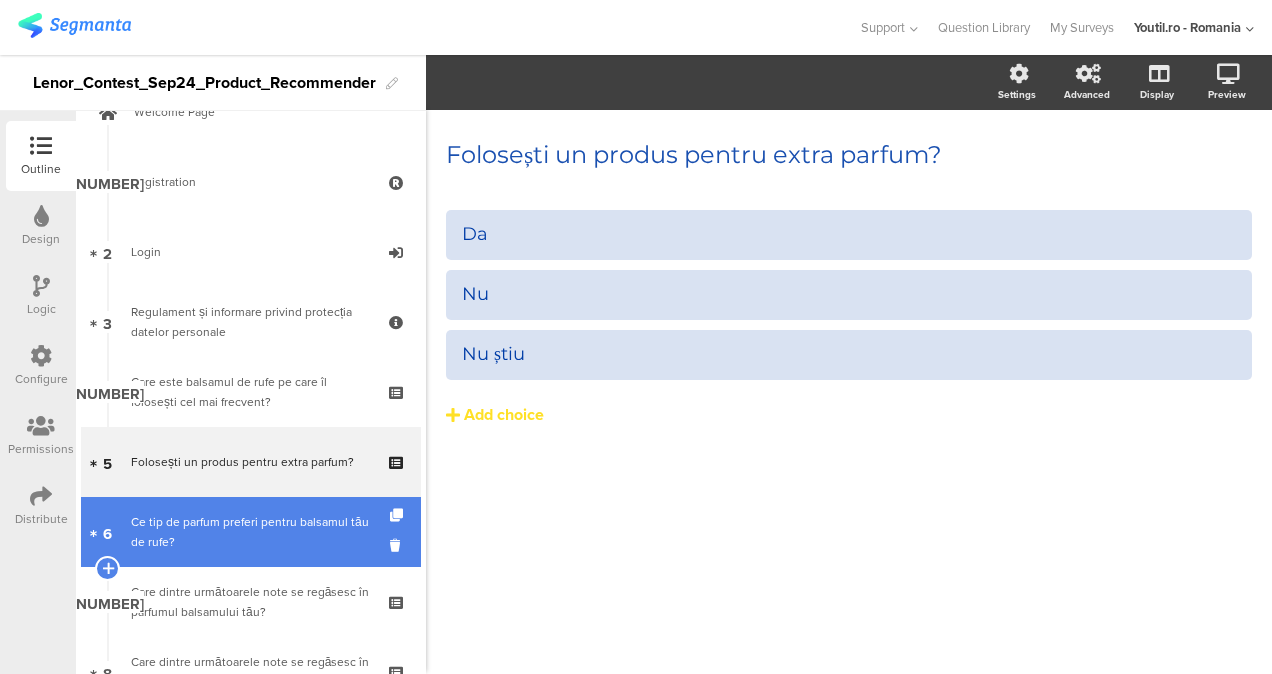 click on "Ce tip de parfum preferi pentru balsamul tău de rufe?" at bounding box center (250, 532) 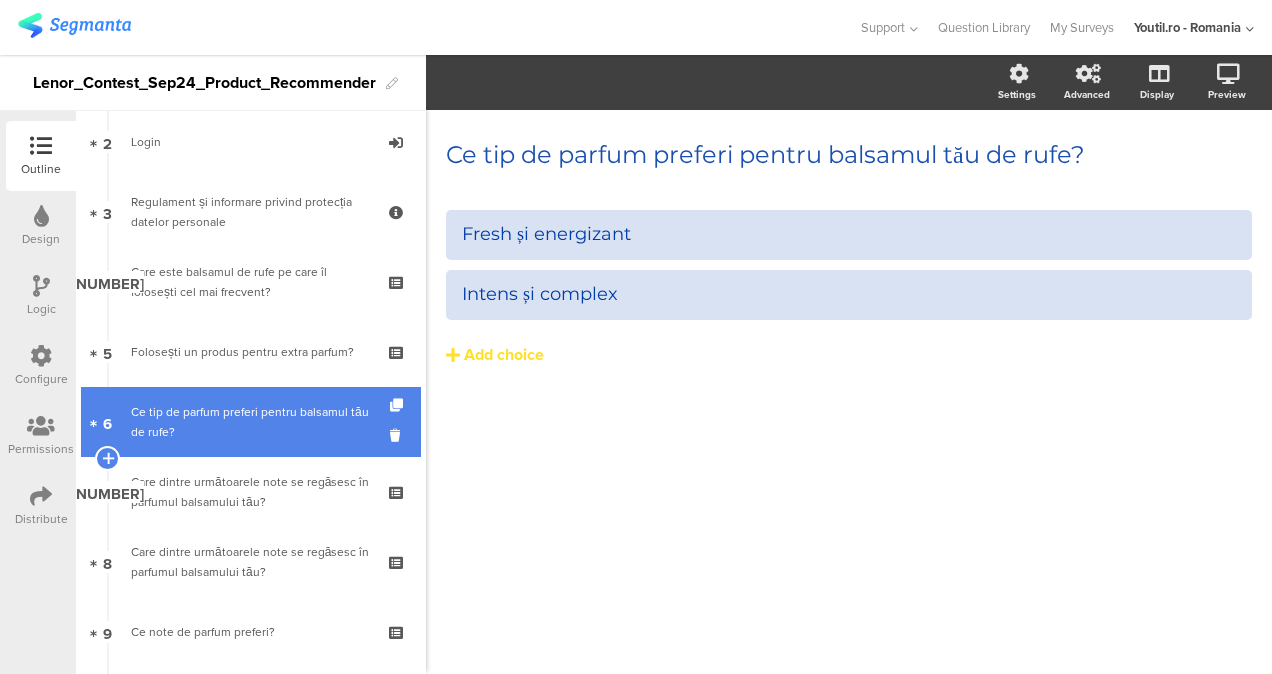 scroll, scrollTop: 155, scrollLeft: 0, axis: vertical 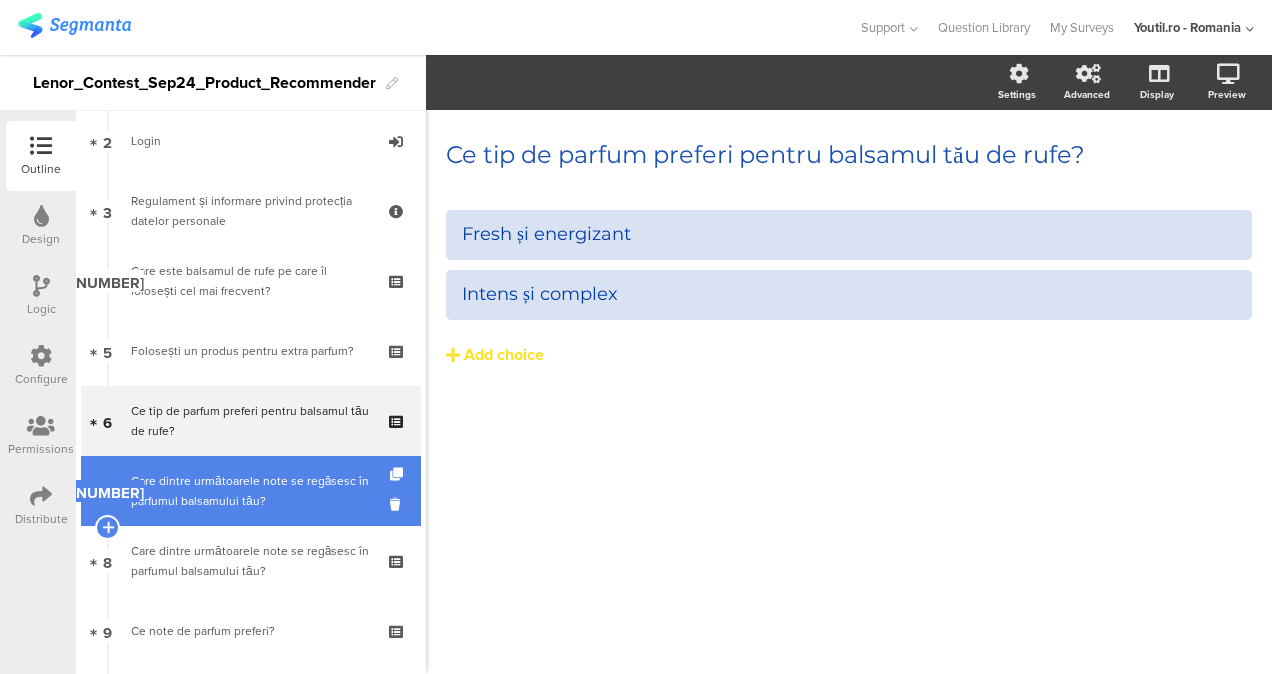 click on "Care dintre următoarele note se regăsesc în parfumul balsamului tău?" at bounding box center [250, 491] 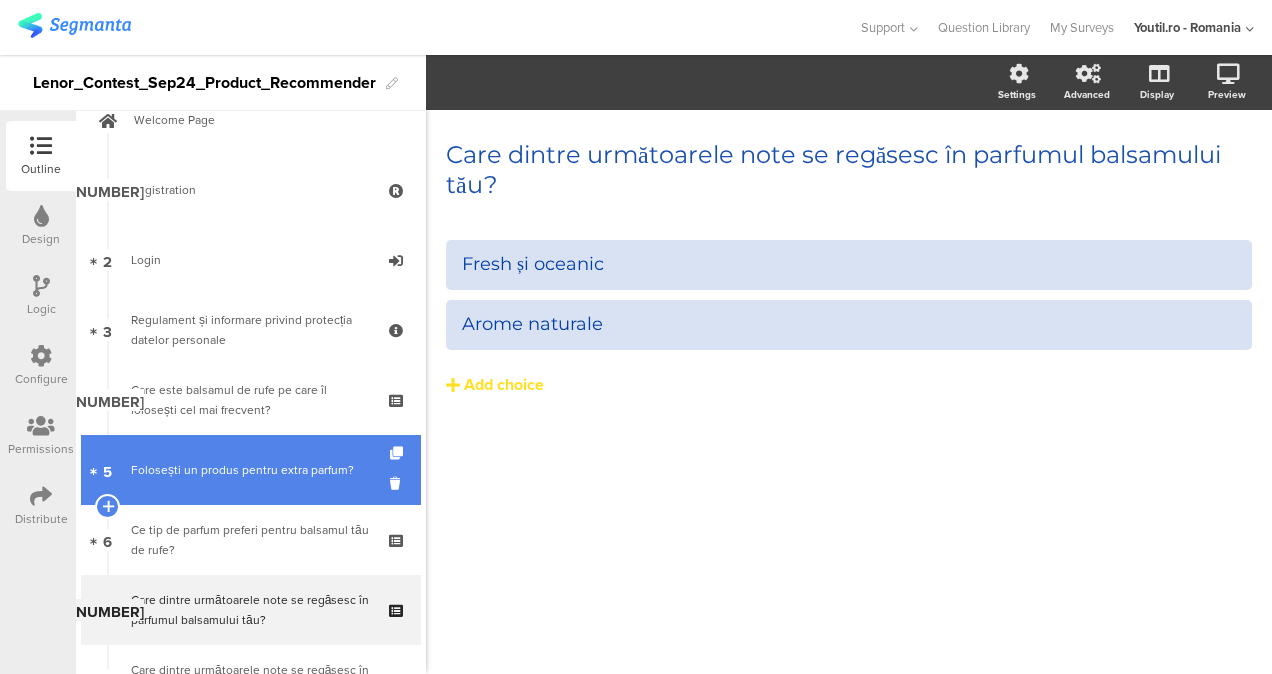 scroll, scrollTop: 0, scrollLeft: 0, axis: both 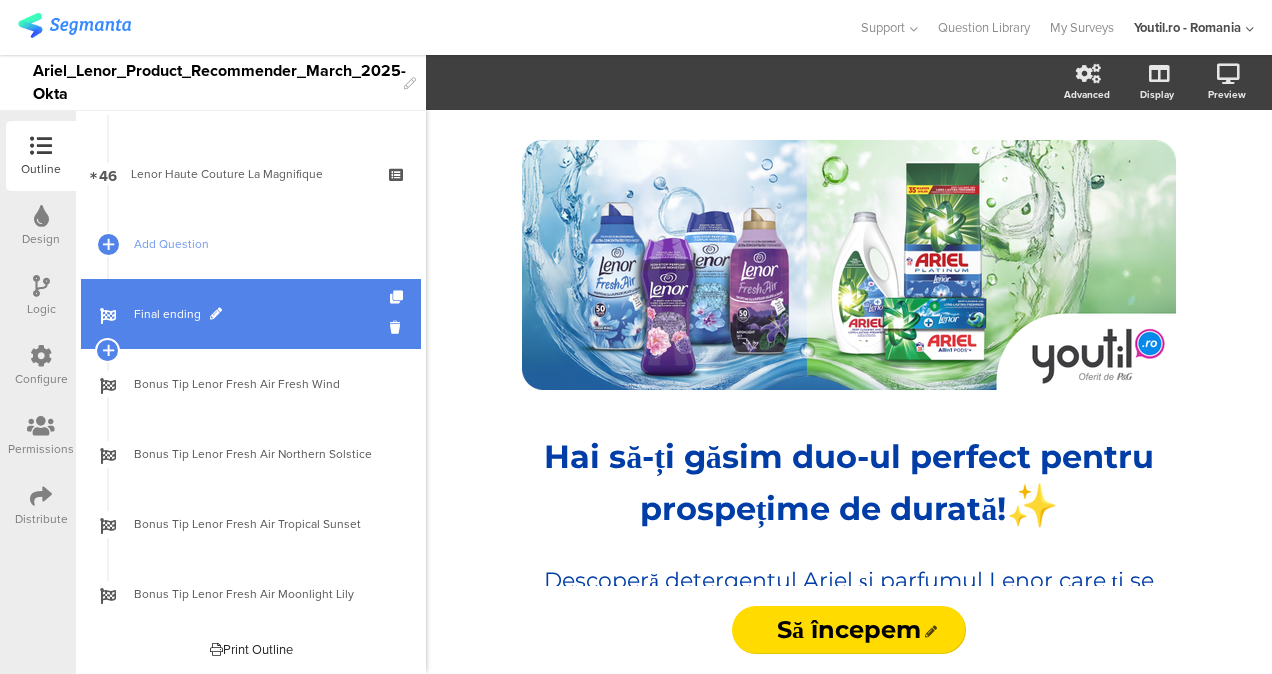 click on "Final ending" at bounding box center [262, 314] 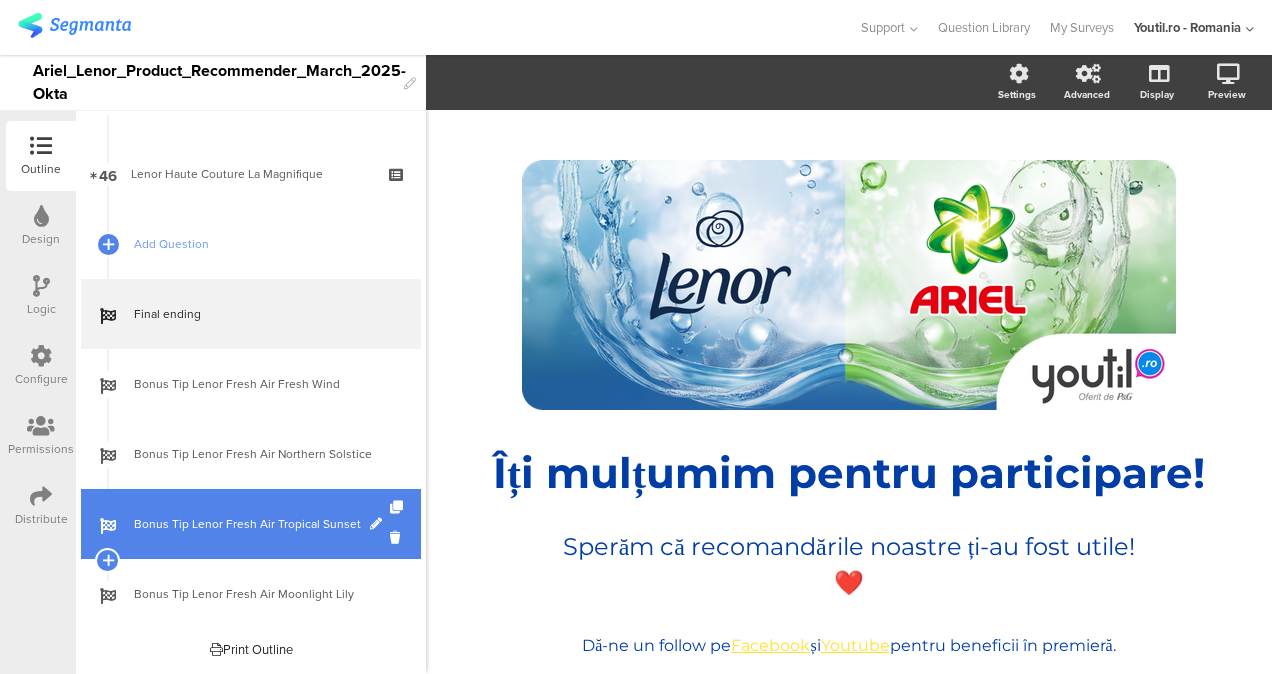 click on "Bonus Tip [PERSON] Fresh Air Tropical Sunset" at bounding box center [262, 524] 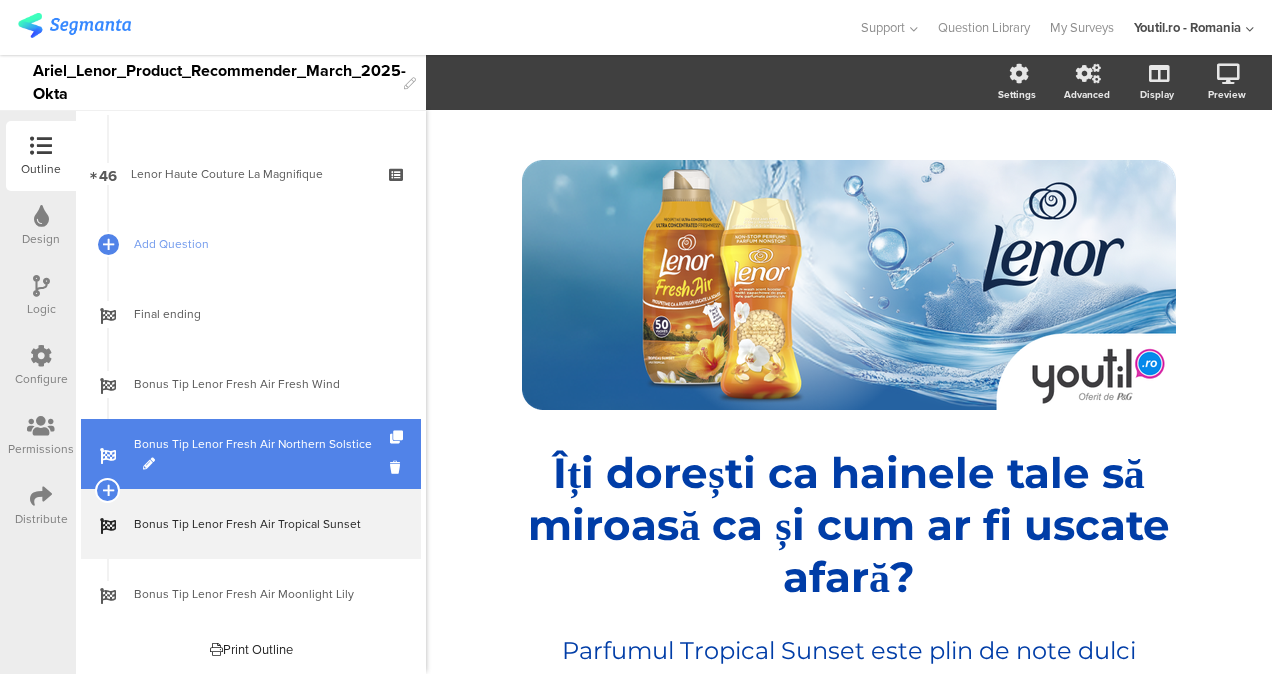 click on "Bonus Tip [PERSON] Fresh Air Northern Solstice" at bounding box center [262, 454] 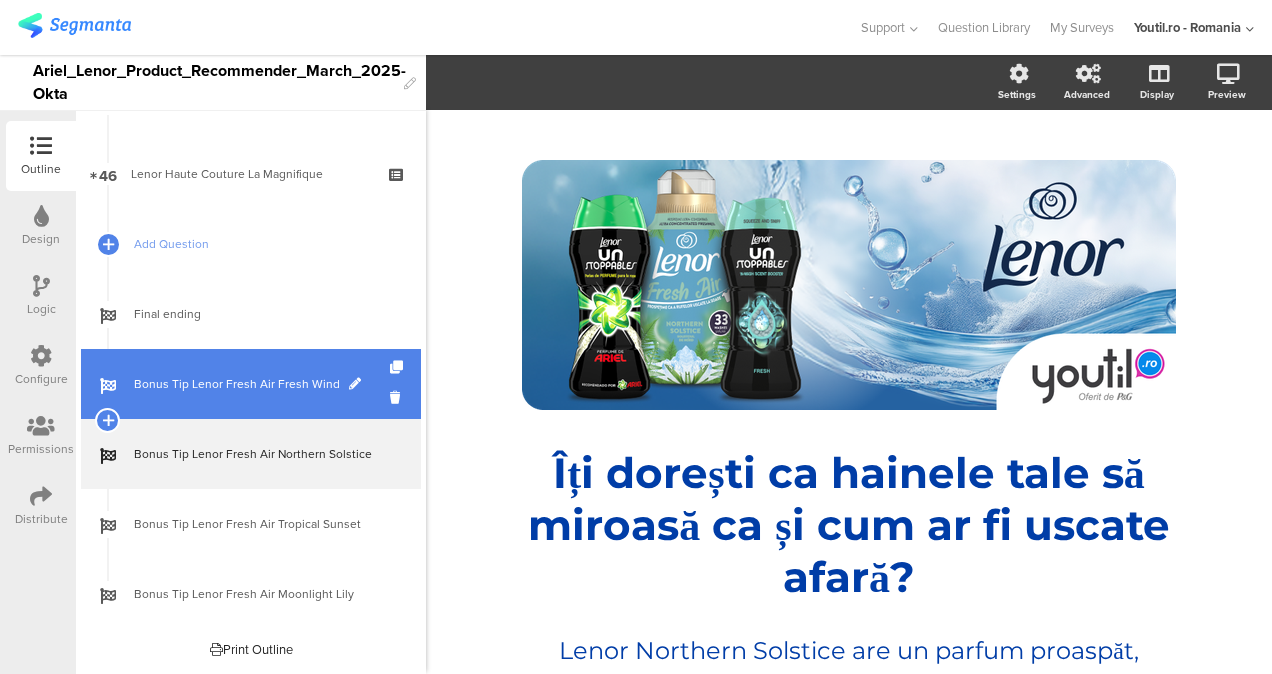 click on "Bonus Tip Lenor Fresh Air Fresh Wind" at bounding box center [251, 384] 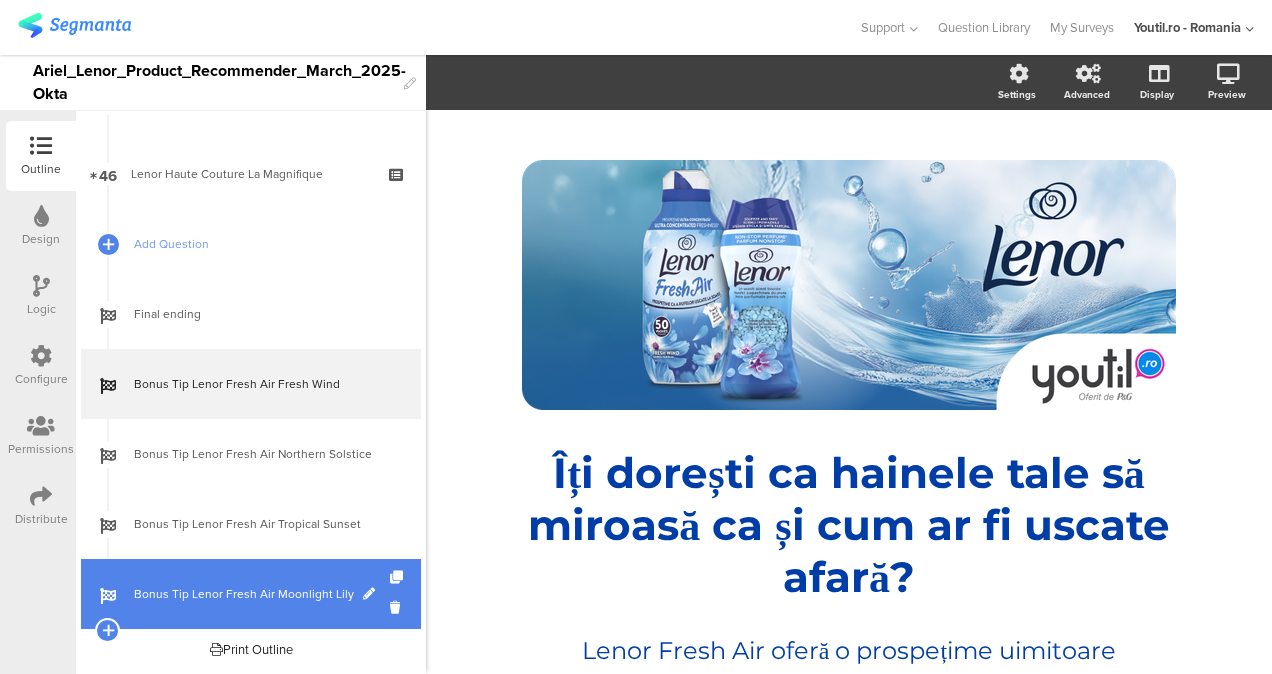 click on "Bonus Tip Lenor Fresh Air Moonlight Lily" at bounding box center (251, 594) 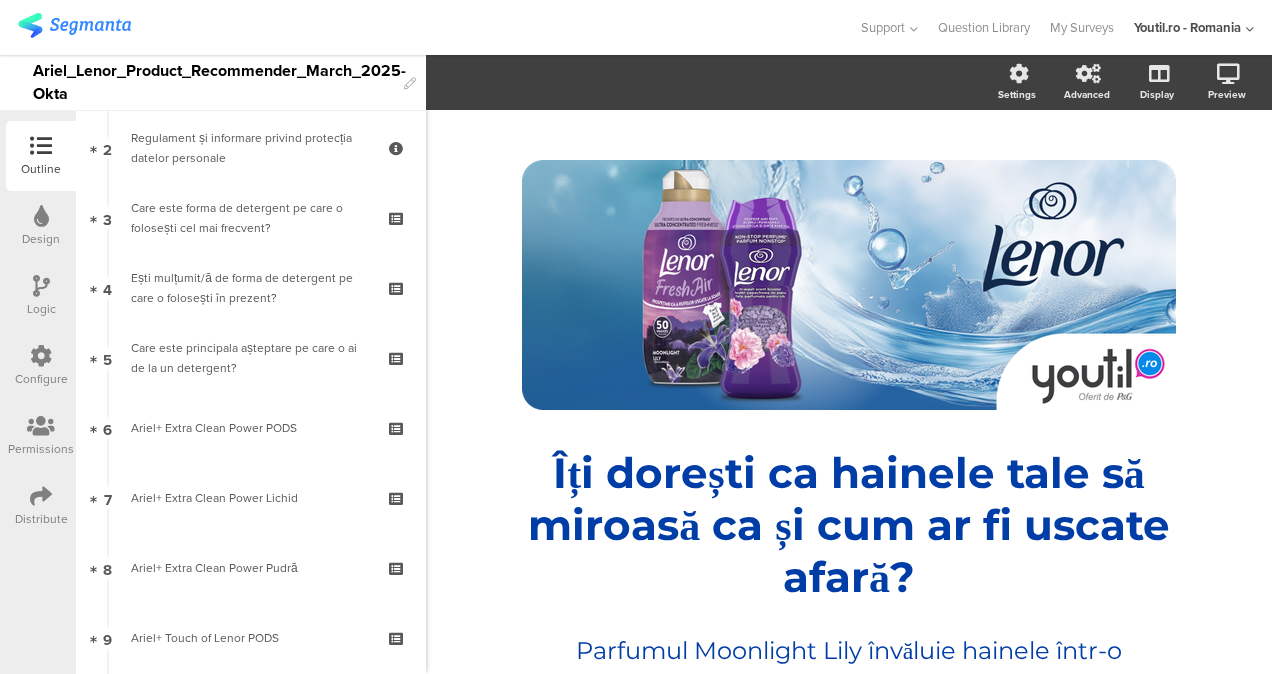 scroll, scrollTop: 150, scrollLeft: 0, axis: vertical 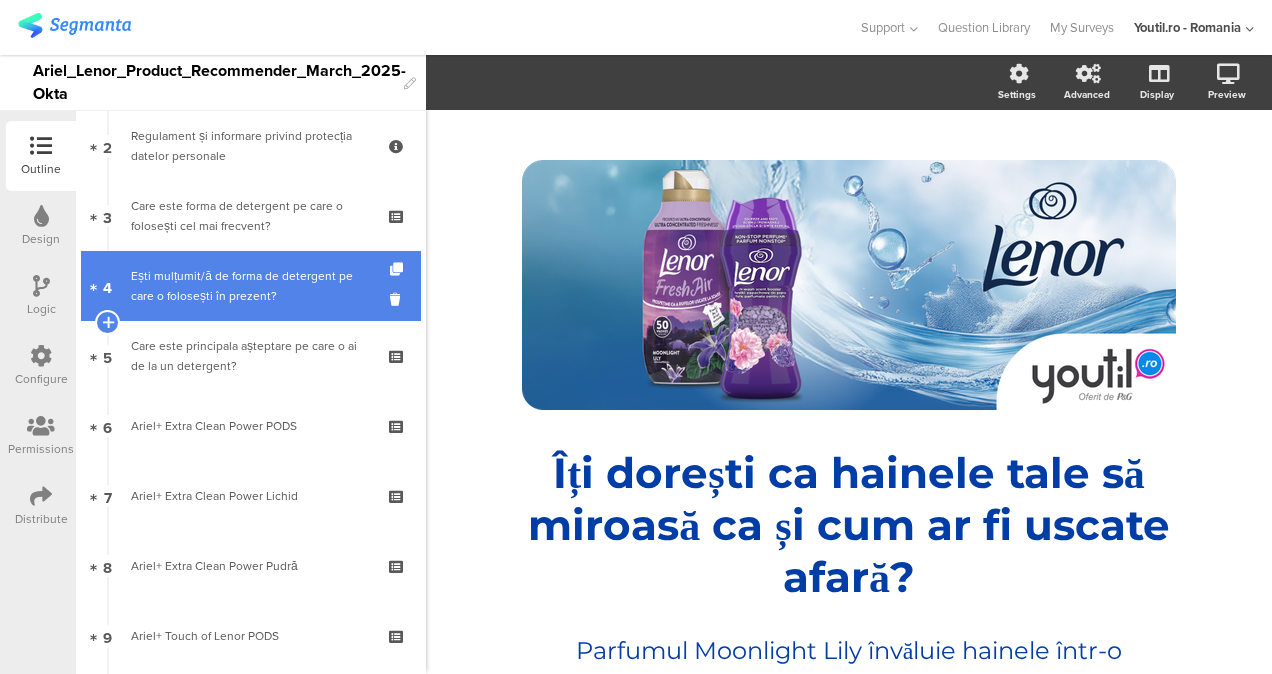 click on "Ești mulțumit/ă de forma de detergent pe care o folosești în prezent?" at bounding box center [250, 286] 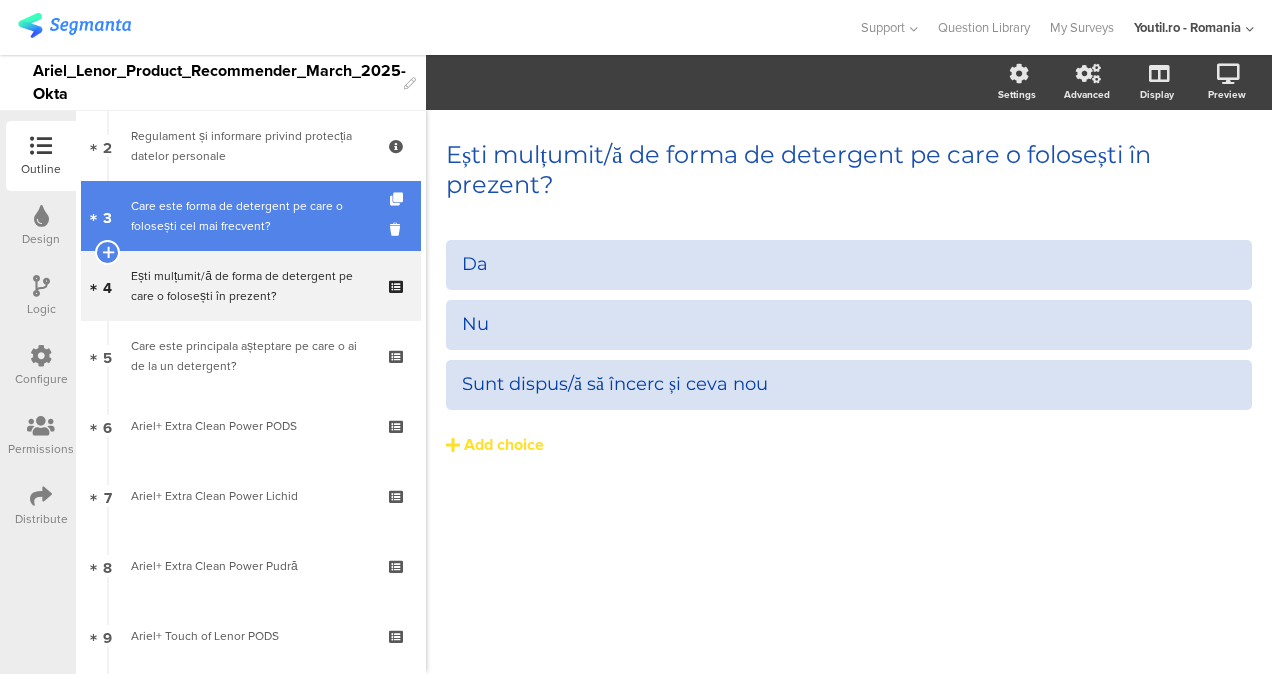 click on "3
Care este forma de detergent pe care o folosești cel mai frecvent?" at bounding box center (251, 216) 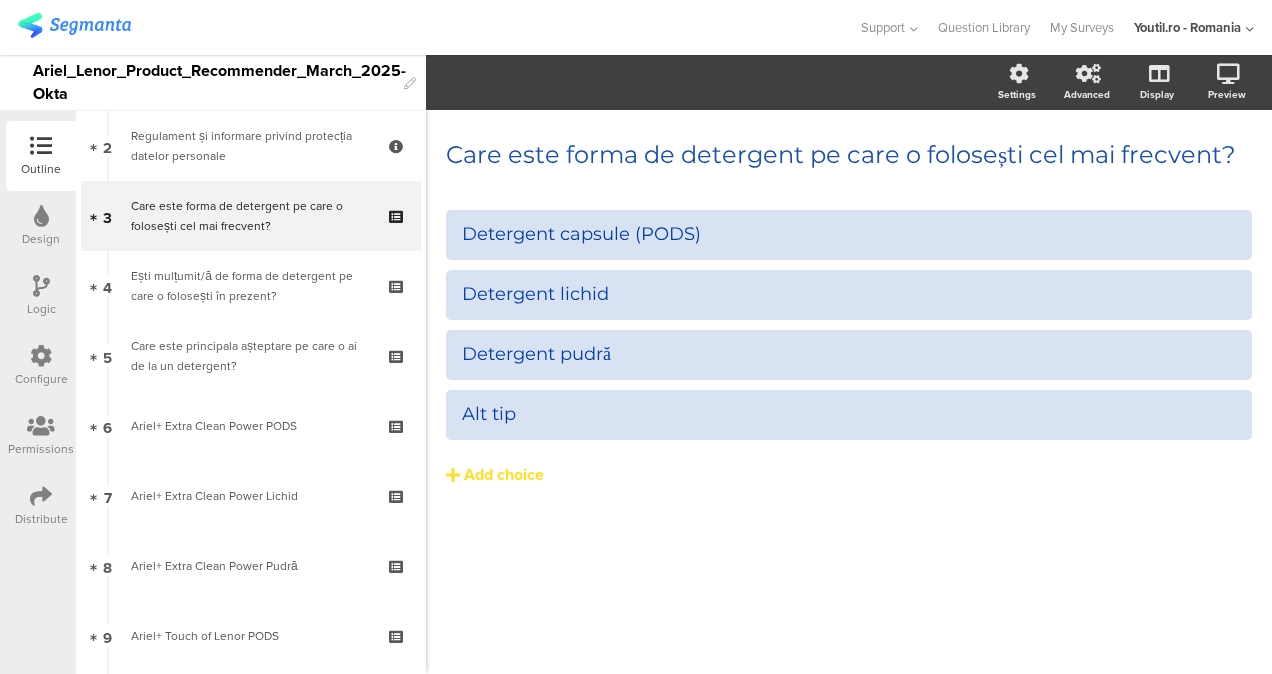 click at bounding box center [41, 287] 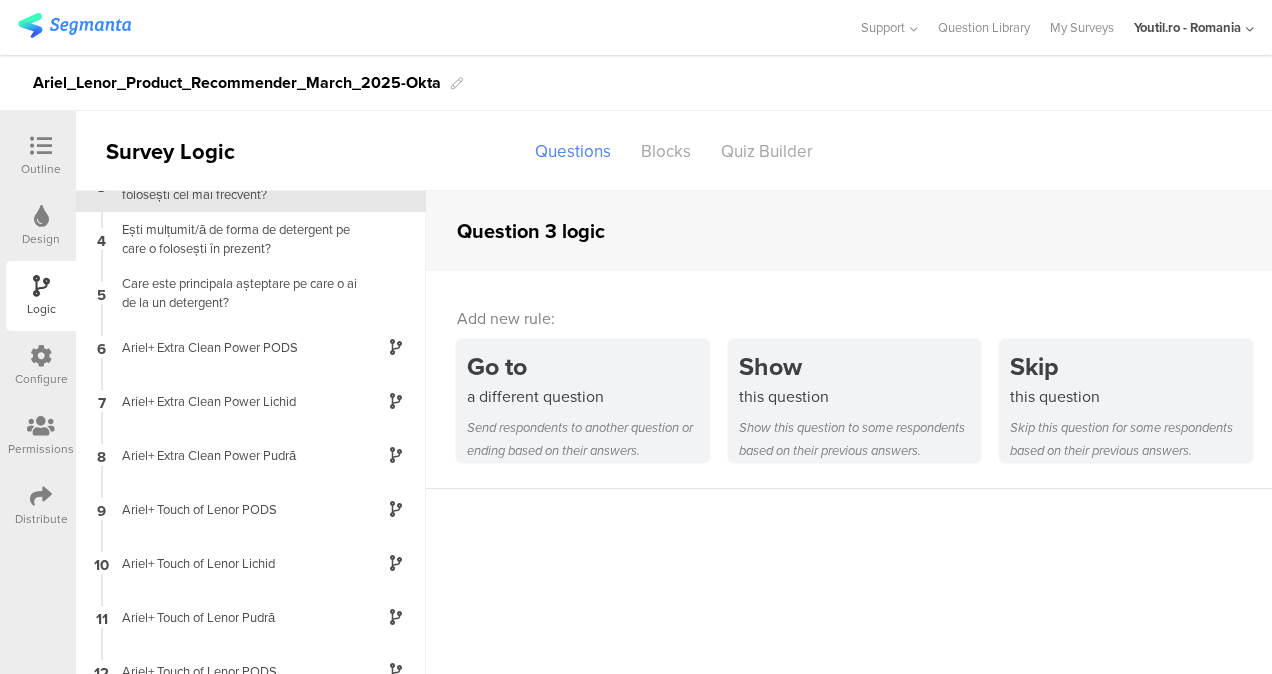 scroll, scrollTop: 154, scrollLeft: 0, axis: vertical 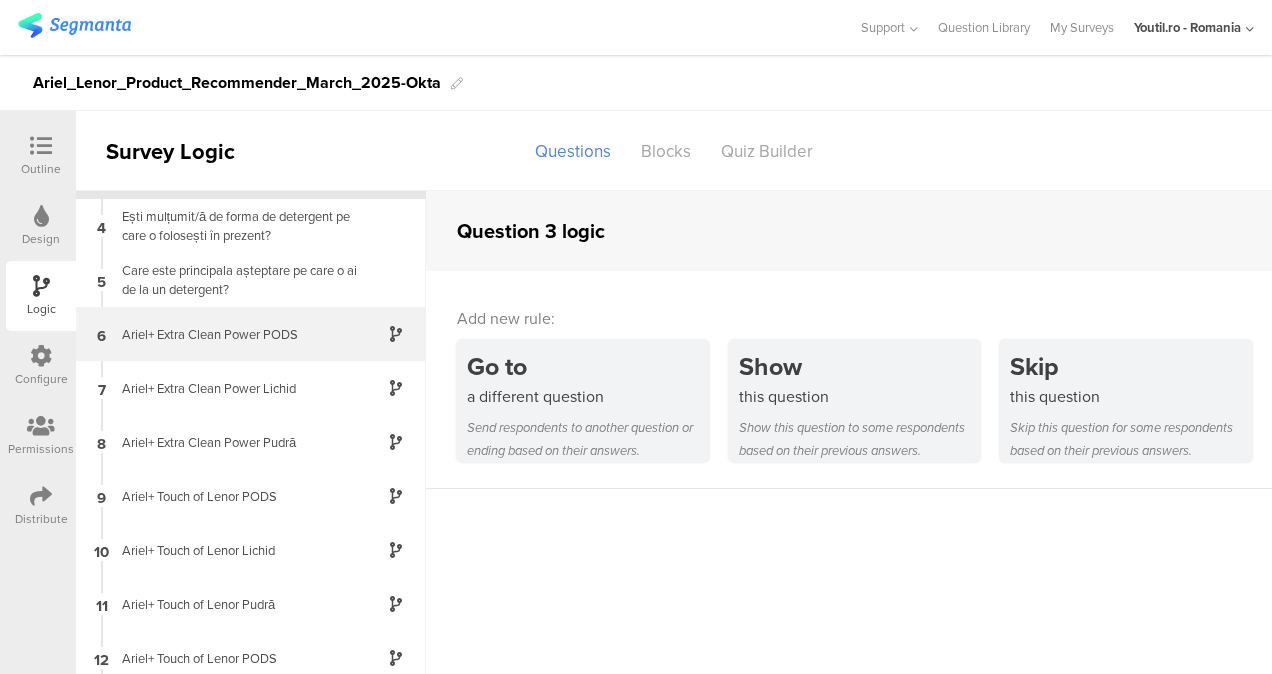 click on "Ariel+ Extra Clean Power PODS" at bounding box center (235, 64) 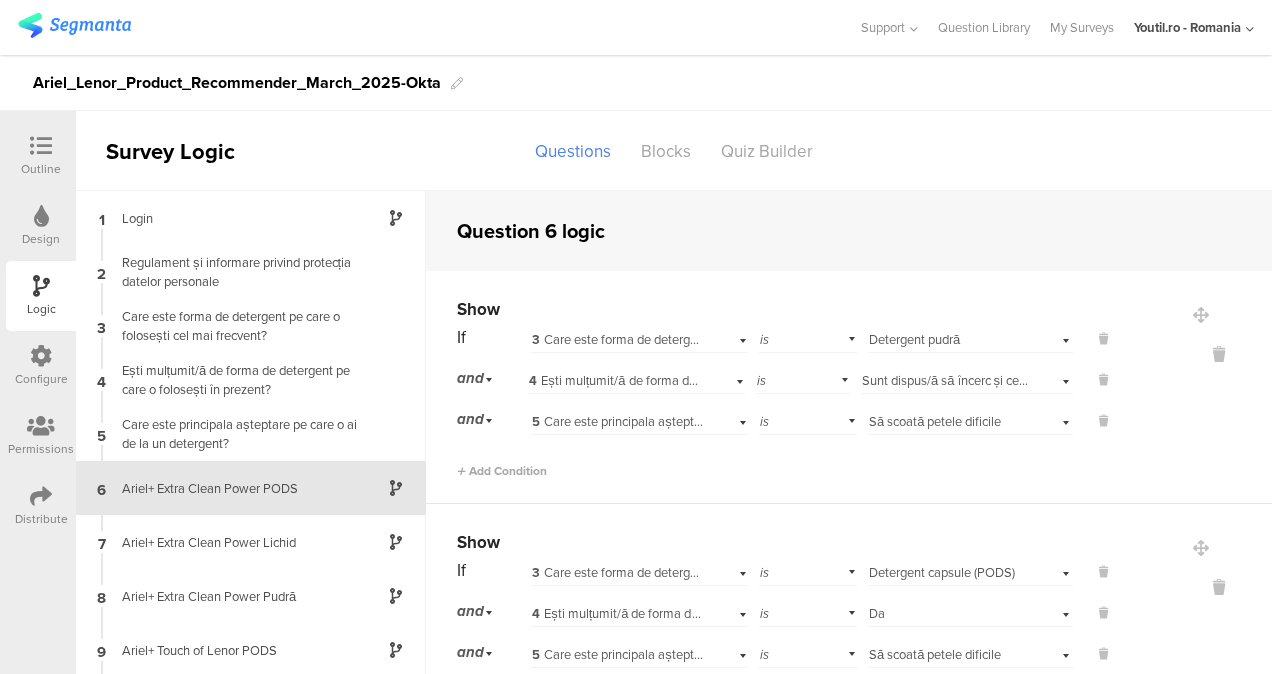 scroll, scrollTop: 68, scrollLeft: 0, axis: vertical 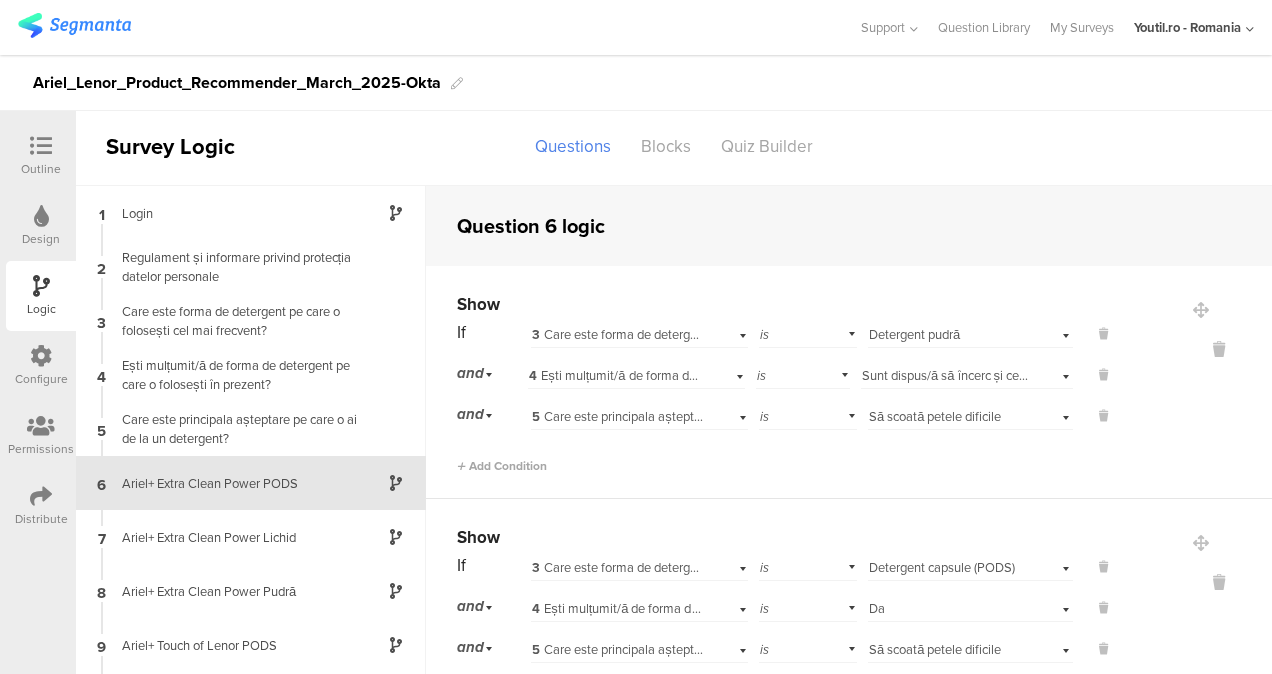 click at bounding box center (41, 496) 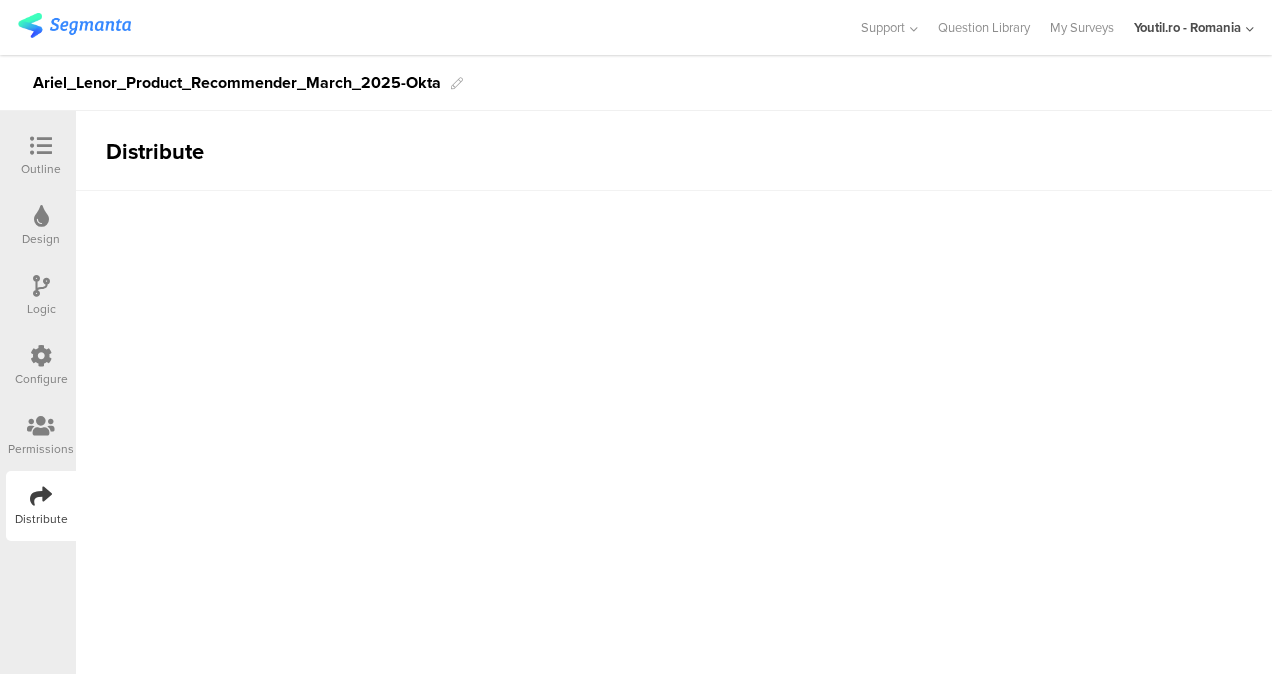 scroll, scrollTop: 0, scrollLeft: 0, axis: both 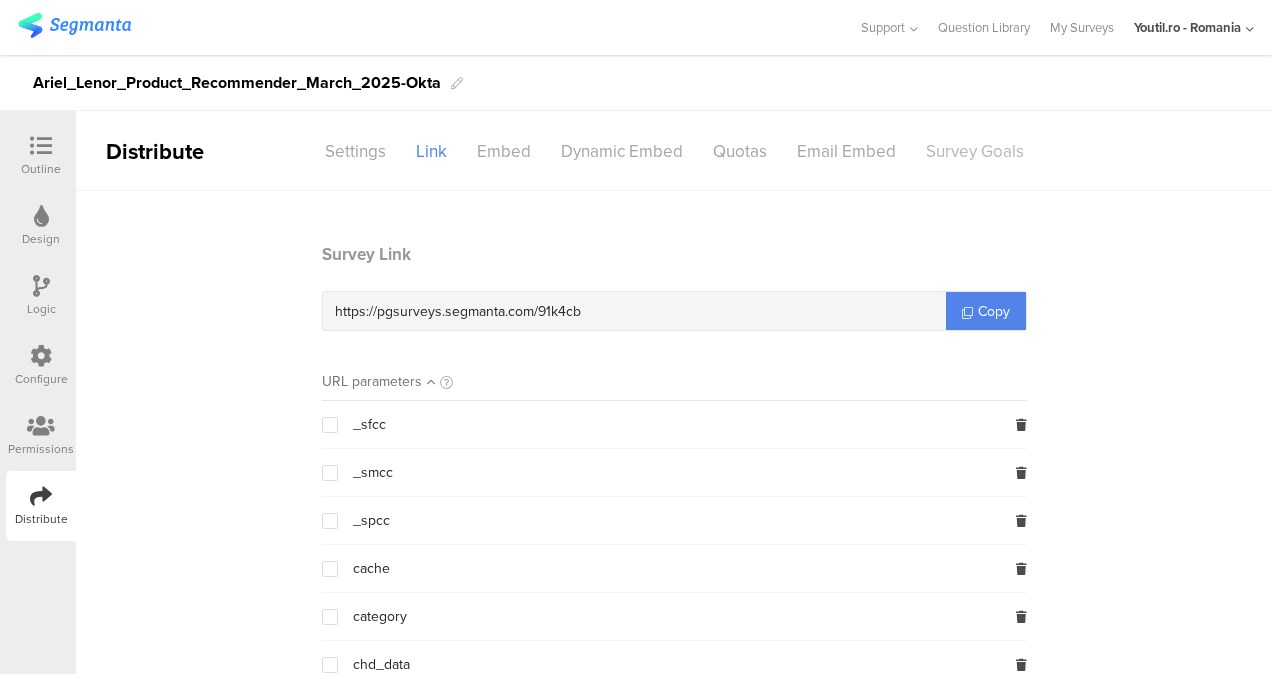 click on "Survey Goals" at bounding box center (355, 151) 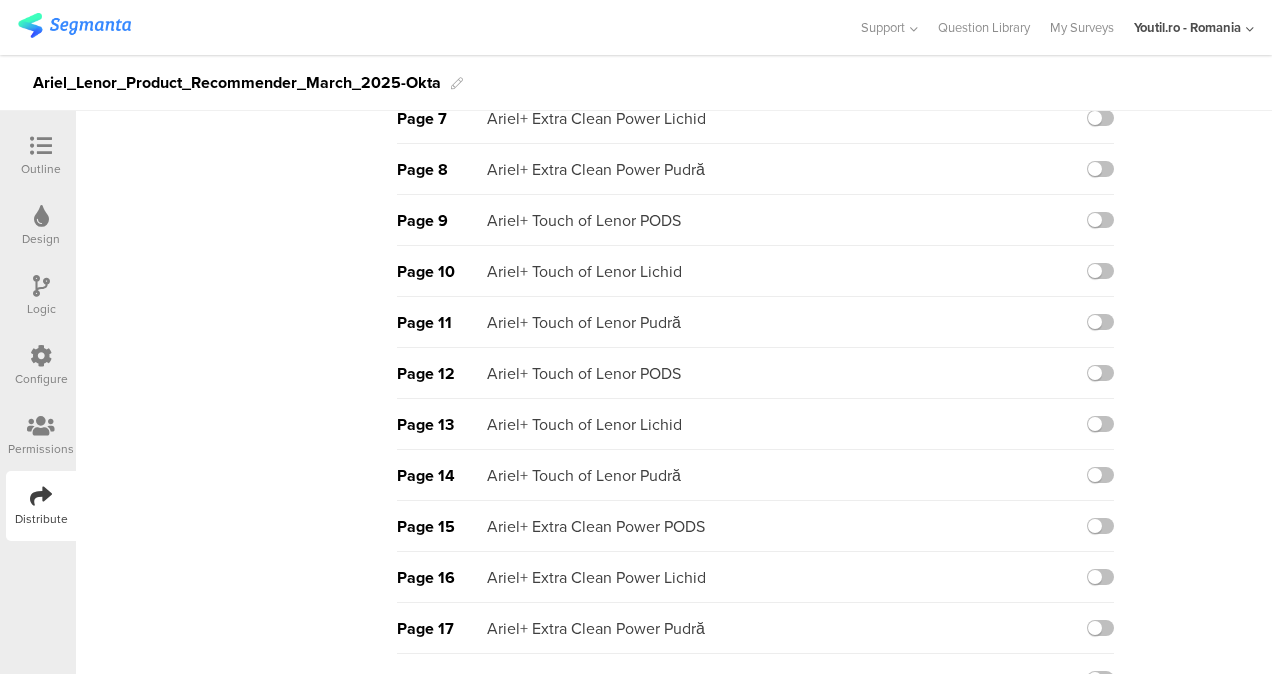scroll, scrollTop: 369, scrollLeft: 0, axis: vertical 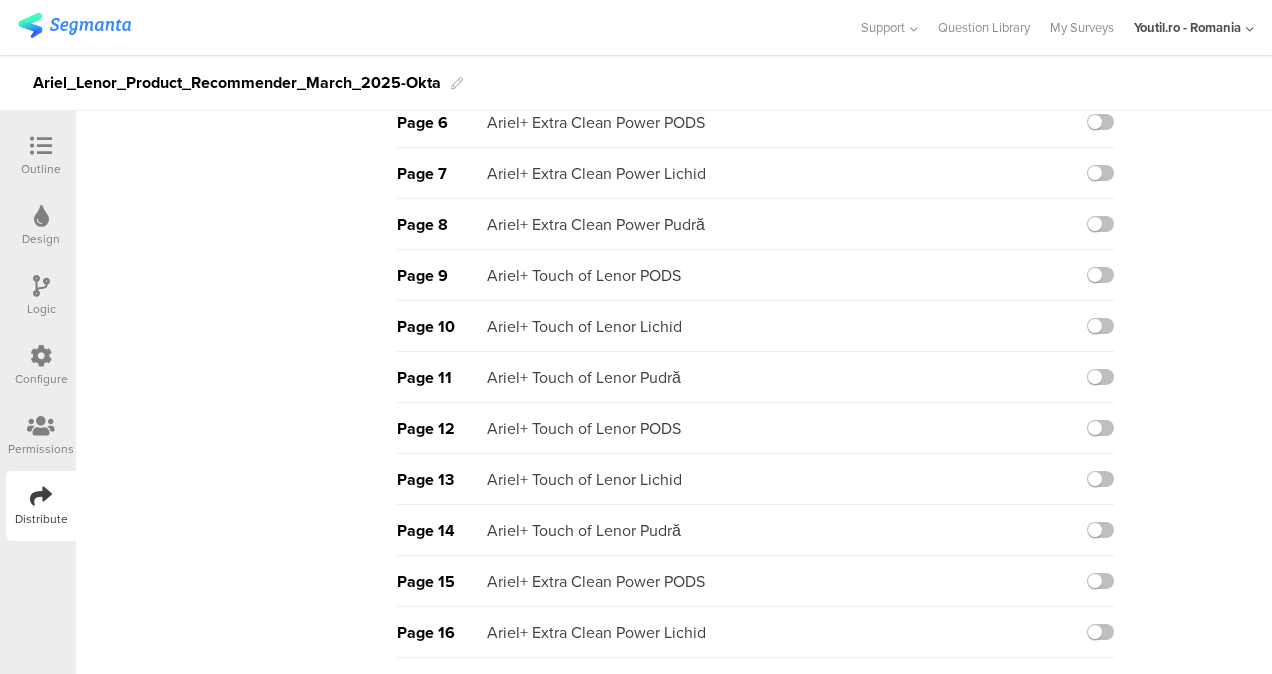 click at bounding box center [41, 146] 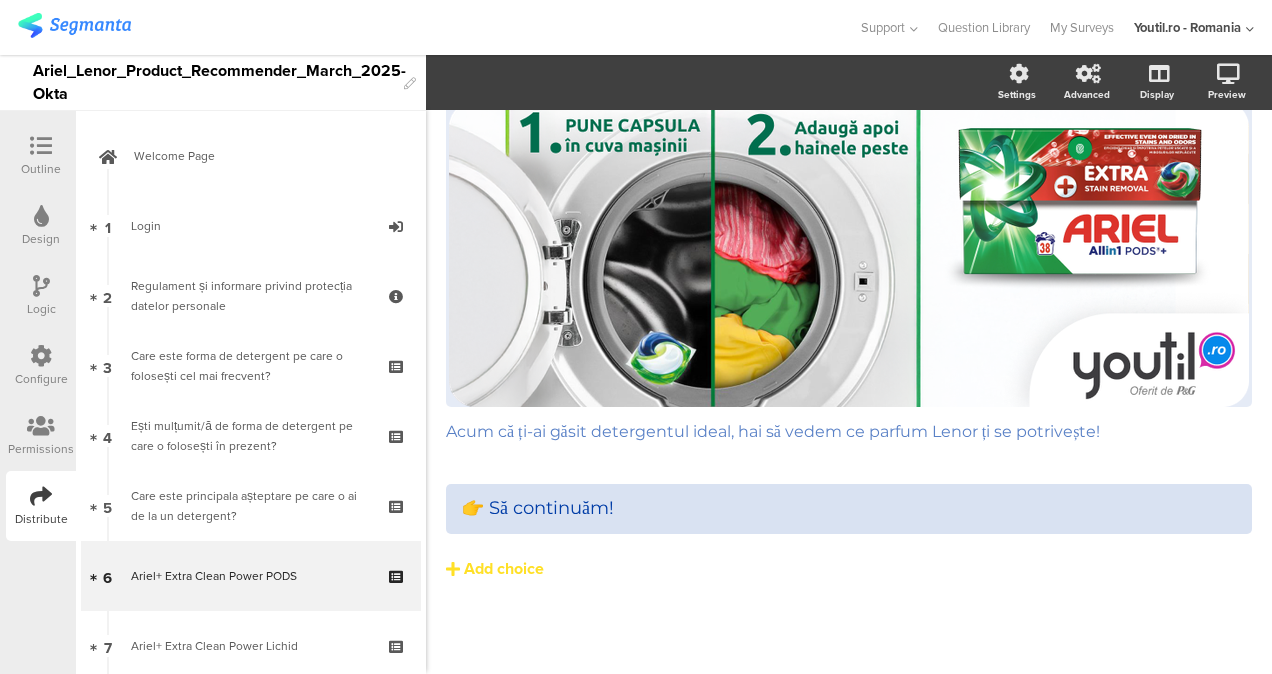 scroll, scrollTop: 0, scrollLeft: 0, axis: both 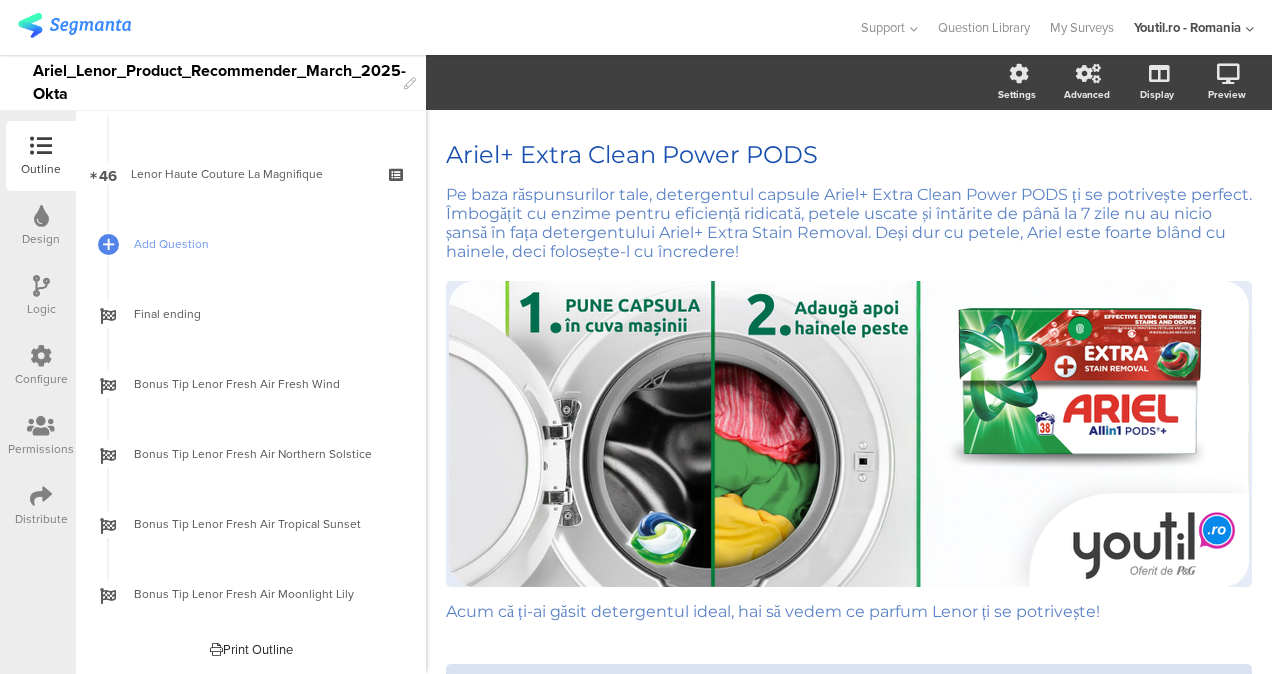 click on "Print Outline" at bounding box center [251, 649] 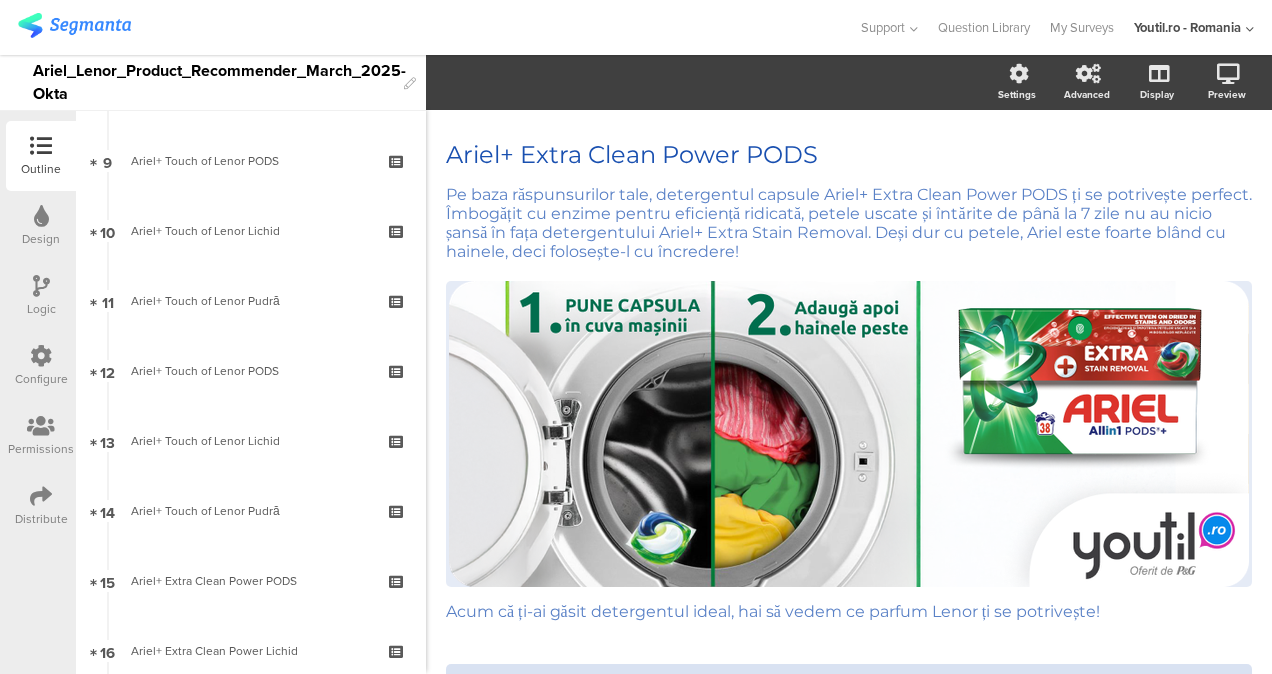 scroll, scrollTop: 0, scrollLeft: 0, axis: both 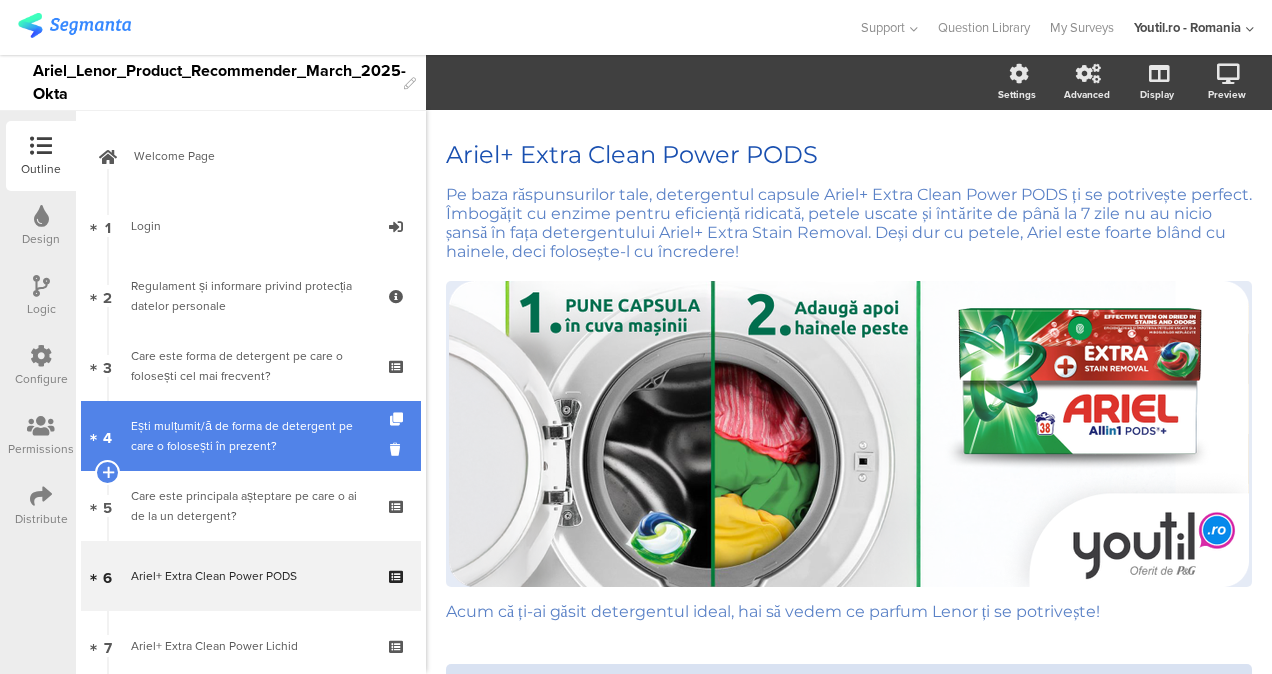 click on "Ești mulțumit/ă de forma de detergent pe care o folosești în prezent?" at bounding box center (250, 436) 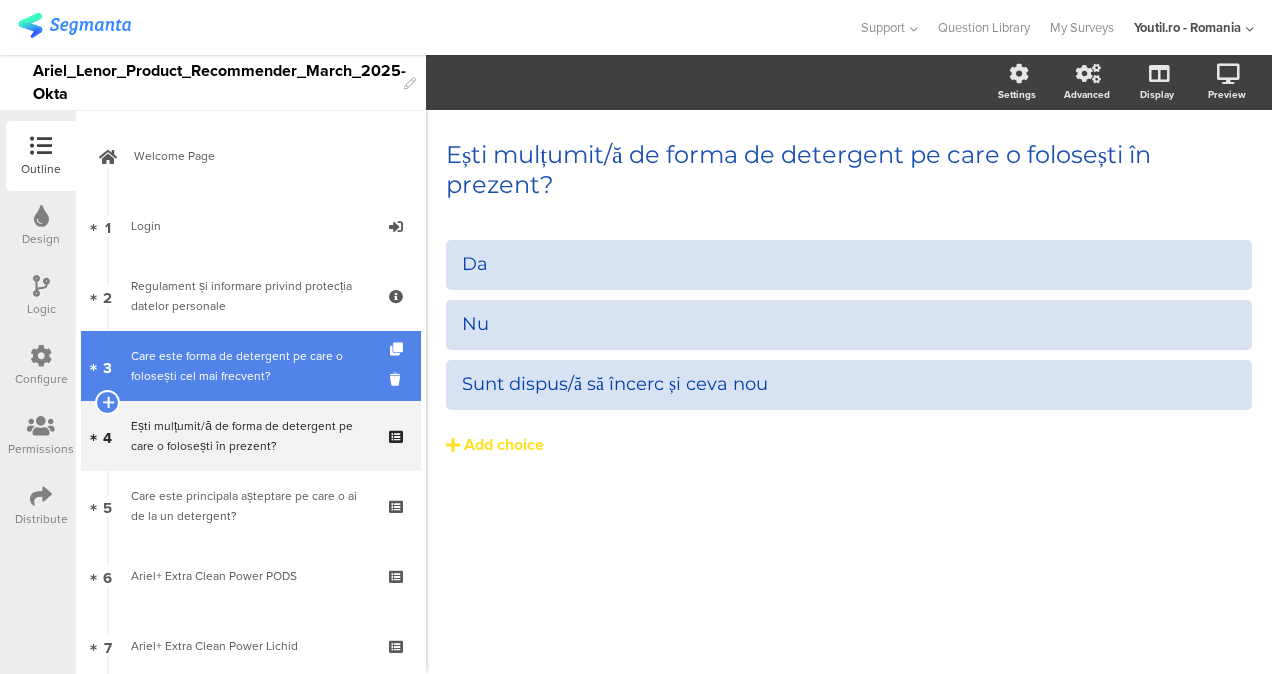click on "3
Care este forma de detergent pe care o folosești cel mai frecvent?" at bounding box center (251, 366) 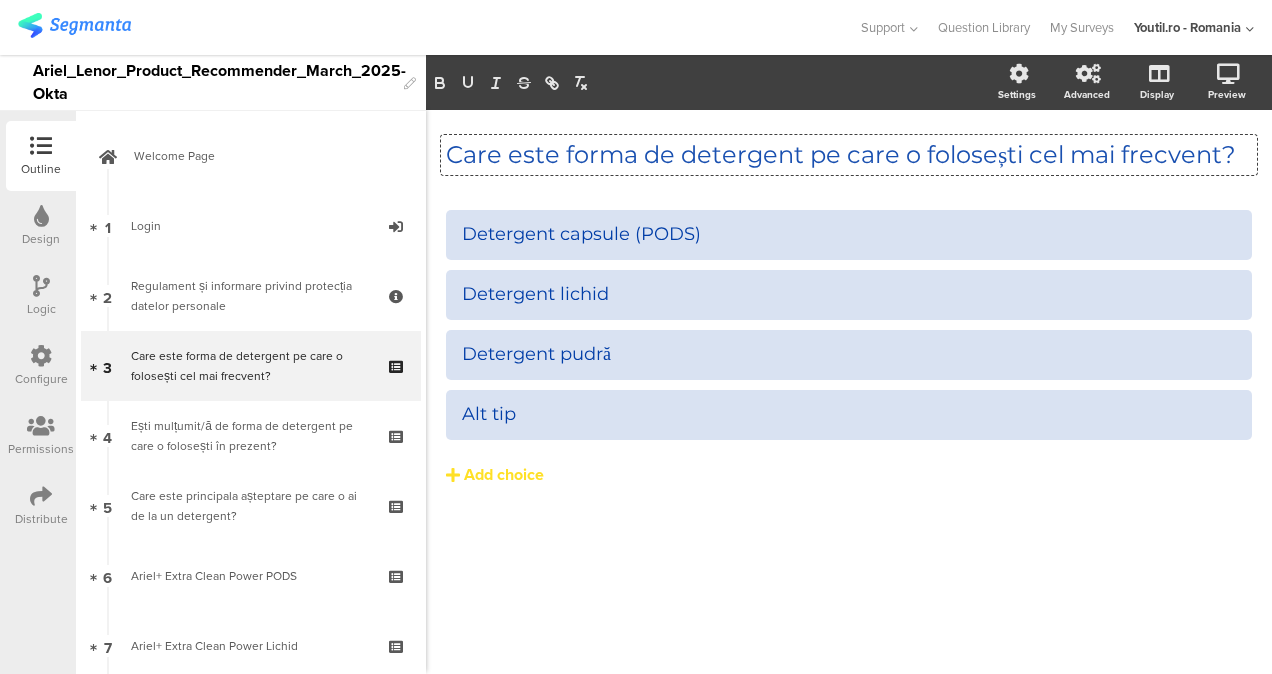 click on "Care este forma de detergent pe care o folosești cel mai frecvent?
Care este forma de detergent pe care o folosești cel mai frecvent?
Care este forma de detergent pe care o folosești cel mai frecvent?" at bounding box center (849, 155) 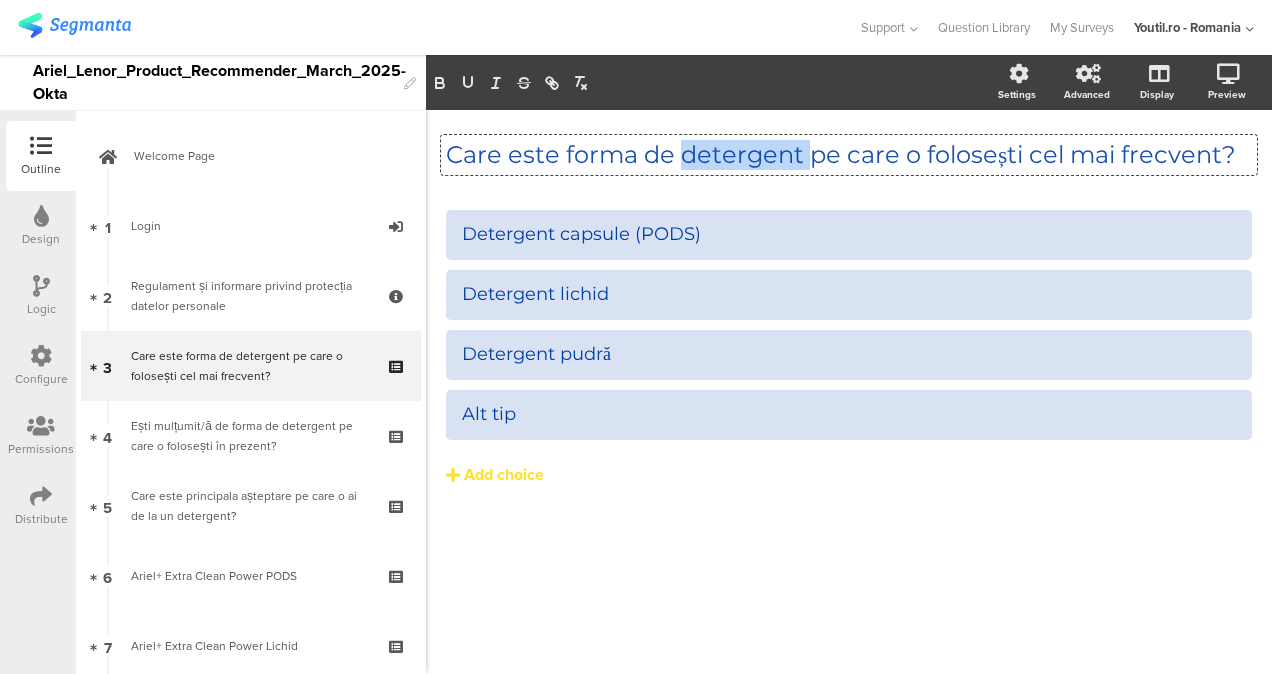 click on "Care este forma de detergent pe care o folosești cel mai frecvent?" at bounding box center [849, 155] 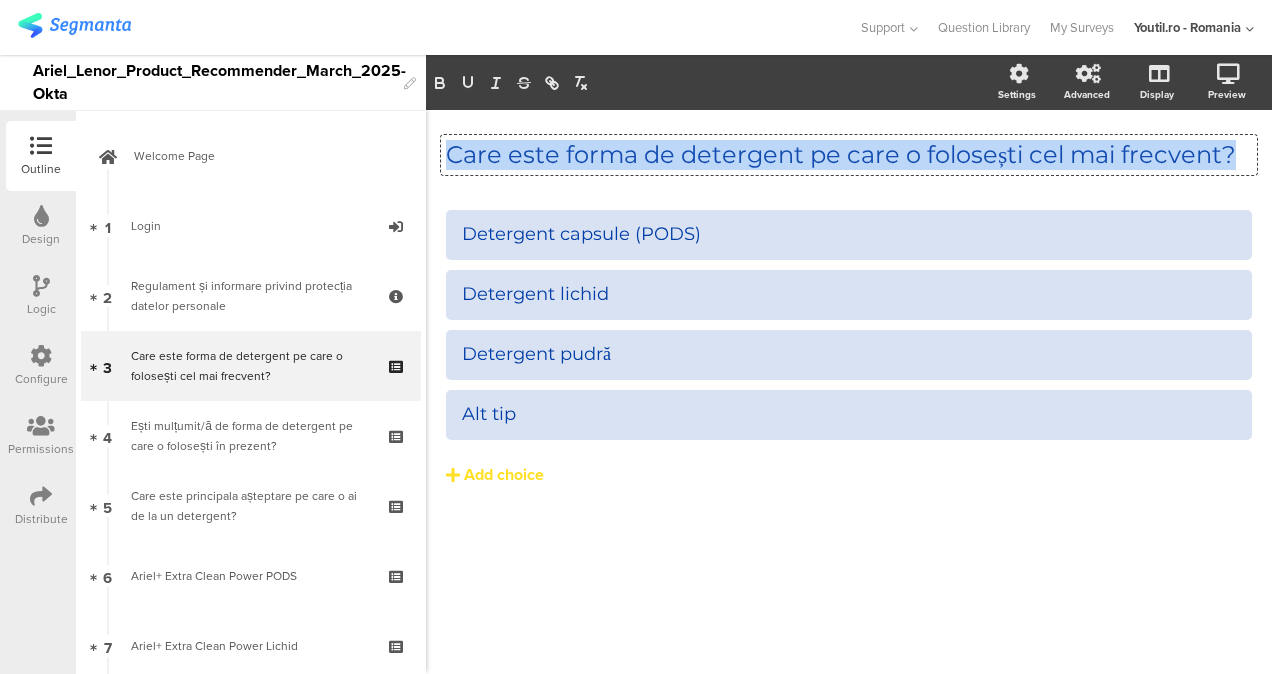 click on "Care este forma de detergent pe care o folosești cel mai frecvent?" at bounding box center (849, 155) 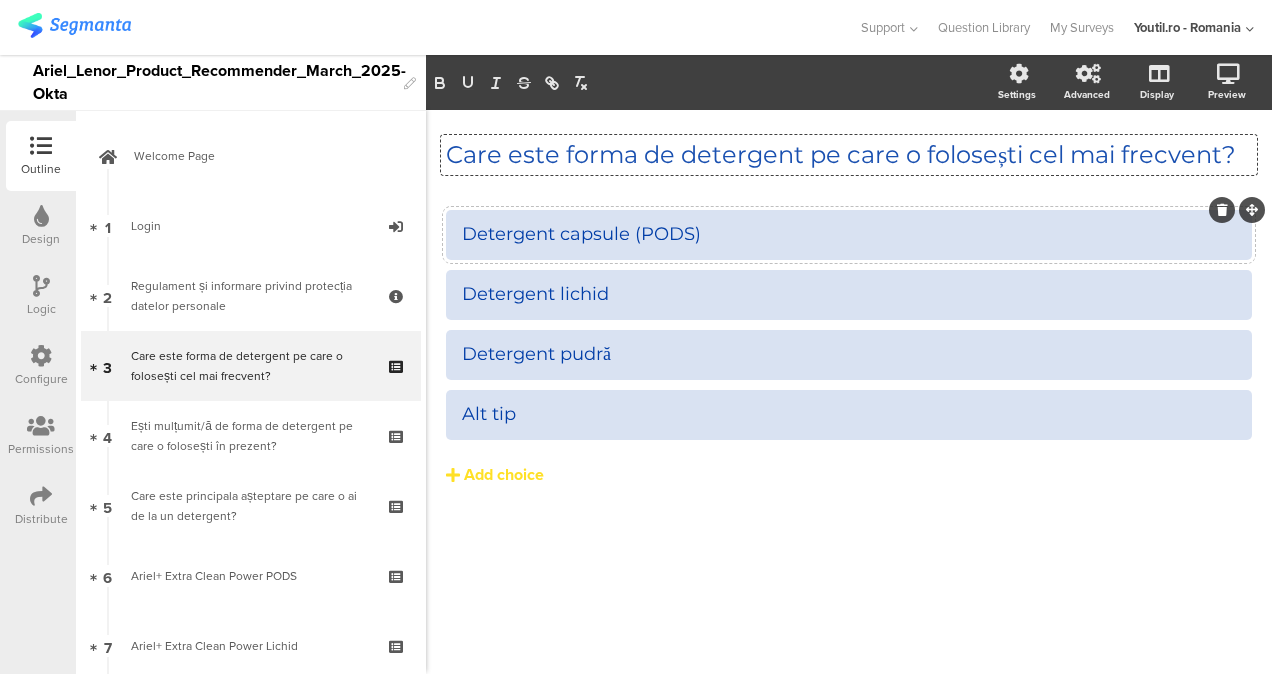 click on "Detergent capsule (PODS)" at bounding box center [849, 234] 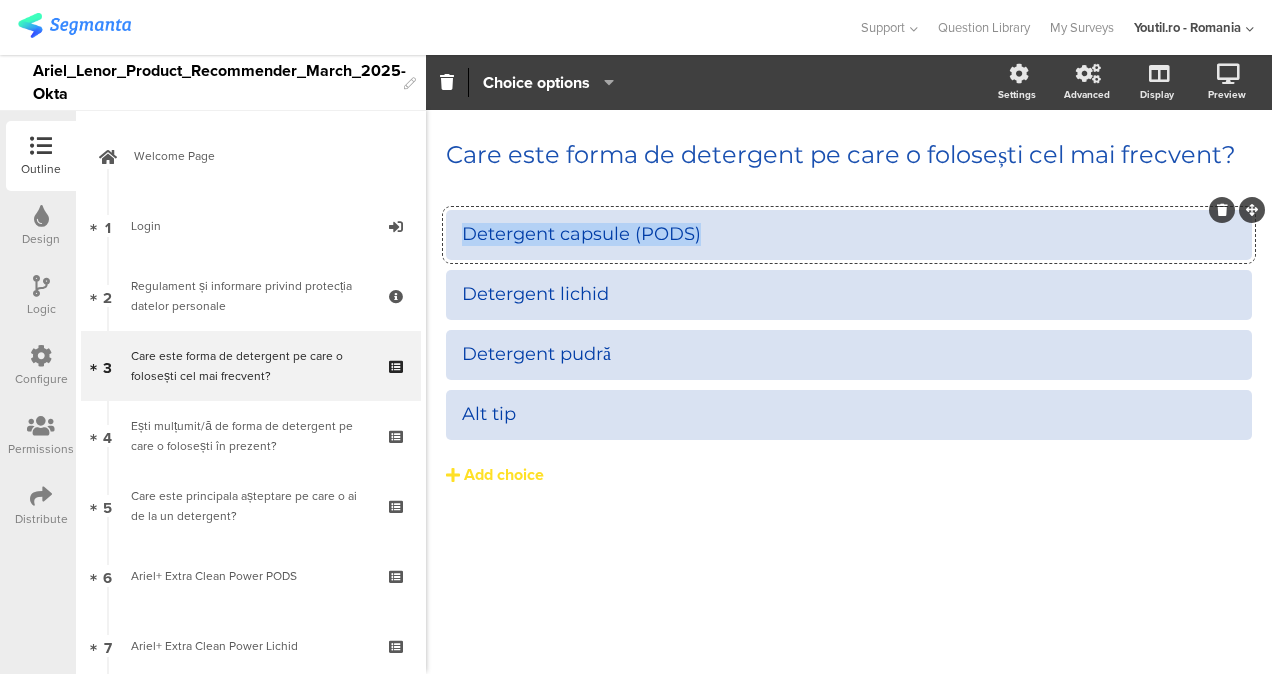 drag, startPoint x: 716, startPoint y: 242, endPoint x: 444, endPoint y: 248, distance: 272.06616 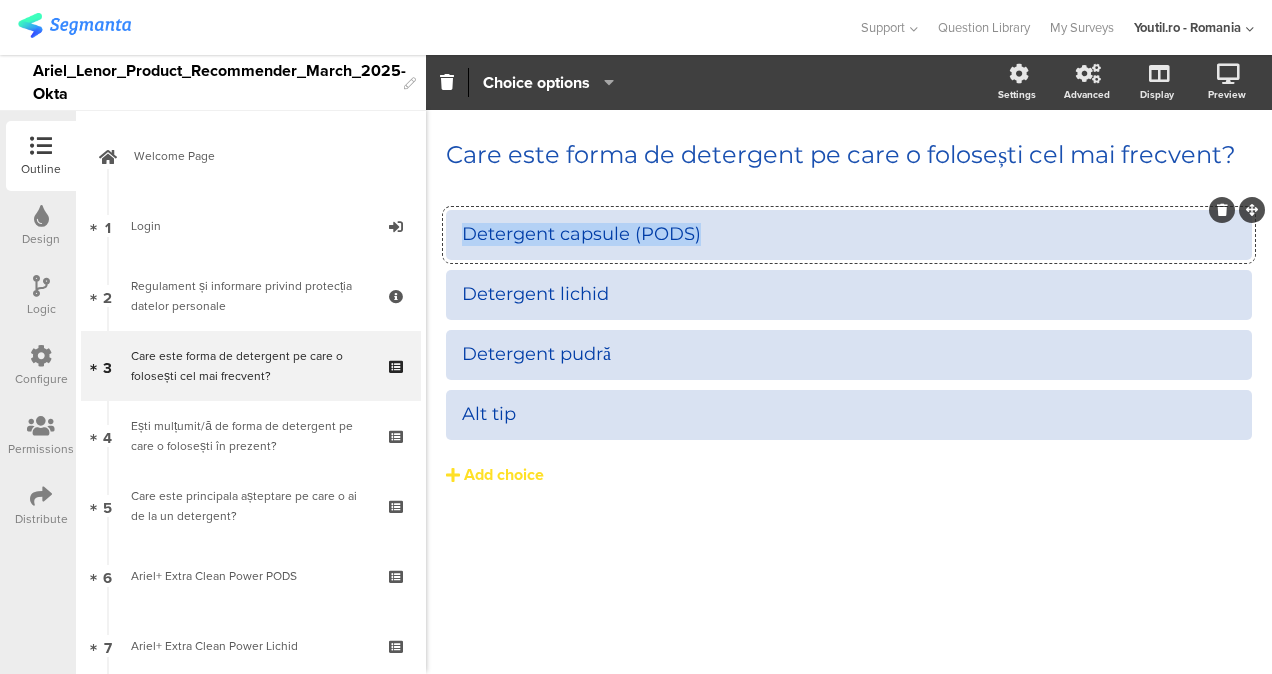 click on "Care este forma de detergent pe care o folosești cel mai frecvent?
Care este forma de detergent pe care o folosești cel mai frecvent?
Detergent capsule (PODS)
Detergent lichid" at bounding box center [849, 345] 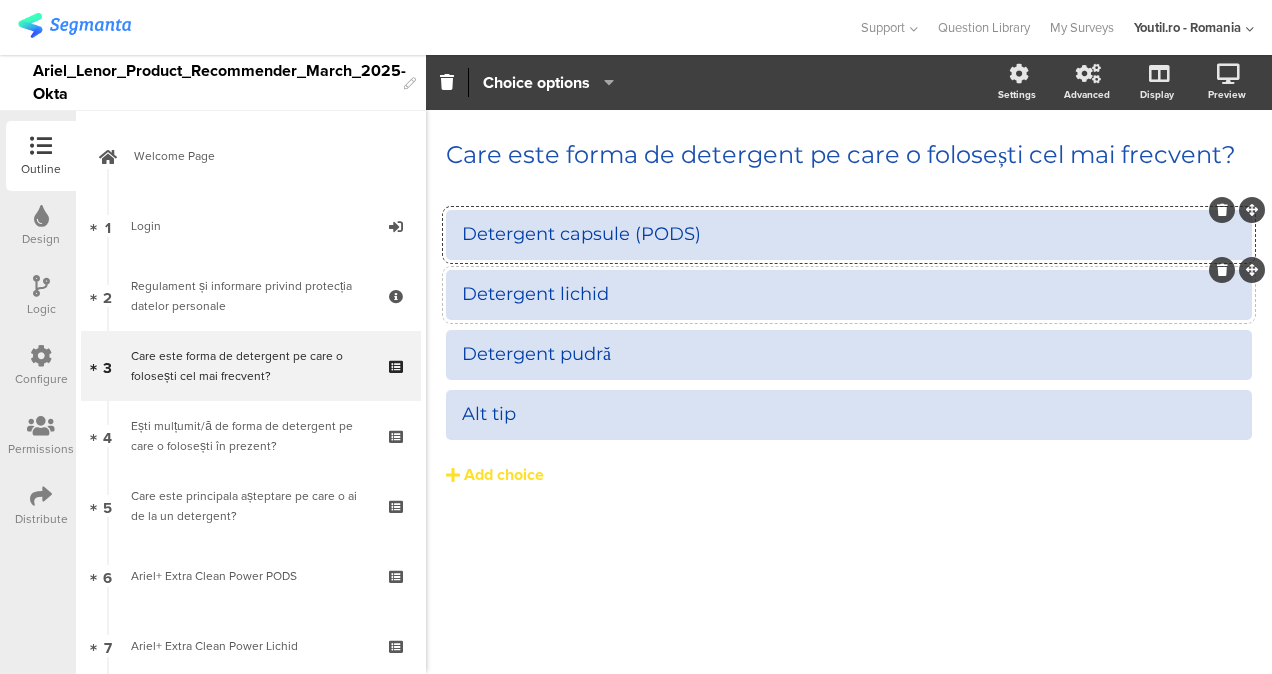 click on "Detergent lichid" at bounding box center [849, 294] 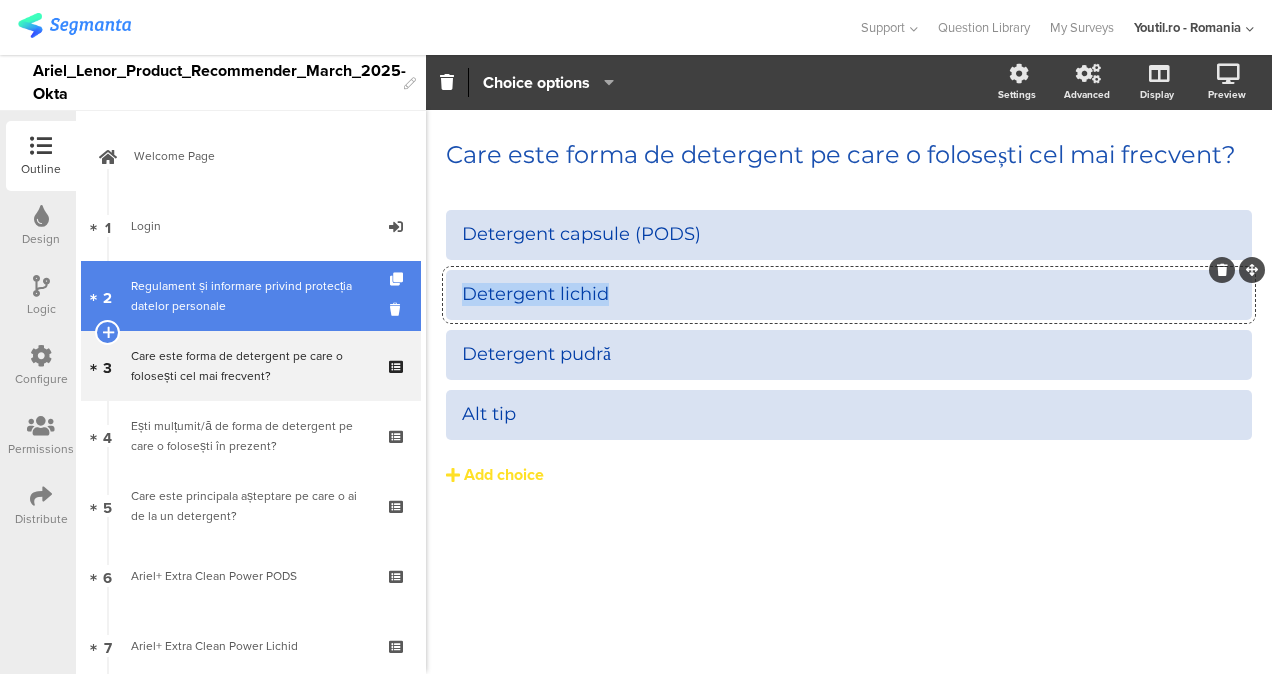 drag, startPoint x: 604, startPoint y: 293, endPoint x: 392, endPoint y: 318, distance: 213.46896 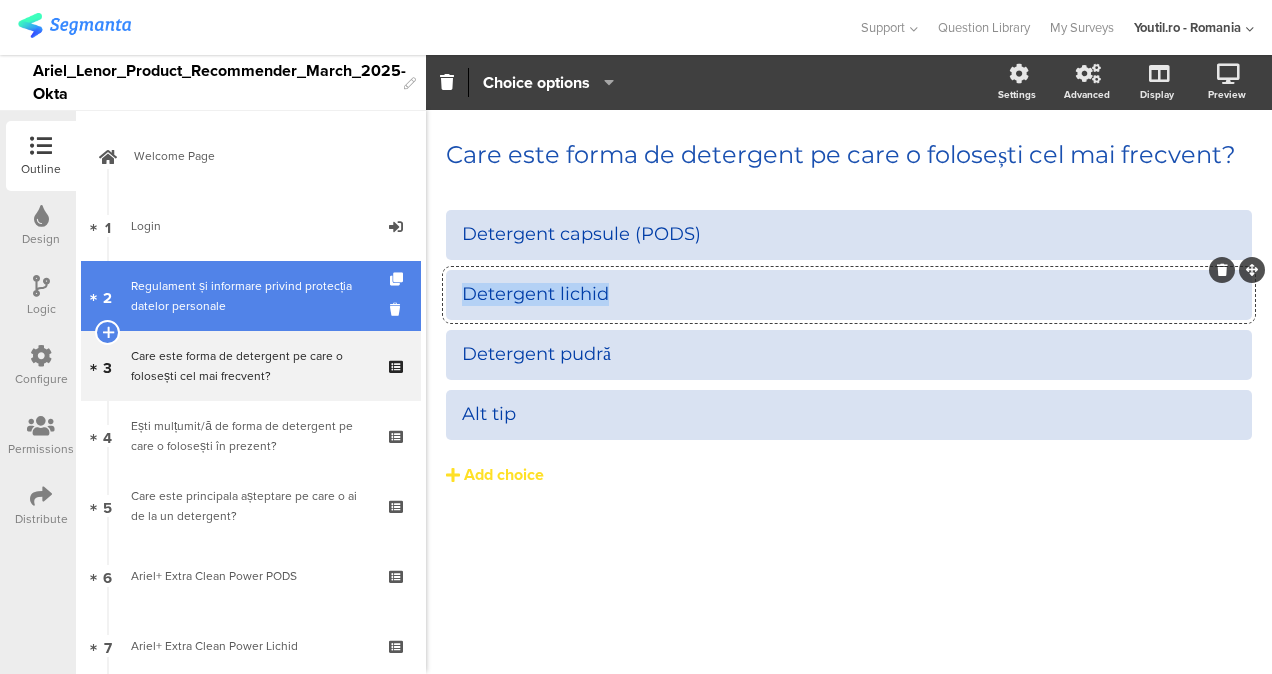 click on "Outline
Design
Logic
Configure
Permissions
Distribute
New question
Import question
Multiple Choice
Image Choice
Choice Grid
Question Group
Rating
Multiple Rating
Ranking
Opinion Scale
Slider" at bounding box center (636, 364) 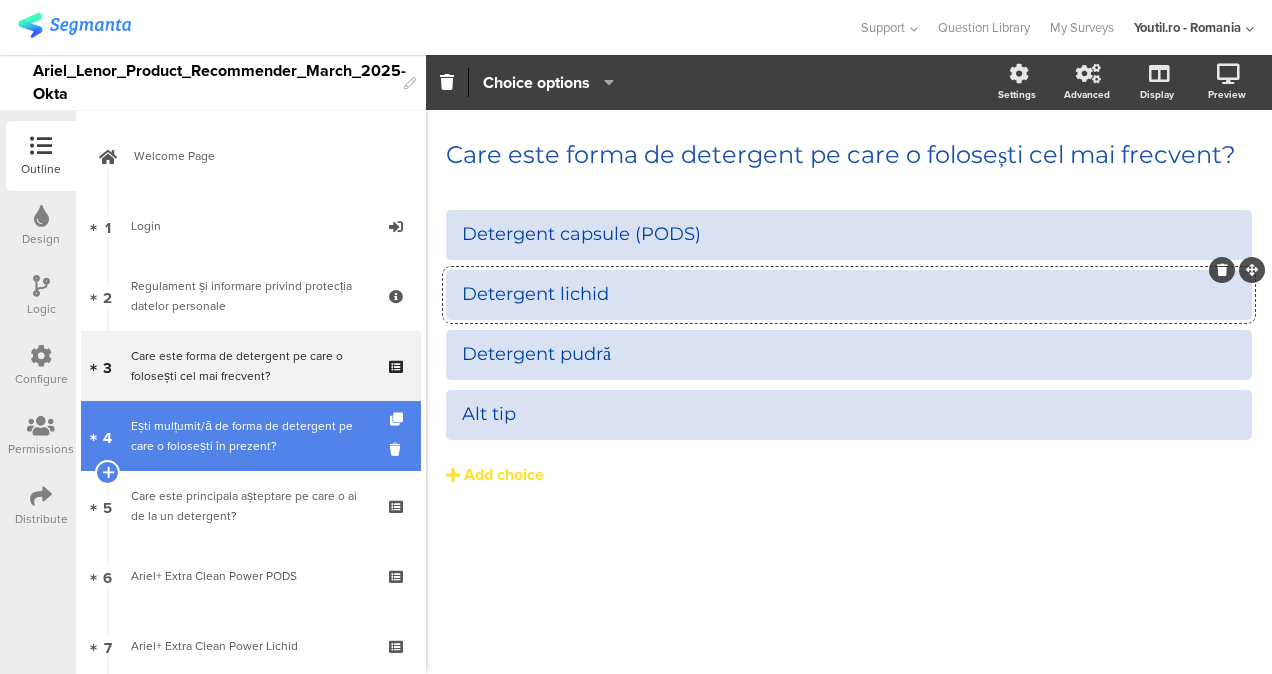 click on "Ești mulțumit/ă de forma de detergent pe care o folosești în prezent?" at bounding box center (250, 436) 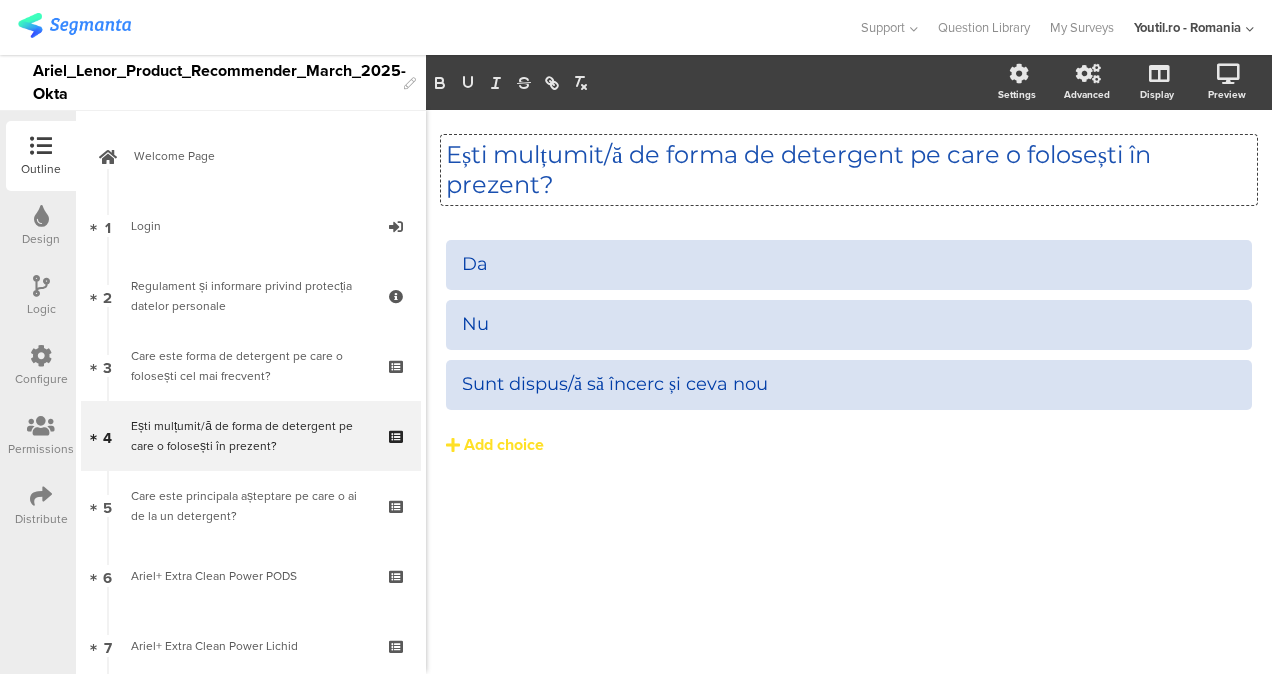 click on "Ești mulțumit/ă de forma de detergent pe care o folosești în prezent?
Ești mulțumit/ă de forma de detergent pe care o folosești în prezent?
Ești mulțumit/ă de forma de detergent pe care o folosești în prezent?" at bounding box center [849, 170] 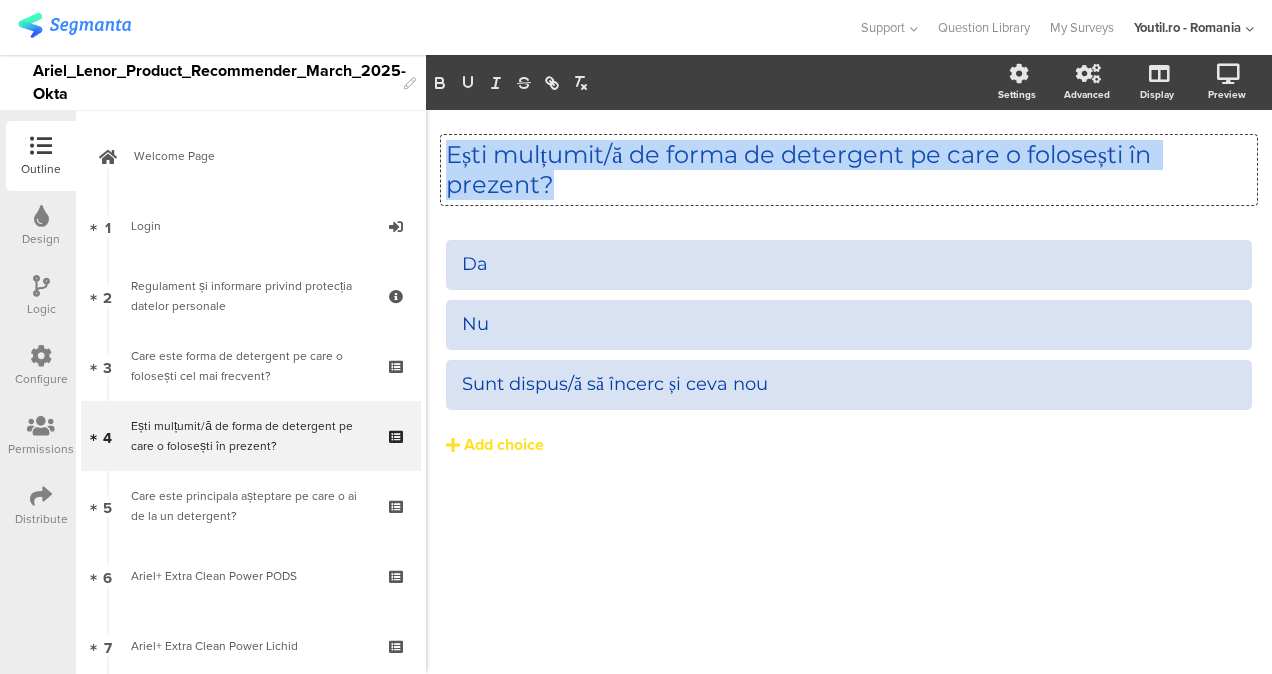 drag, startPoint x: 532, startPoint y: 183, endPoint x: 446, endPoint y: 154, distance: 90.75792 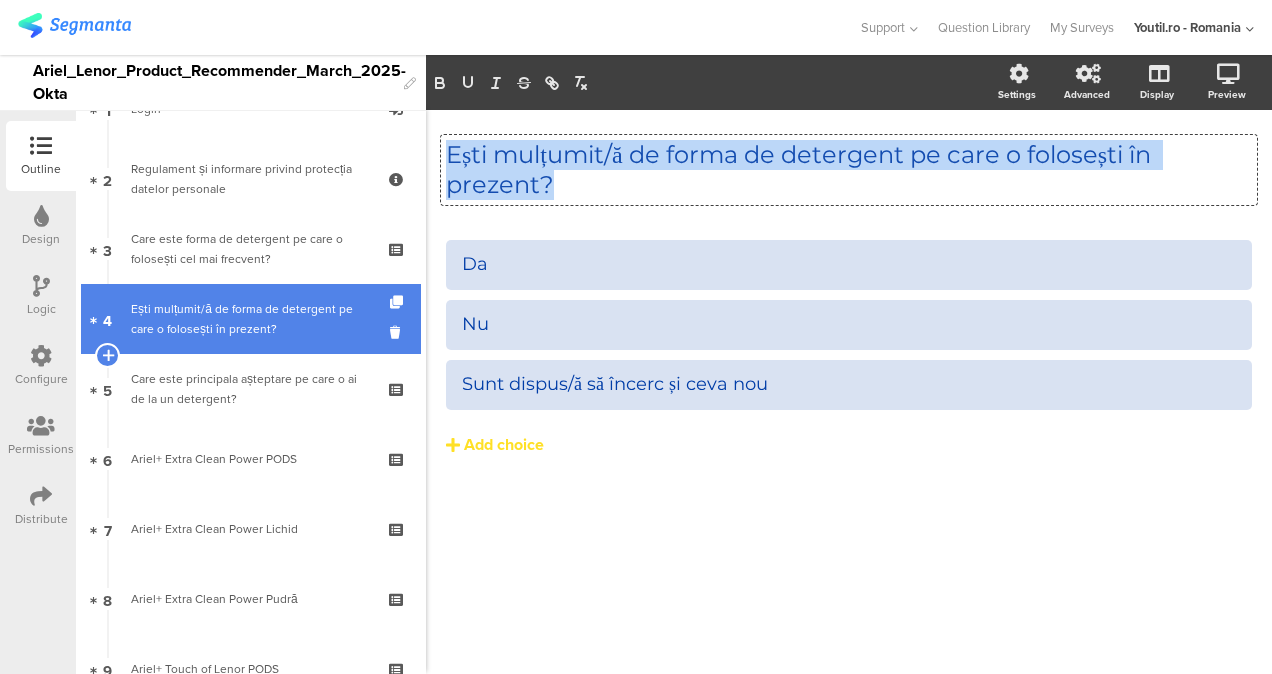 scroll, scrollTop: 130, scrollLeft: 0, axis: vertical 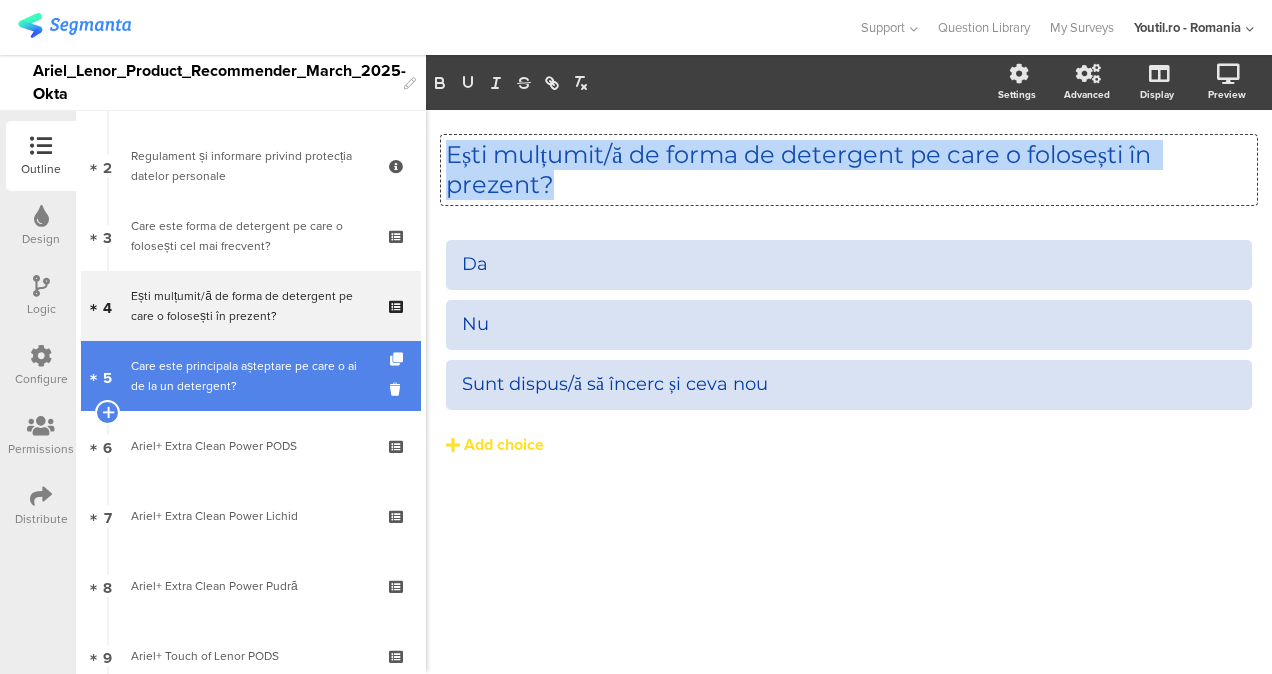 click on "Care este principala așteptare pe care o ai de la un detergent?" at bounding box center [250, 376] 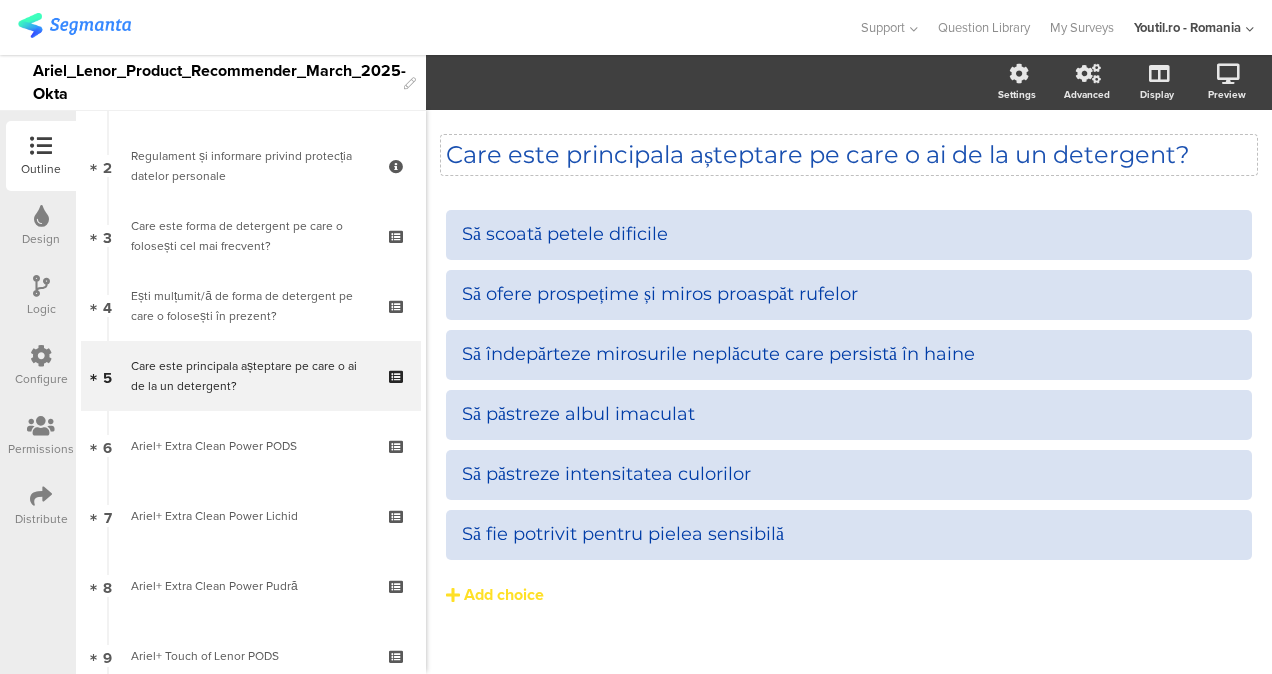 click on "Care este principala așteptare pe care o ai de la un detergent?
Care este principala așteptare pe care o ai de la un detergent?" at bounding box center (849, 155) 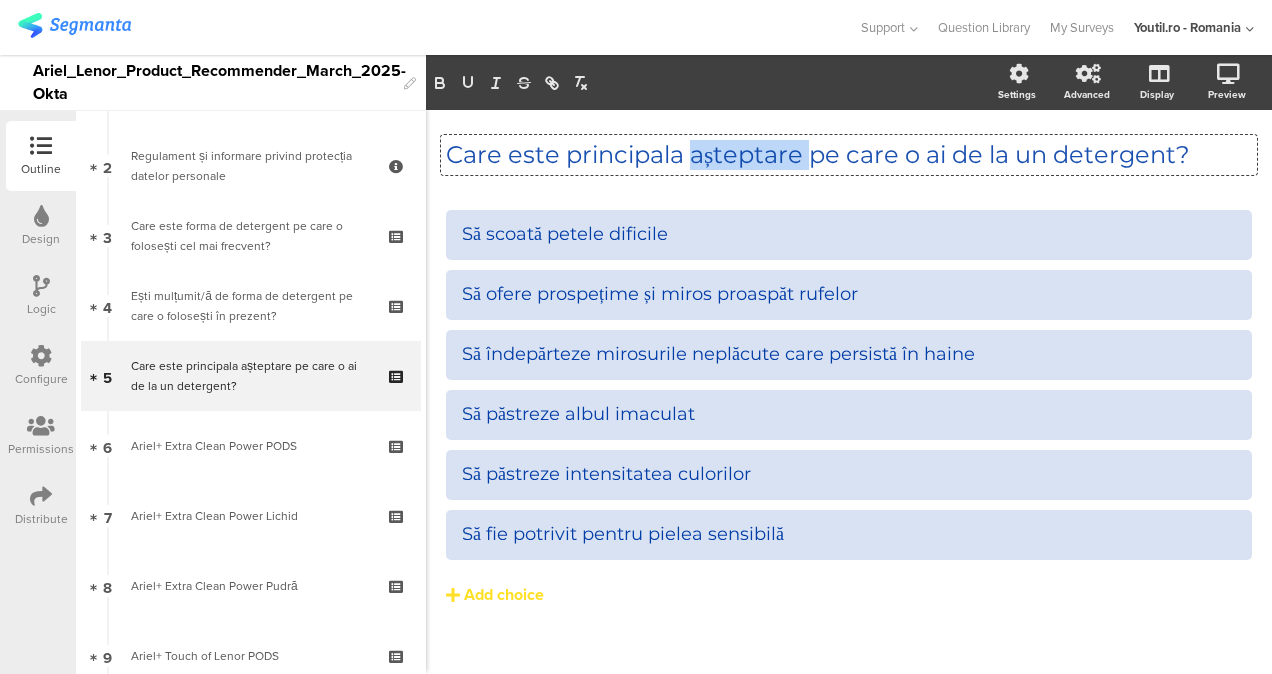 click on "Care este principala așteptare pe care o ai de la un detergent?" at bounding box center [849, 155] 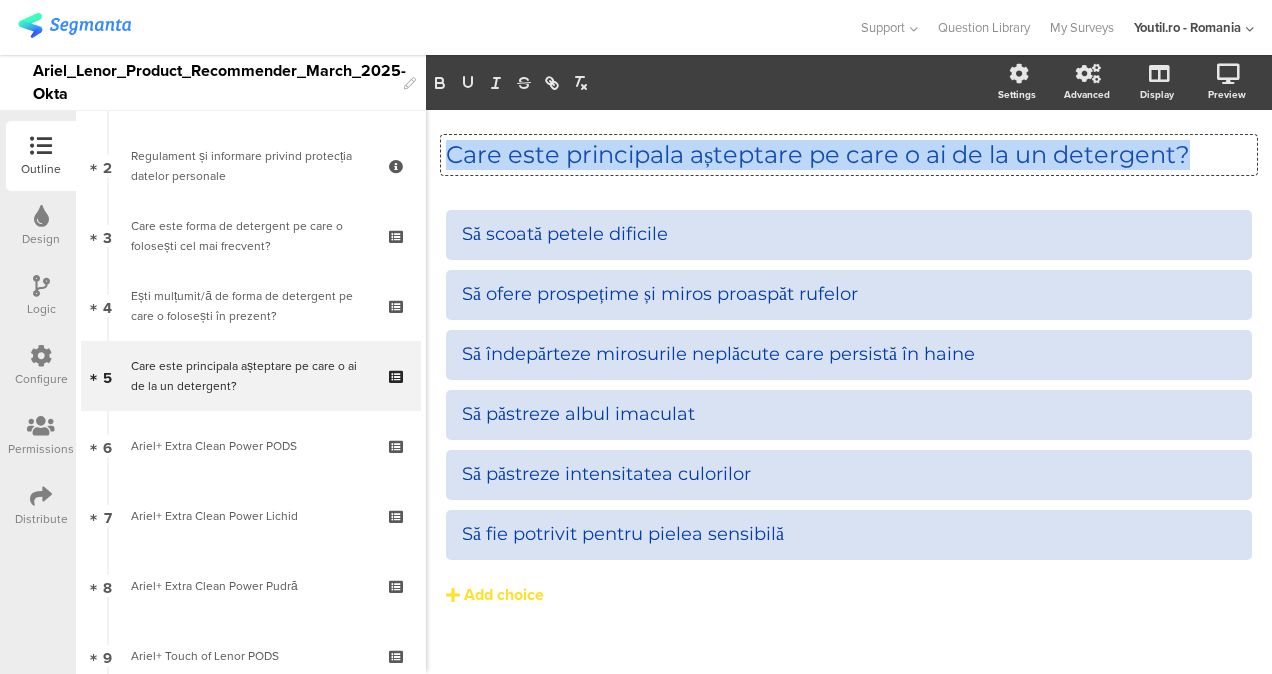 click on "Care este principala așteptare pe care o ai de la un detergent?" at bounding box center [849, 155] 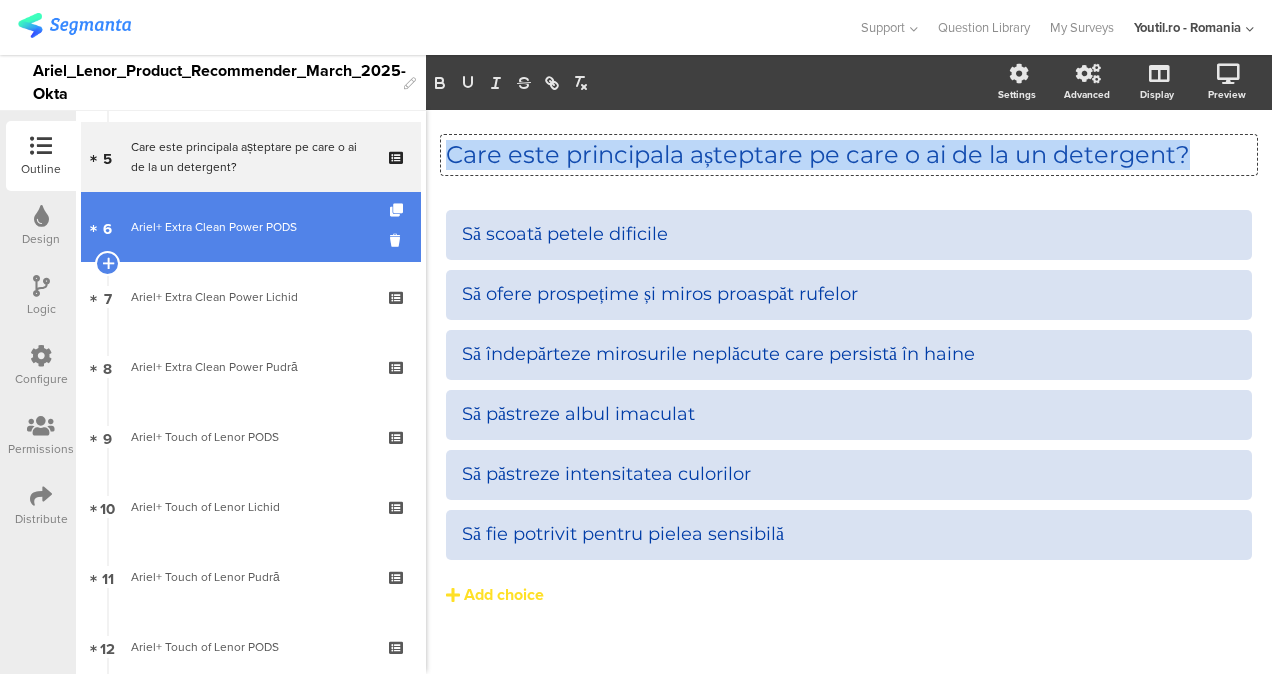 scroll, scrollTop: 350, scrollLeft: 0, axis: vertical 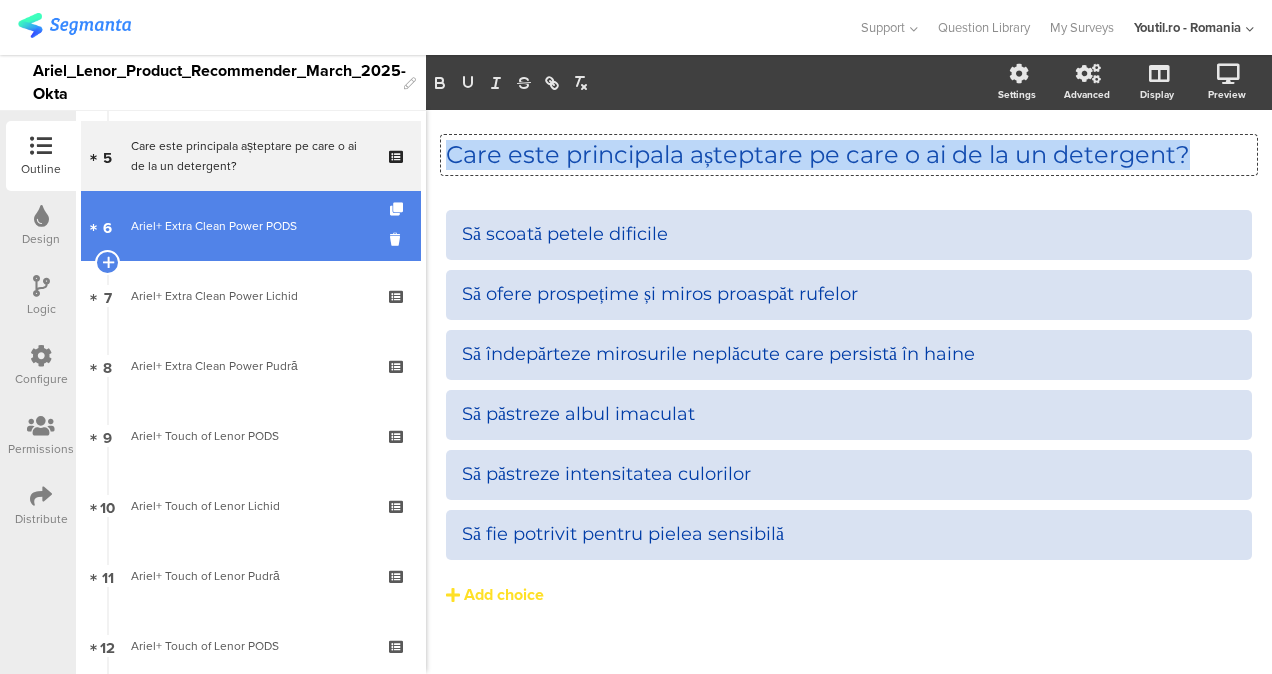 click on "6
Ariel+ Extra Clean Power PODS" at bounding box center [251, 226] 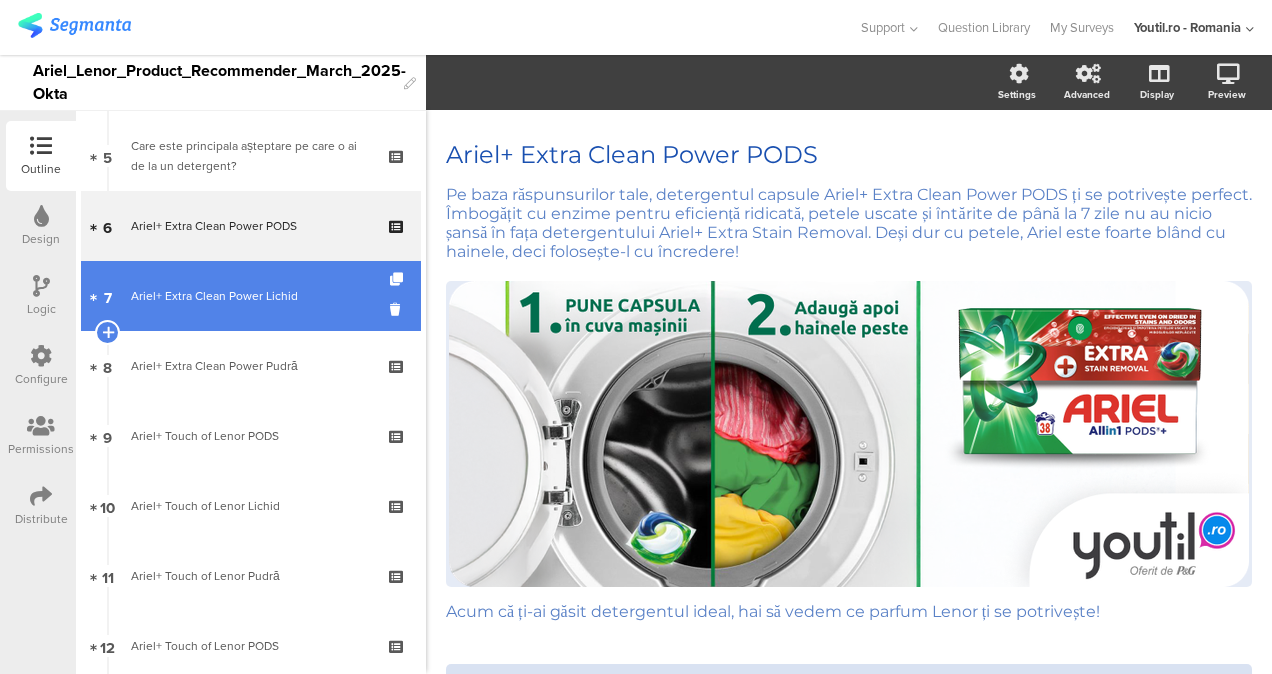 click on "Ariel+ Extra Clean Power Lichid" at bounding box center (250, 296) 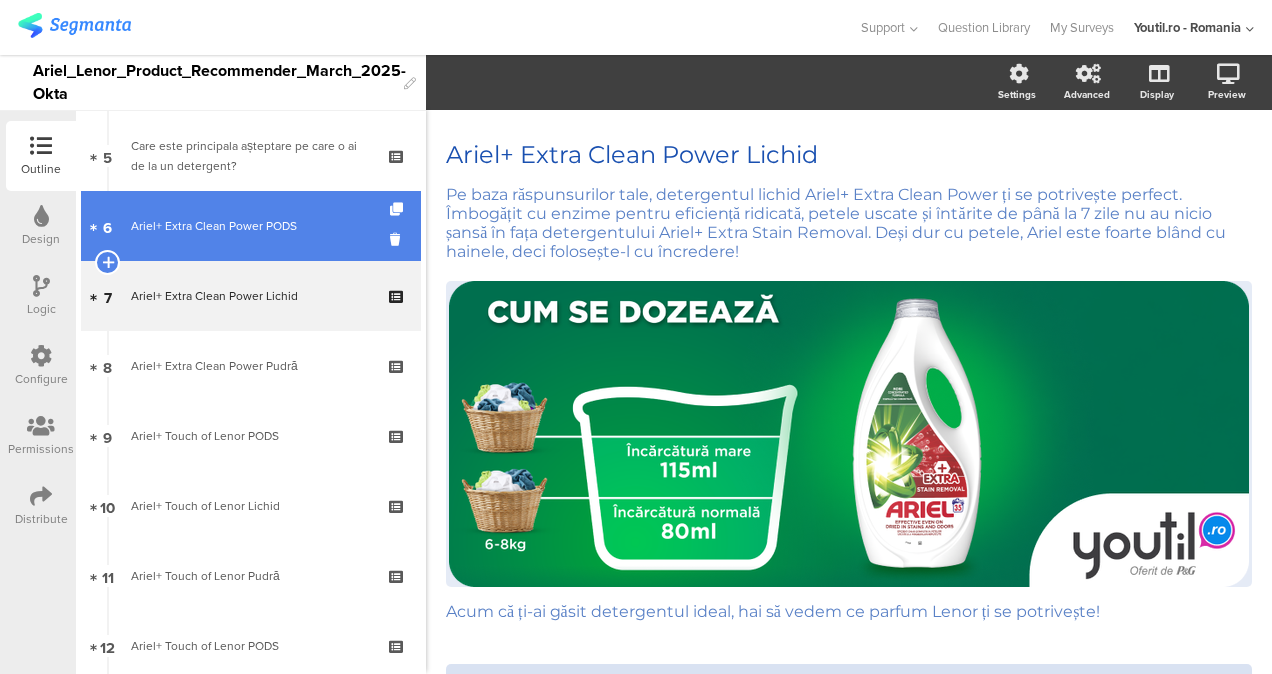 click on "6
Ariel+ Extra Clean Power PODS" at bounding box center (251, 226) 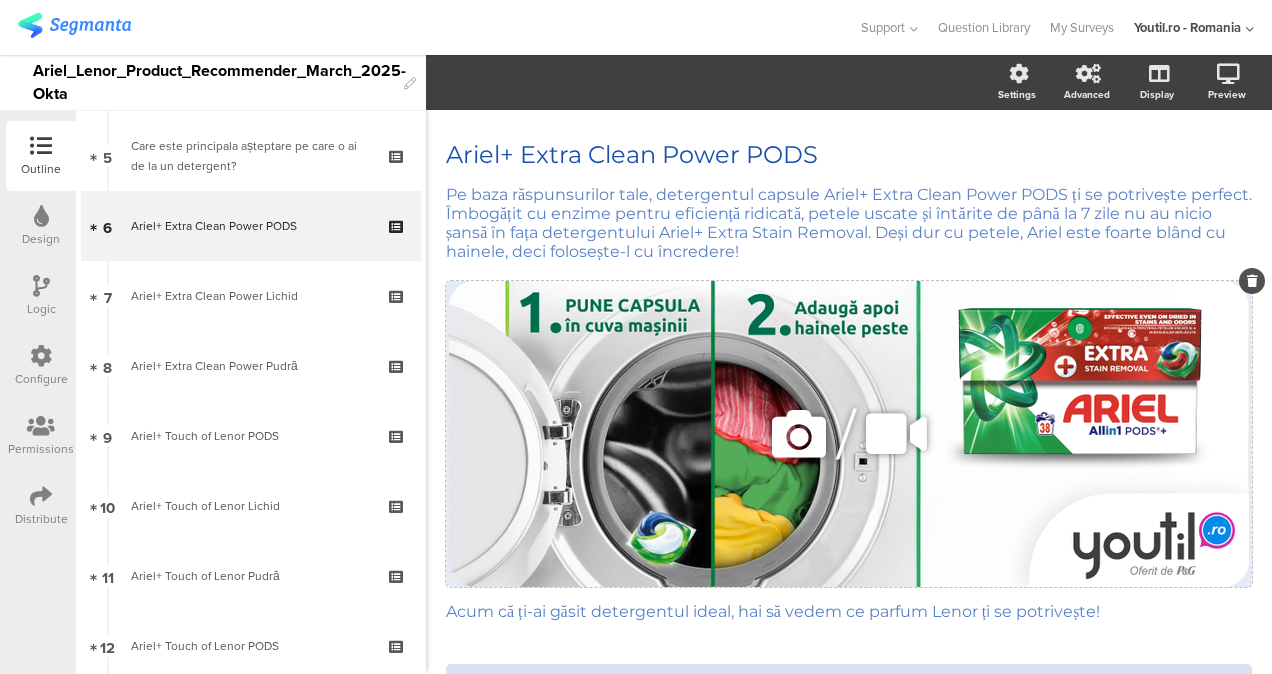scroll, scrollTop: 177, scrollLeft: 0, axis: vertical 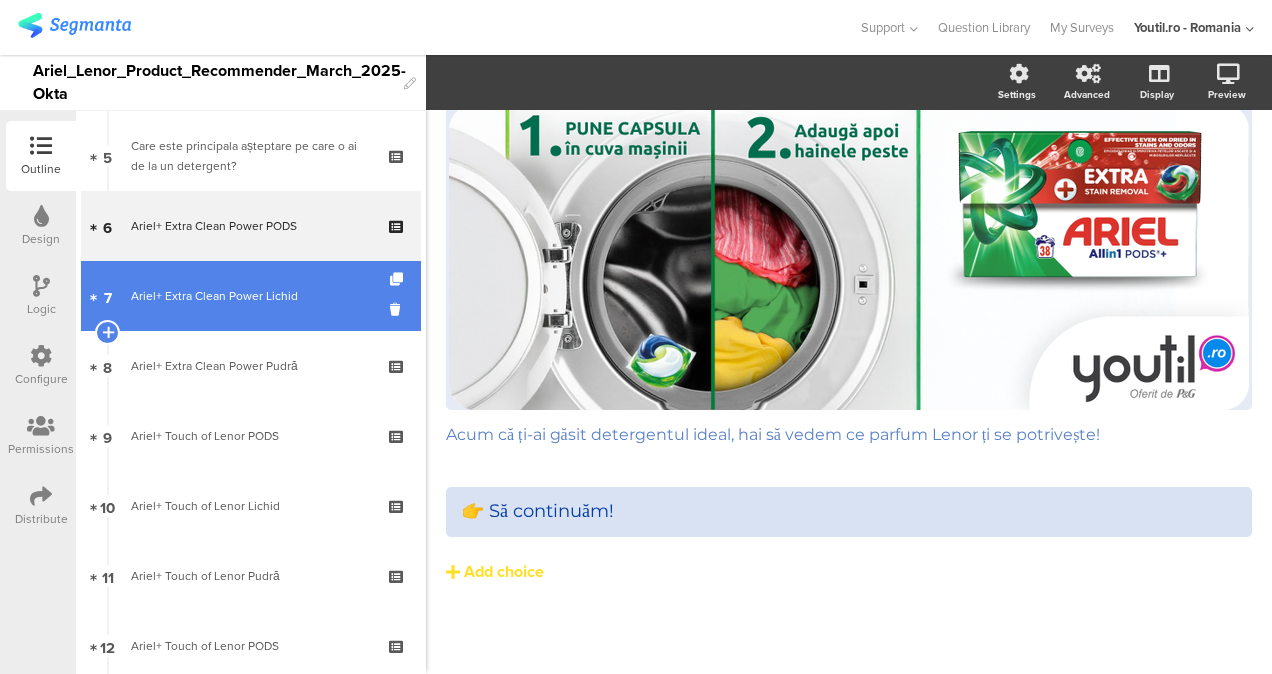 click on "7
Ariel+ Extra Clean Power Lichid" at bounding box center (251, 296) 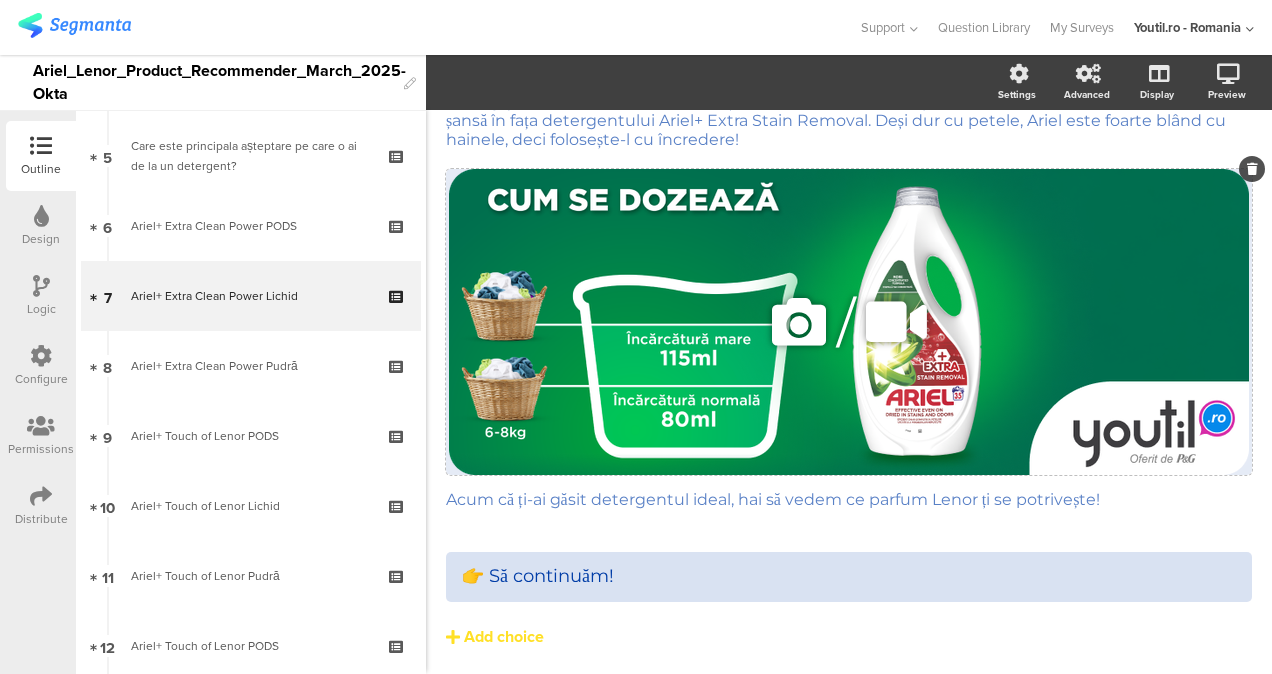 scroll, scrollTop: 177, scrollLeft: 0, axis: vertical 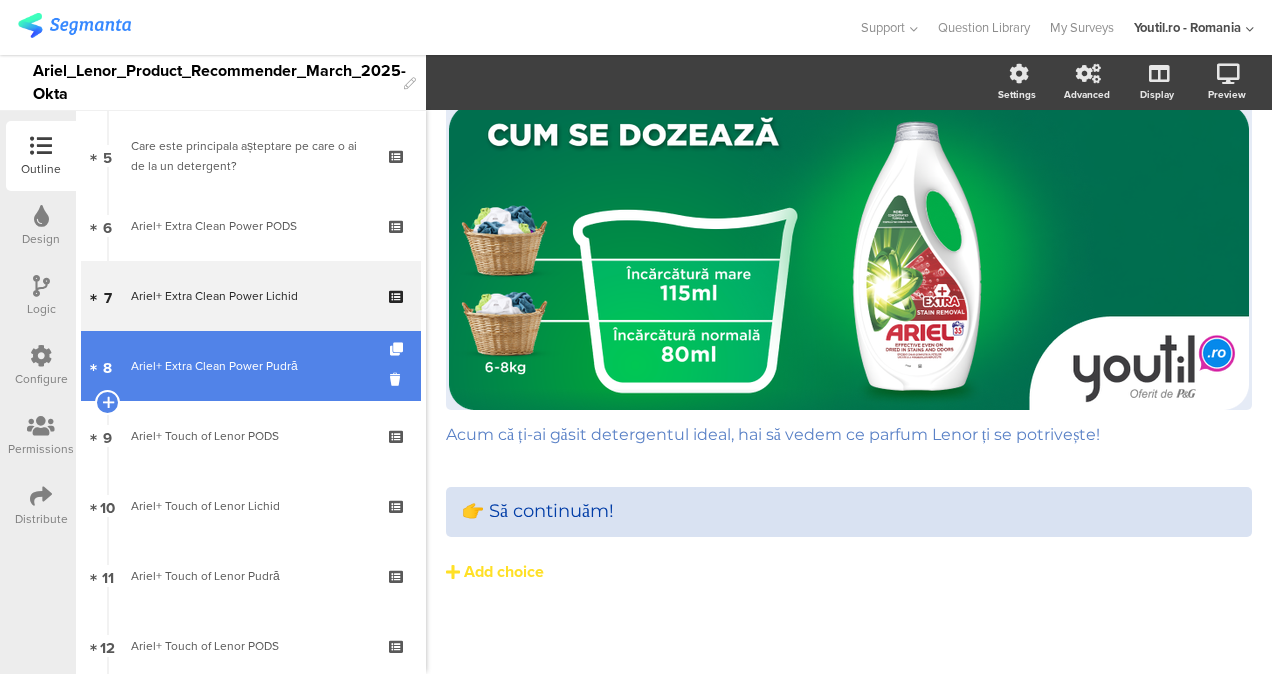 click on "Ariel+ Extra Clean Power Pudră" at bounding box center [250, 366] 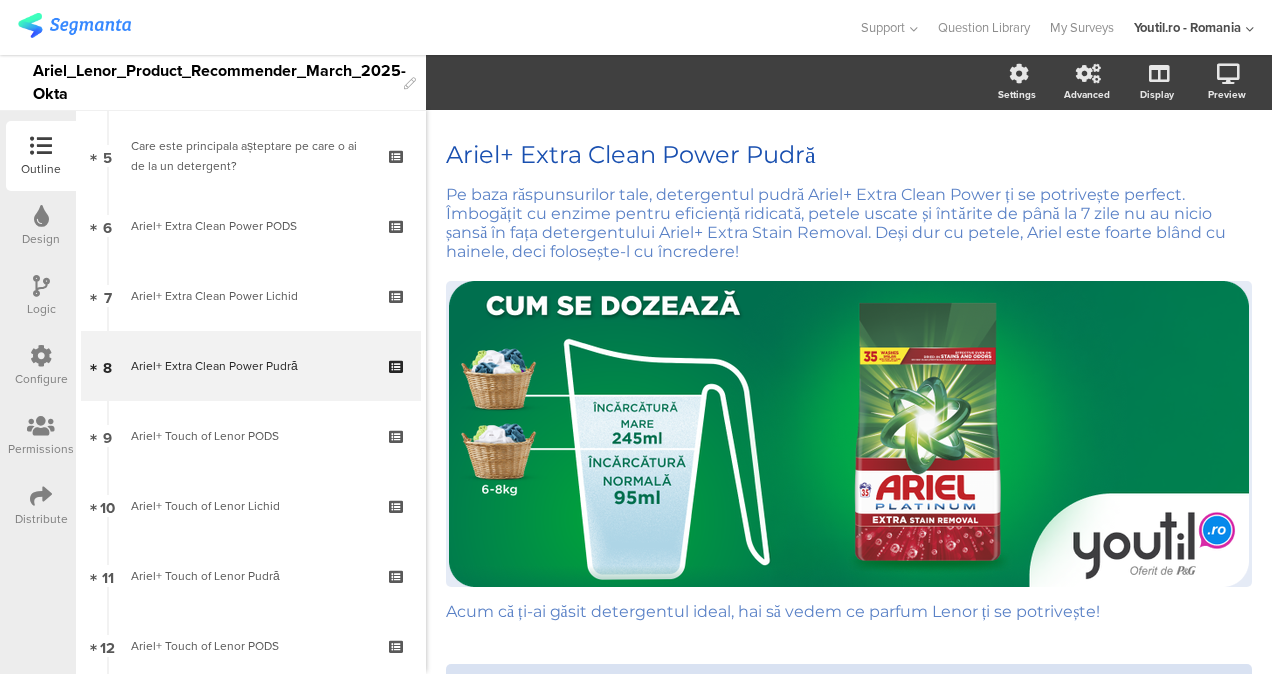 scroll, scrollTop: 177, scrollLeft: 0, axis: vertical 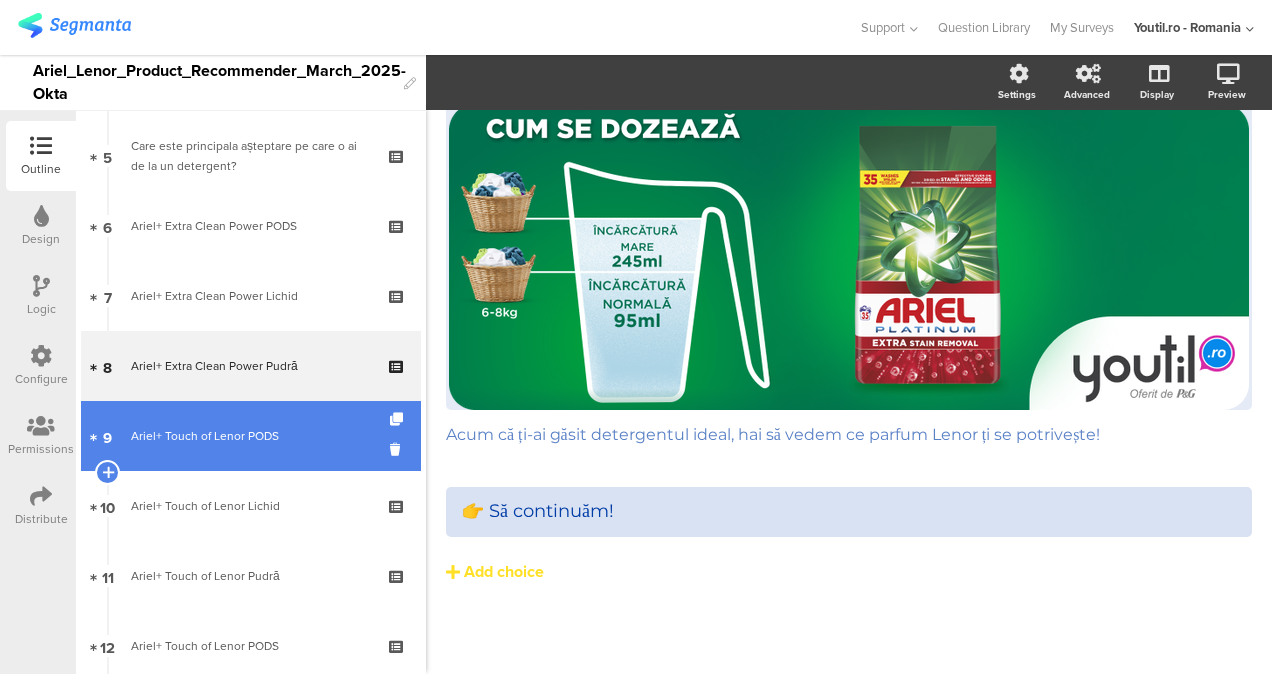 click on "9
Ariel+ Touch of Lenor PODS" at bounding box center (251, 436) 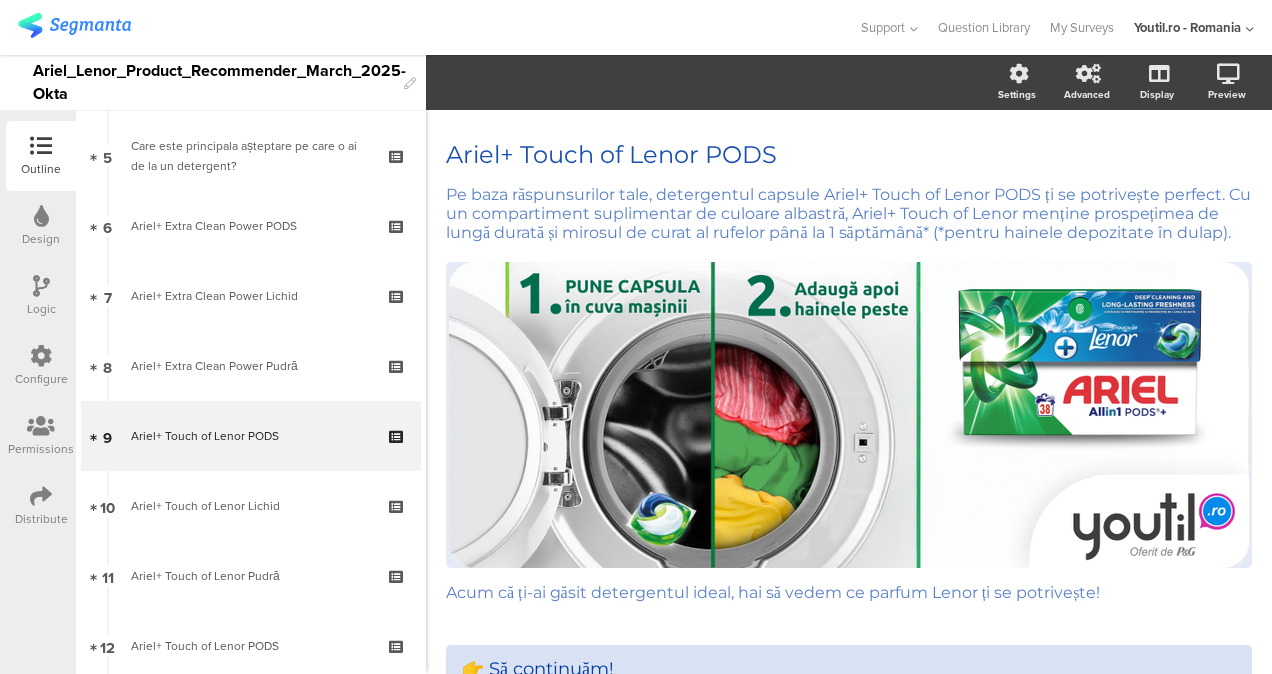 scroll, scrollTop: 177, scrollLeft: 0, axis: vertical 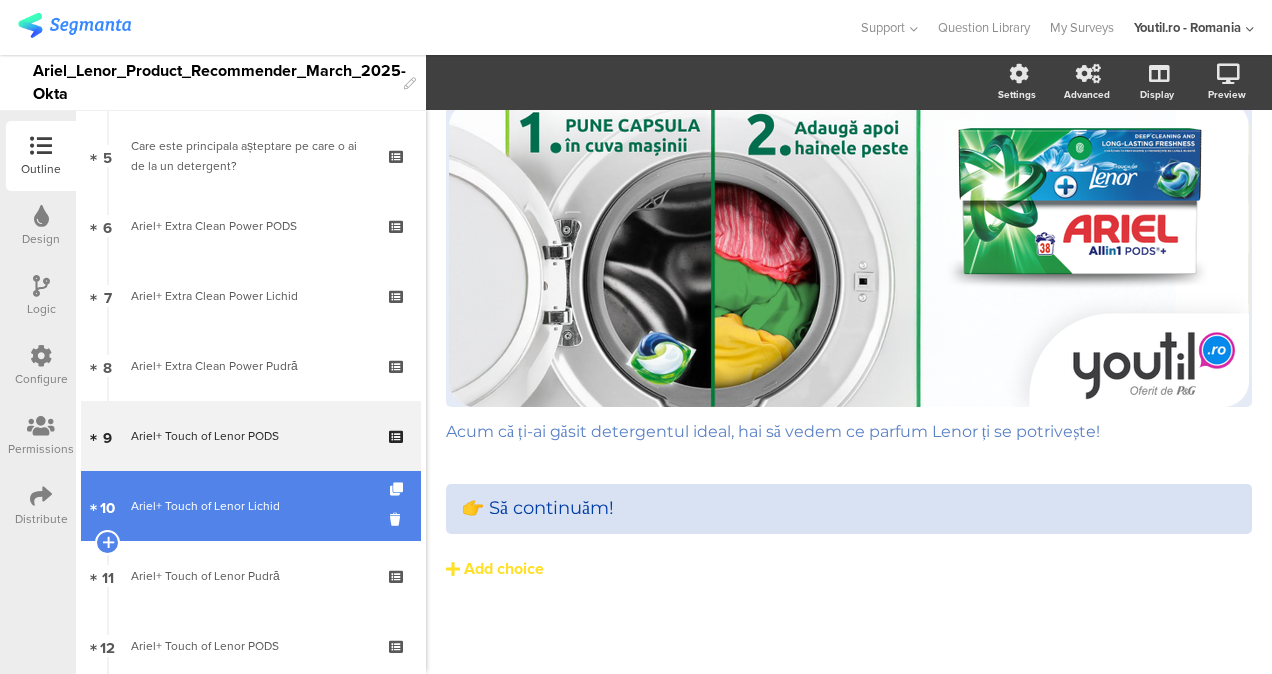 click on "Ariel+ Touch of Lenor Lichid" at bounding box center (250, 506) 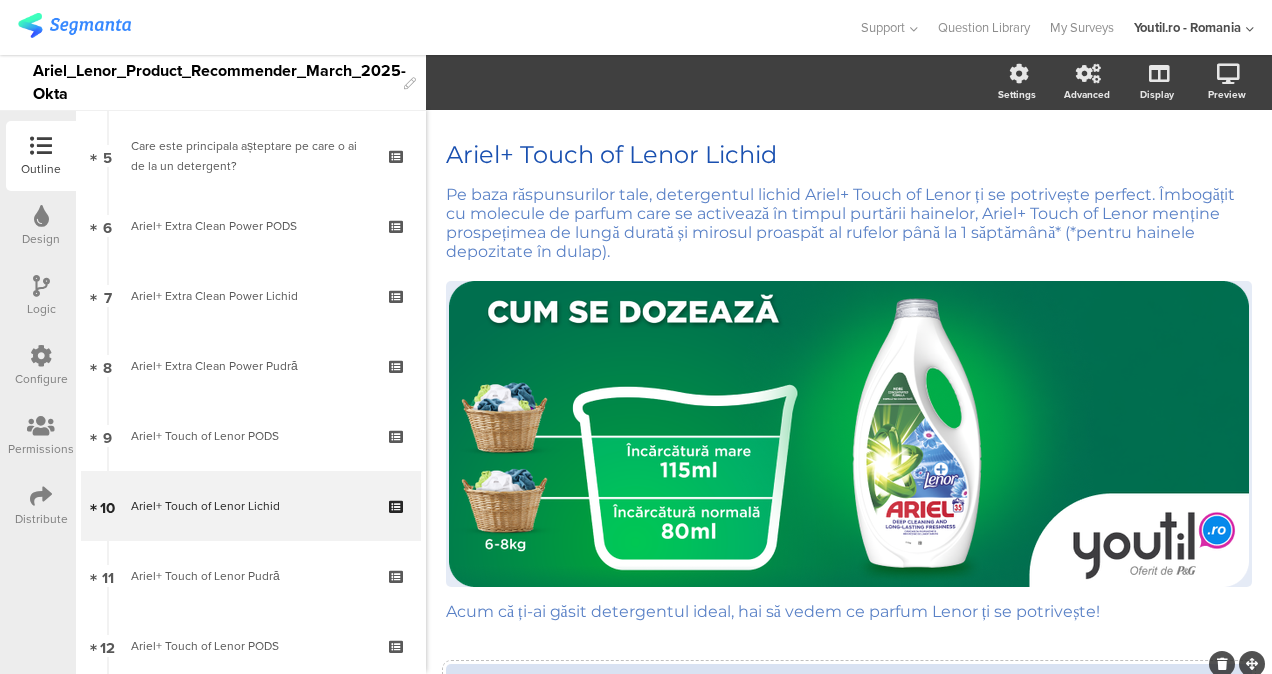scroll, scrollTop: 175, scrollLeft: 0, axis: vertical 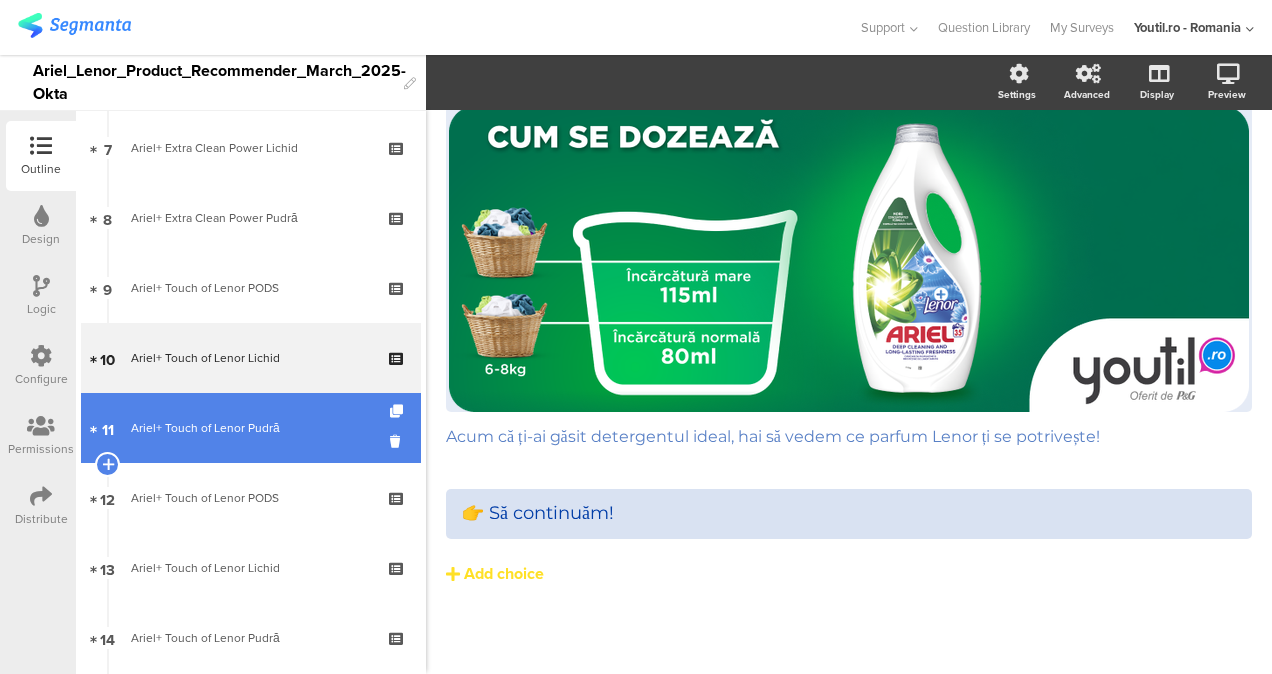 click on "11
Ariel+ Touch of Lenor Pudră" at bounding box center (251, 428) 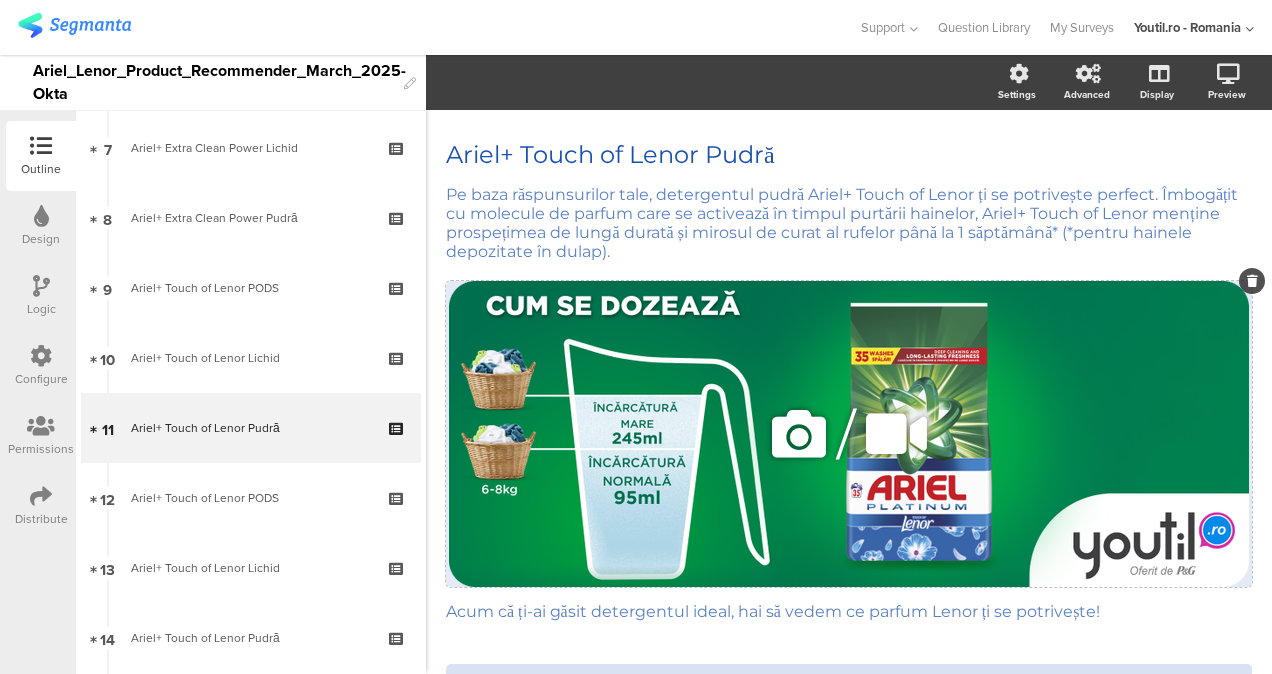 scroll, scrollTop: 177, scrollLeft: 0, axis: vertical 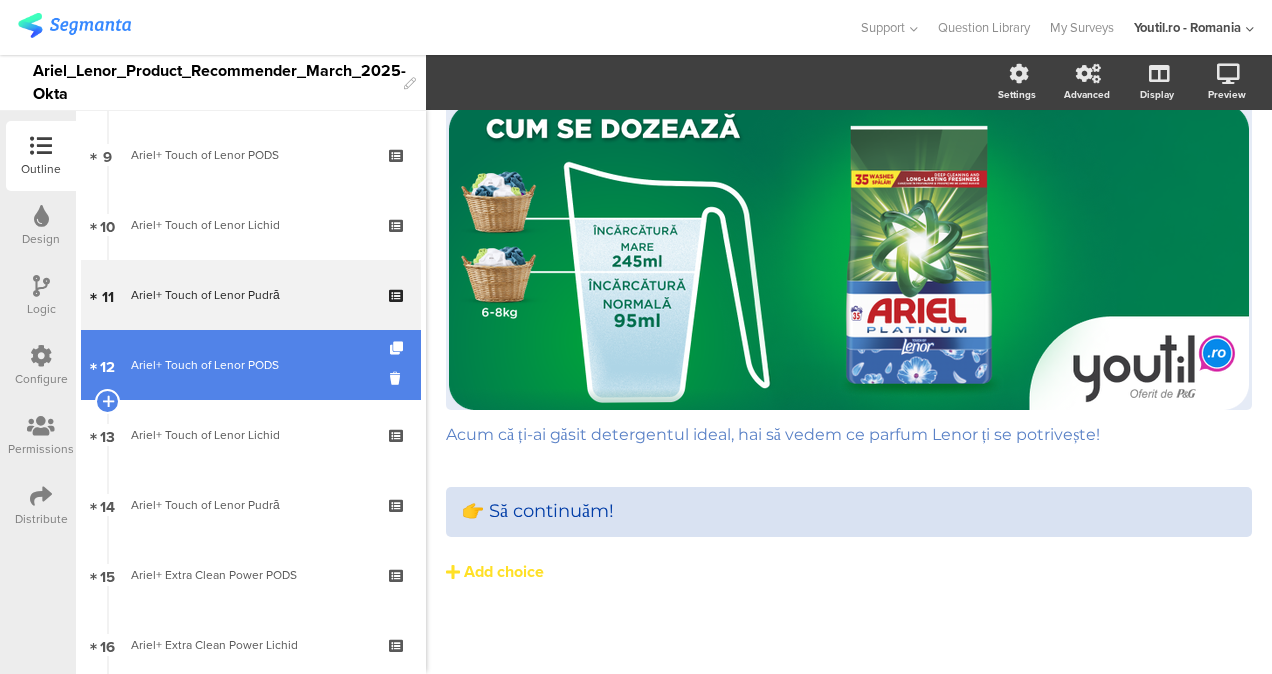 click on "12
Ariel+ Touch of Lenor PODS" at bounding box center (251, 365) 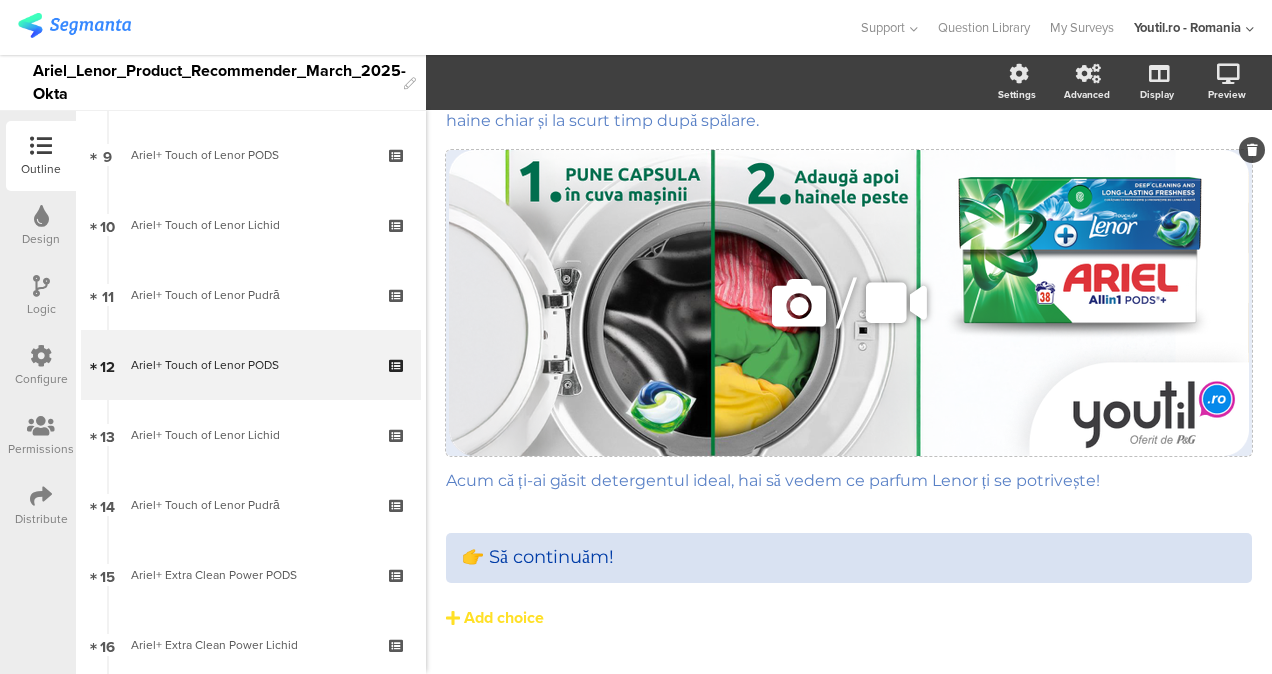 scroll, scrollTop: 158, scrollLeft: 0, axis: vertical 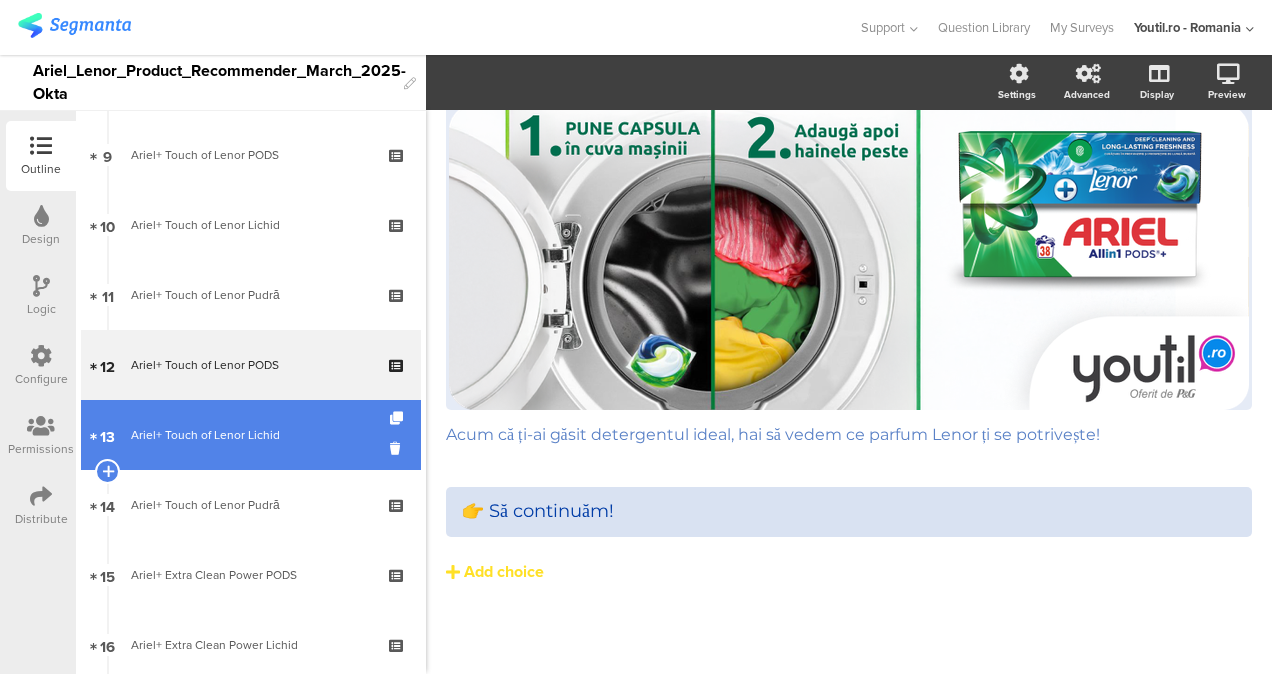 click on "Ariel+ Touch of Lenor Lichid" at bounding box center [250, 435] 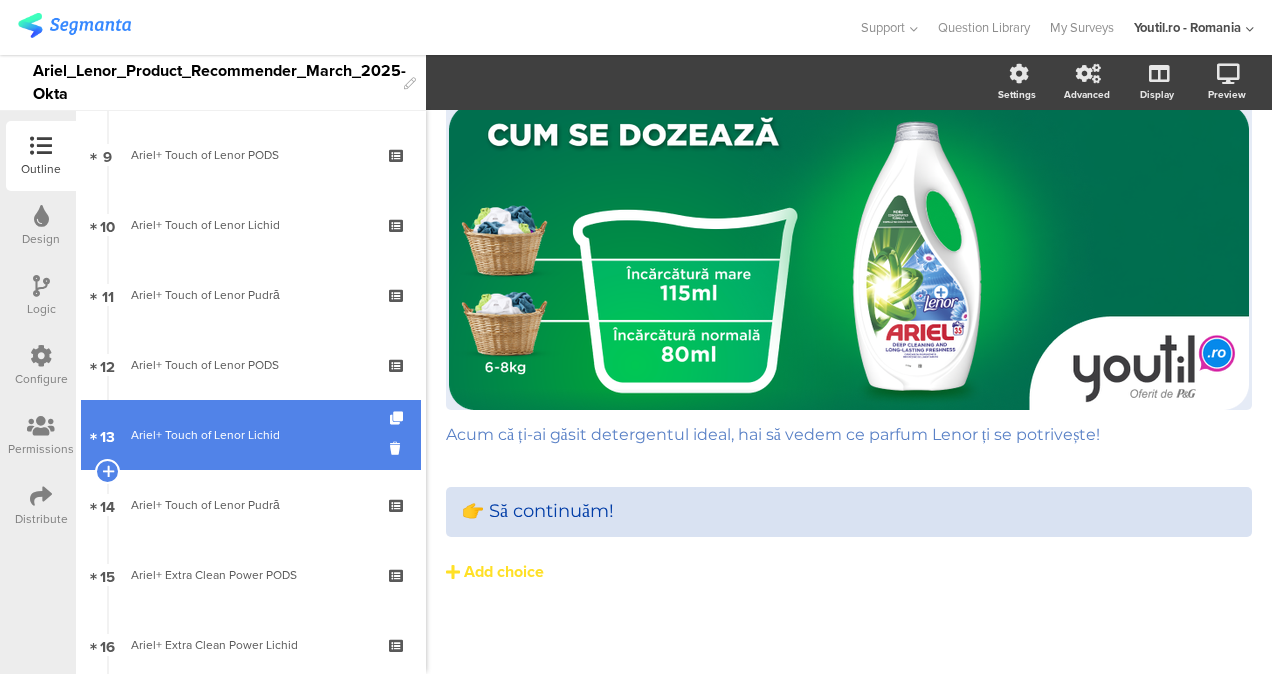 scroll, scrollTop: 74, scrollLeft: 0, axis: vertical 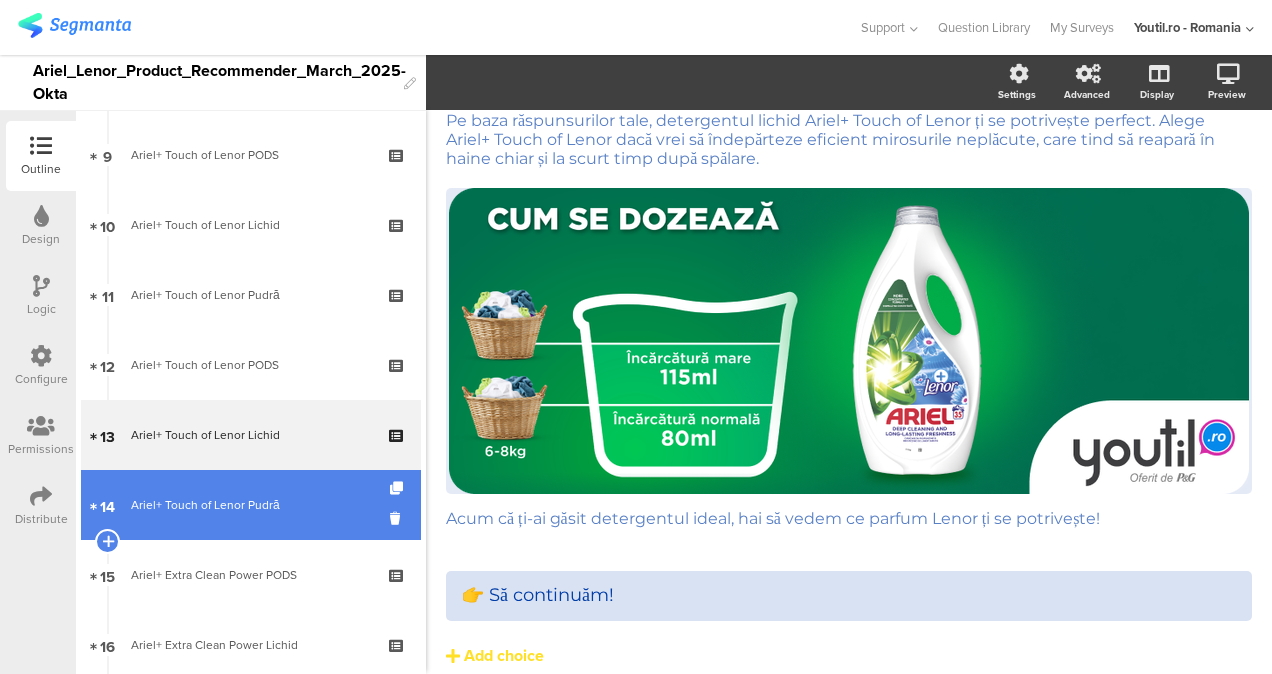 click on "14
Ariel+ Touch of Lenor Pudră" at bounding box center (251, 505) 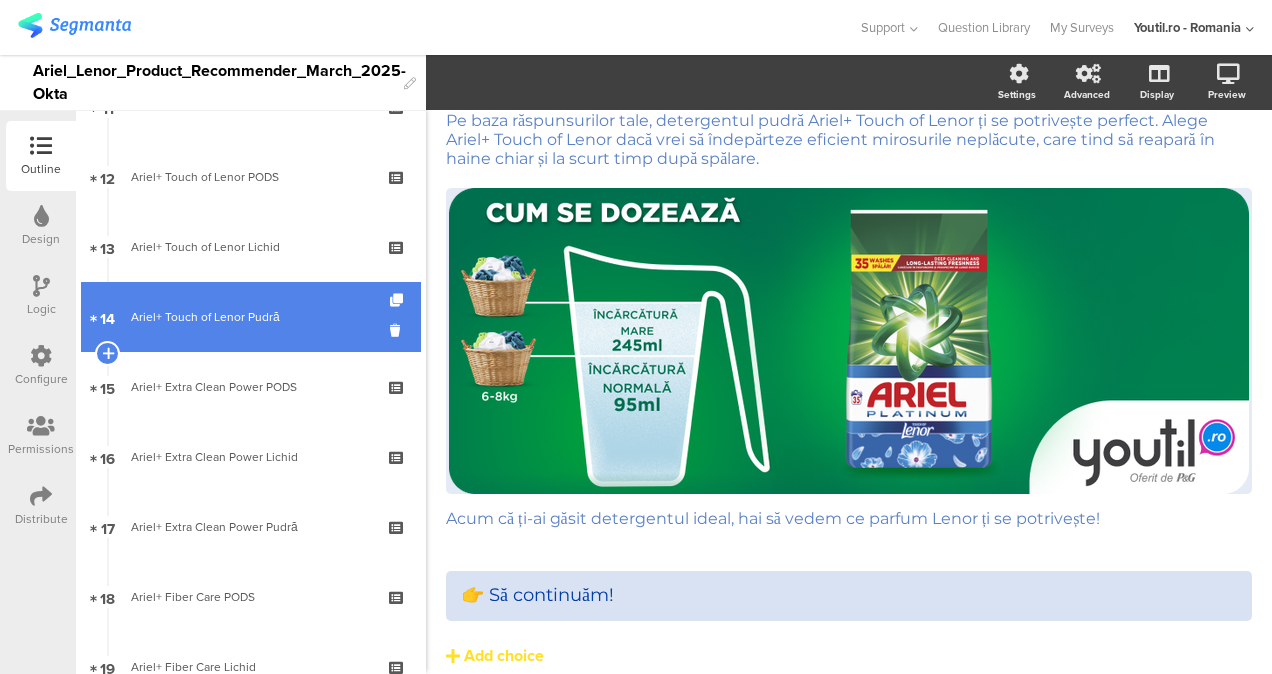 scroll, scrollTop: 830, scrollLeft: 0, axis: vertical 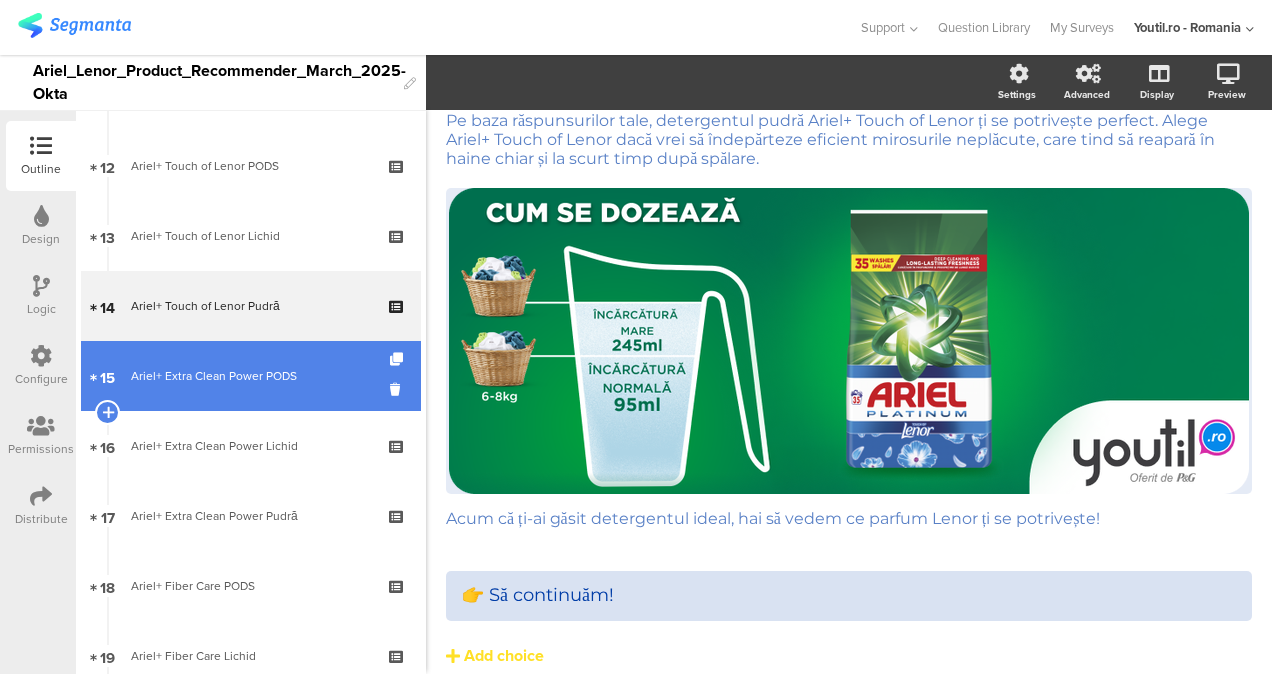 click on "Ariel+ Extra Clean Power PODS" at bounding box center [250, 376] 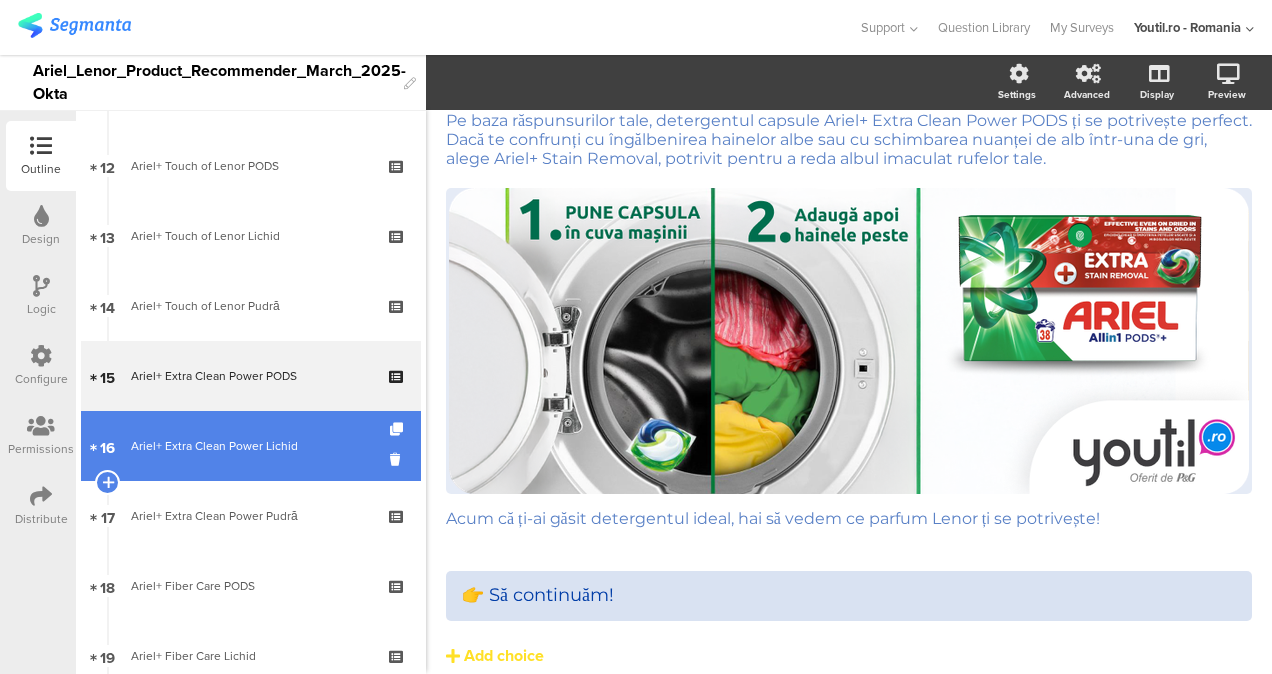click on "16
Ariel+ Extra Clean Power Lichid" at bounding box center [251, 446] 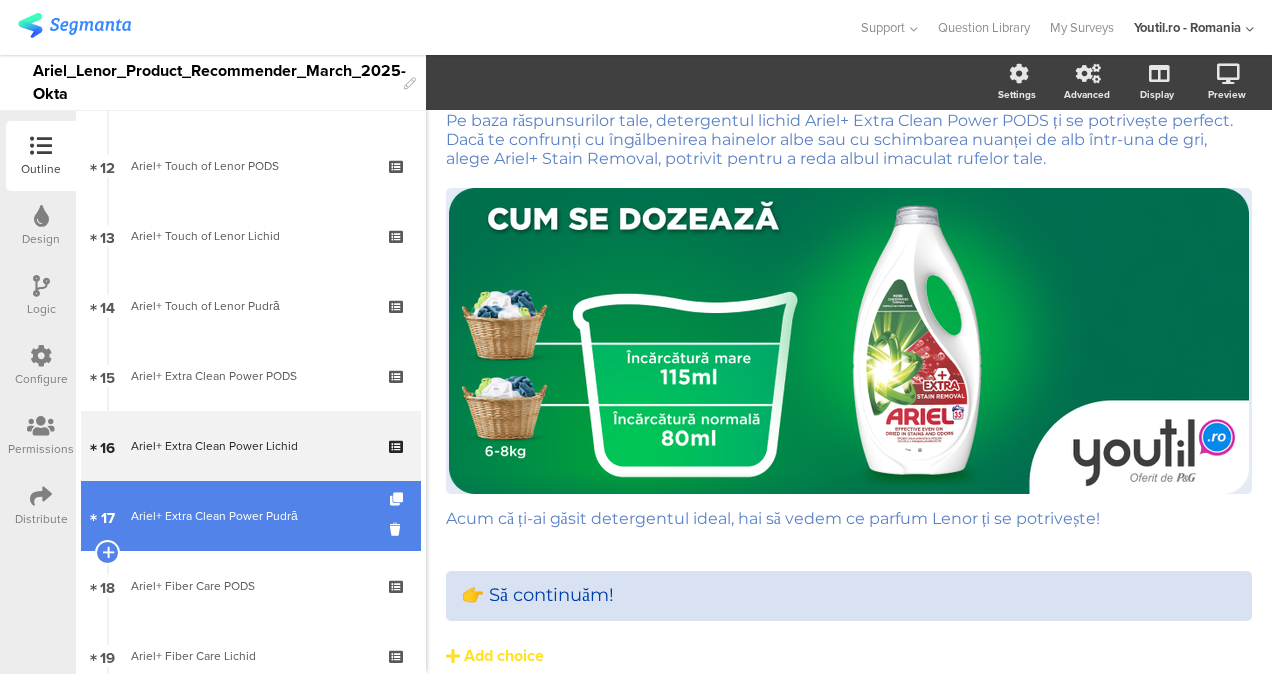 click on "17
Ariel+ Extra Clean Power Pudră" at bounding box center [251, 516] 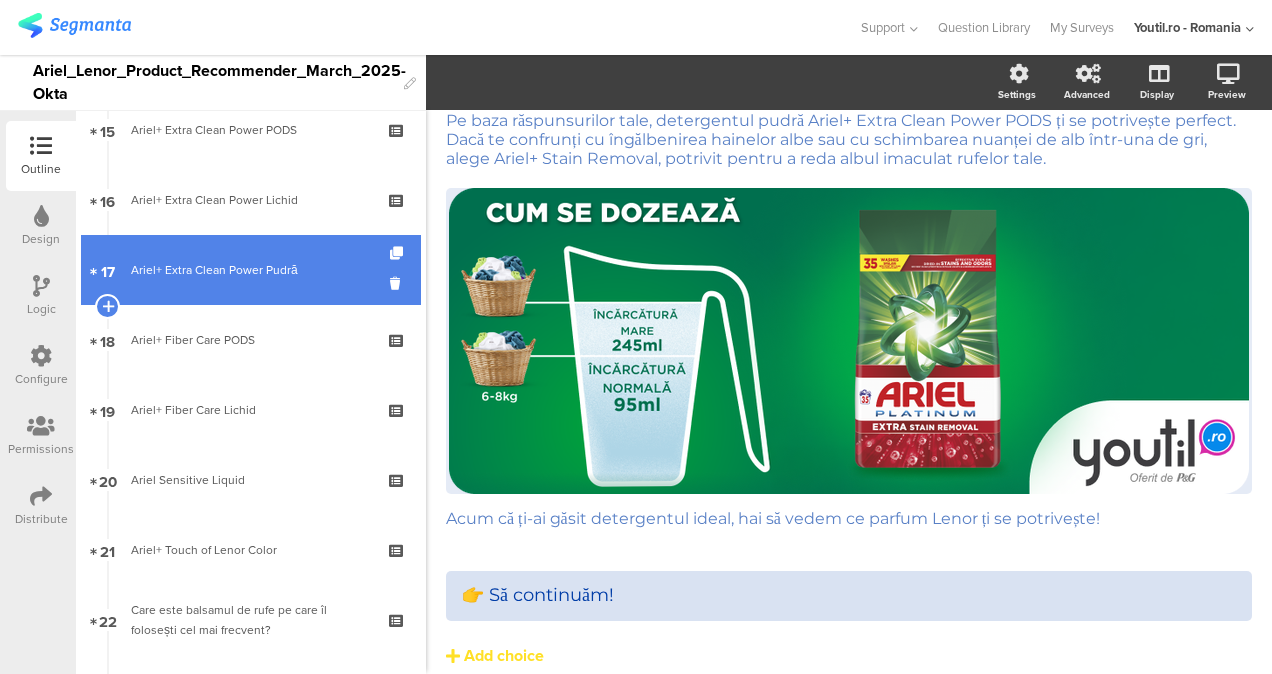 scroll, scrollTop: 1103, scrollLeft: 0, axis: vertical 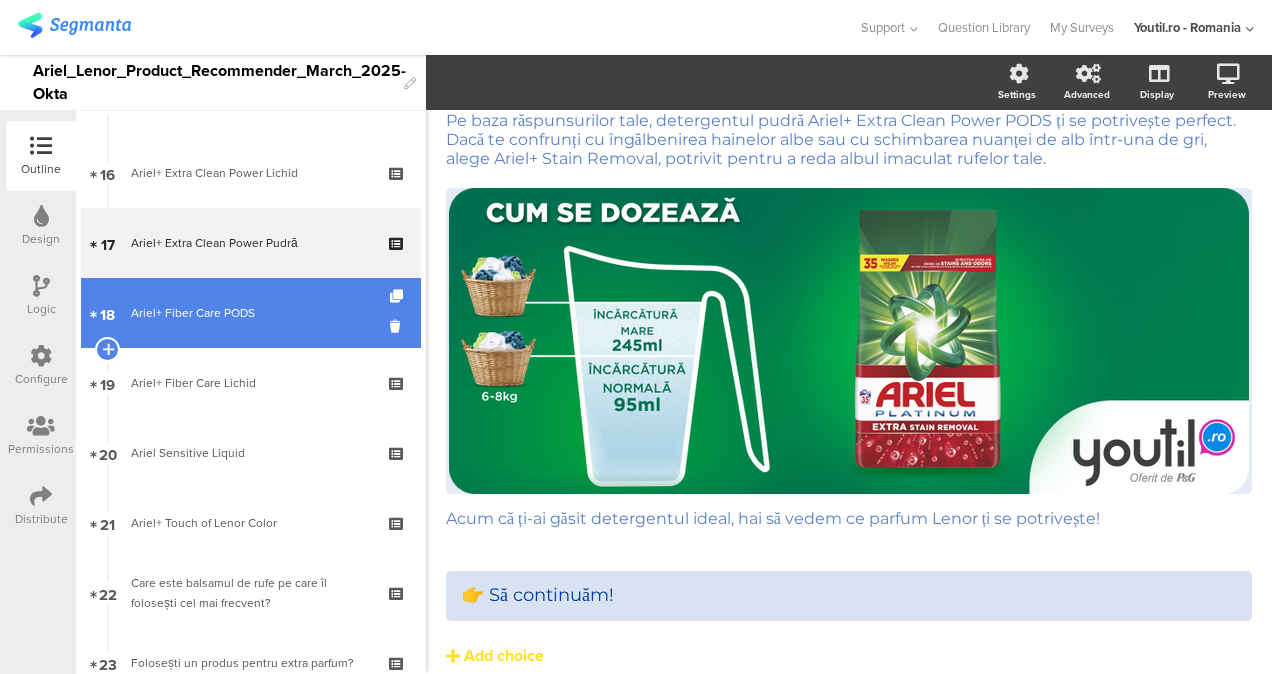 click on "18
Ariel+ Fiber Care PODS" at bounding box center (251, 313) 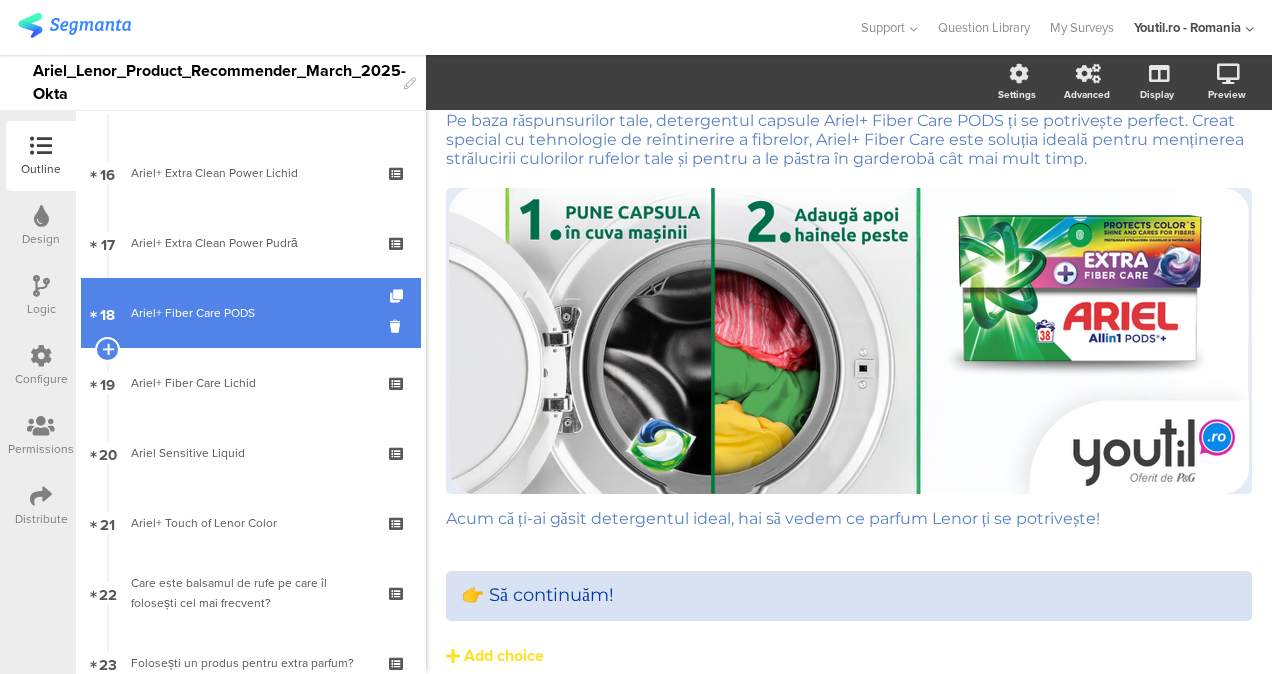scroll, scrollTop: 0, scrollLeft: 0, axis: both 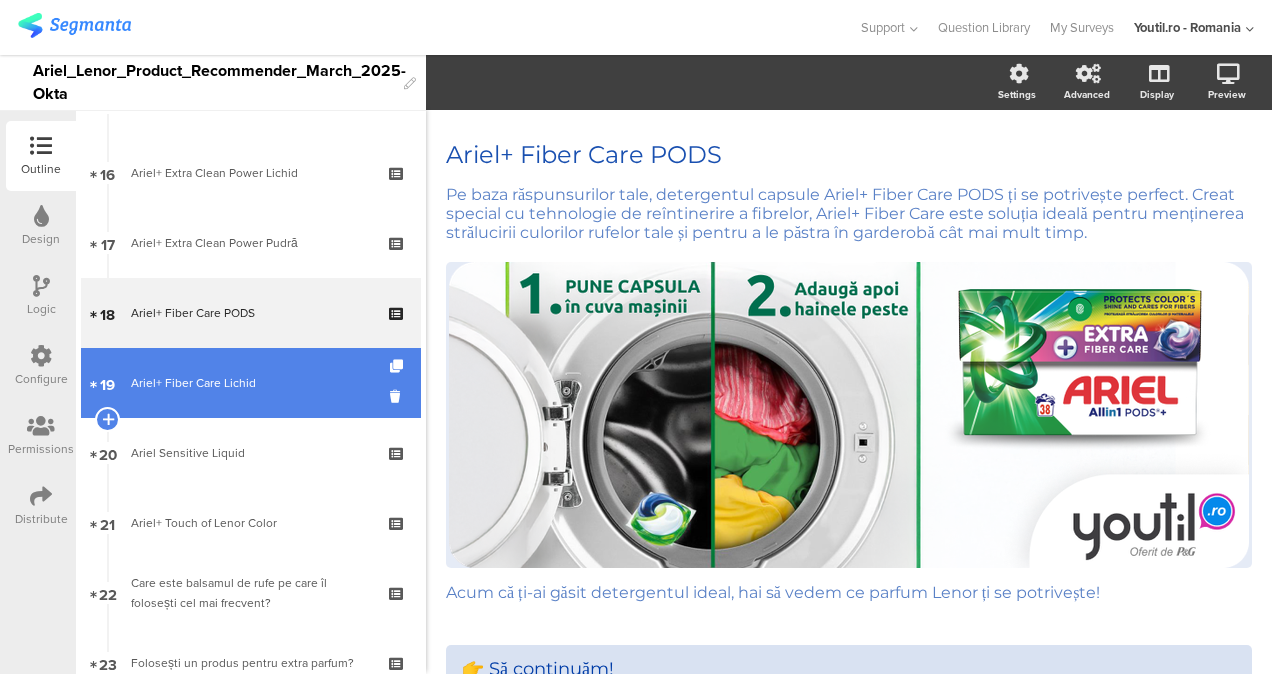 click on "Ariel+ Fiber Care Lichid" at bounding box center (250, 383) 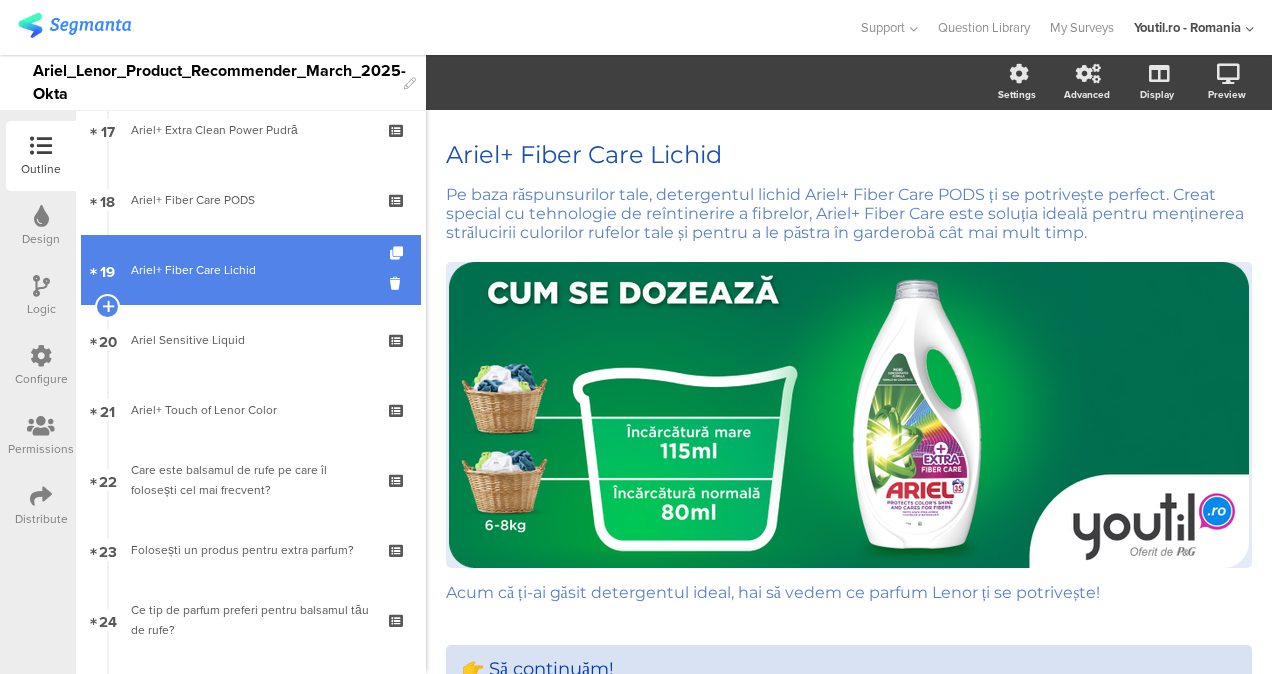 scroll, scrollTop: 1225, scrollLeft: 0, axis: vertical 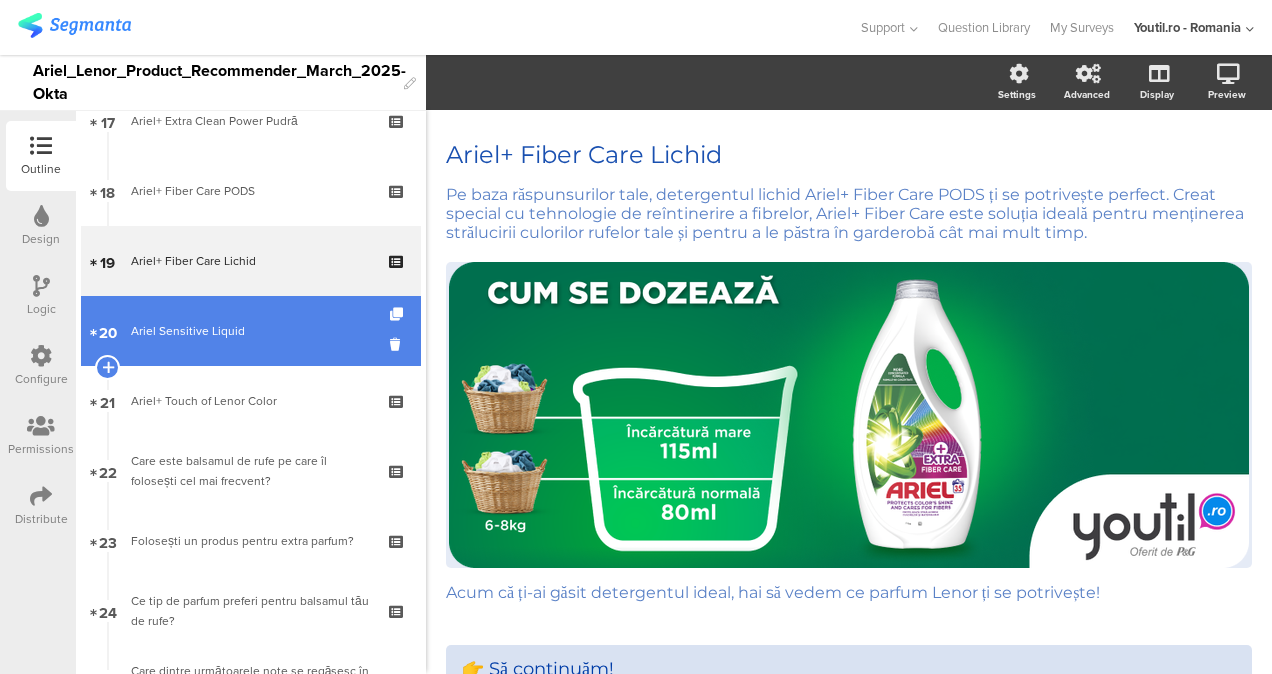 click on "20
Ariel Sensitive Liquid" at bounding box center [251, 331] 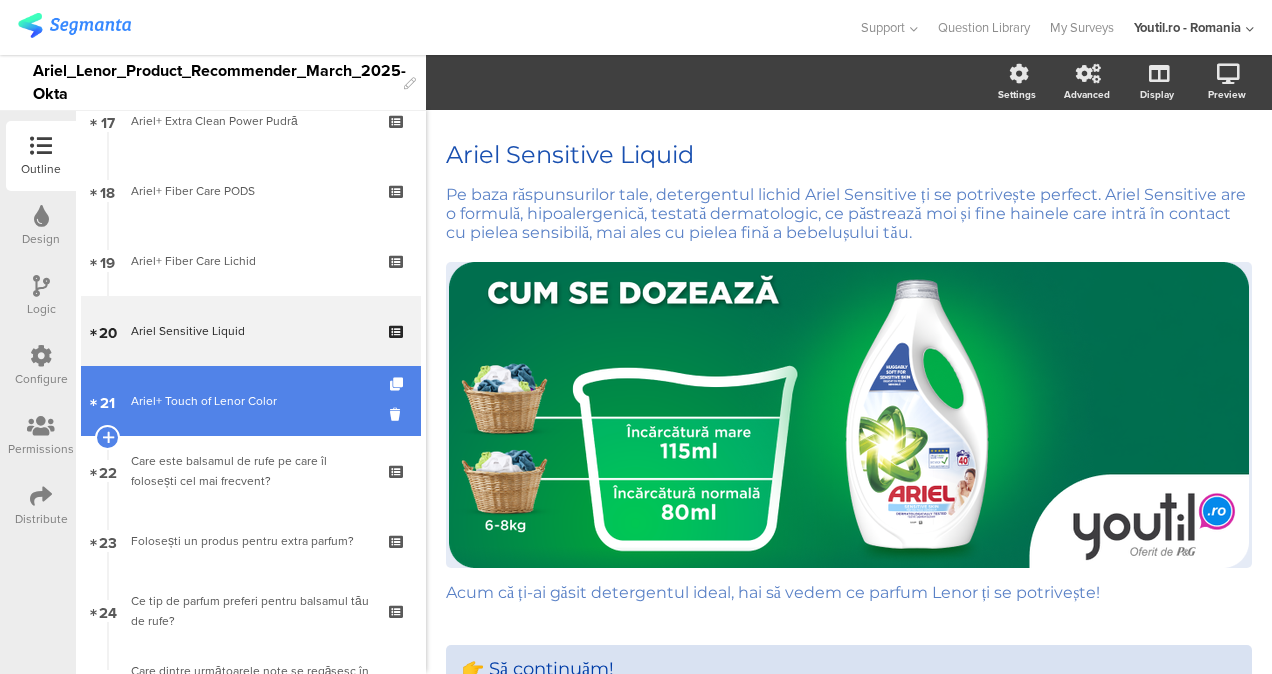 click on "Ariel+ Touch of Lenor Color" at bounding box center (250, 401) 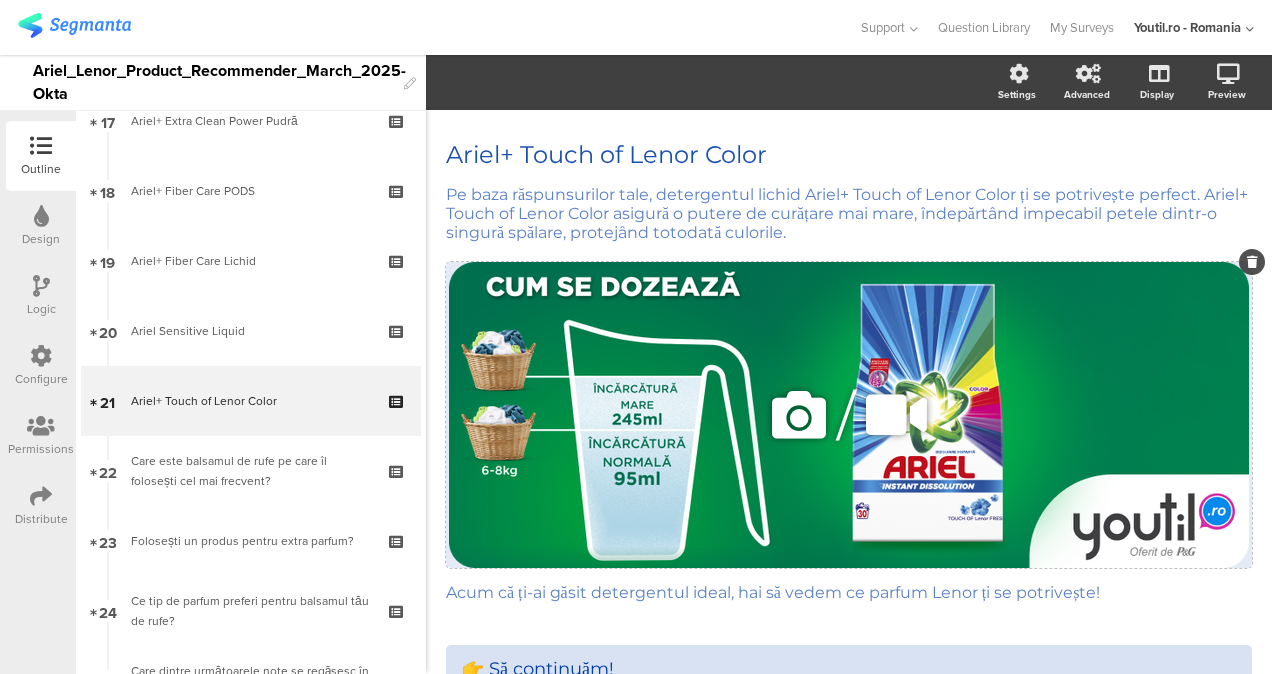 scroll, scrollTop: 158, scrollLeft: 0, axis: vertical 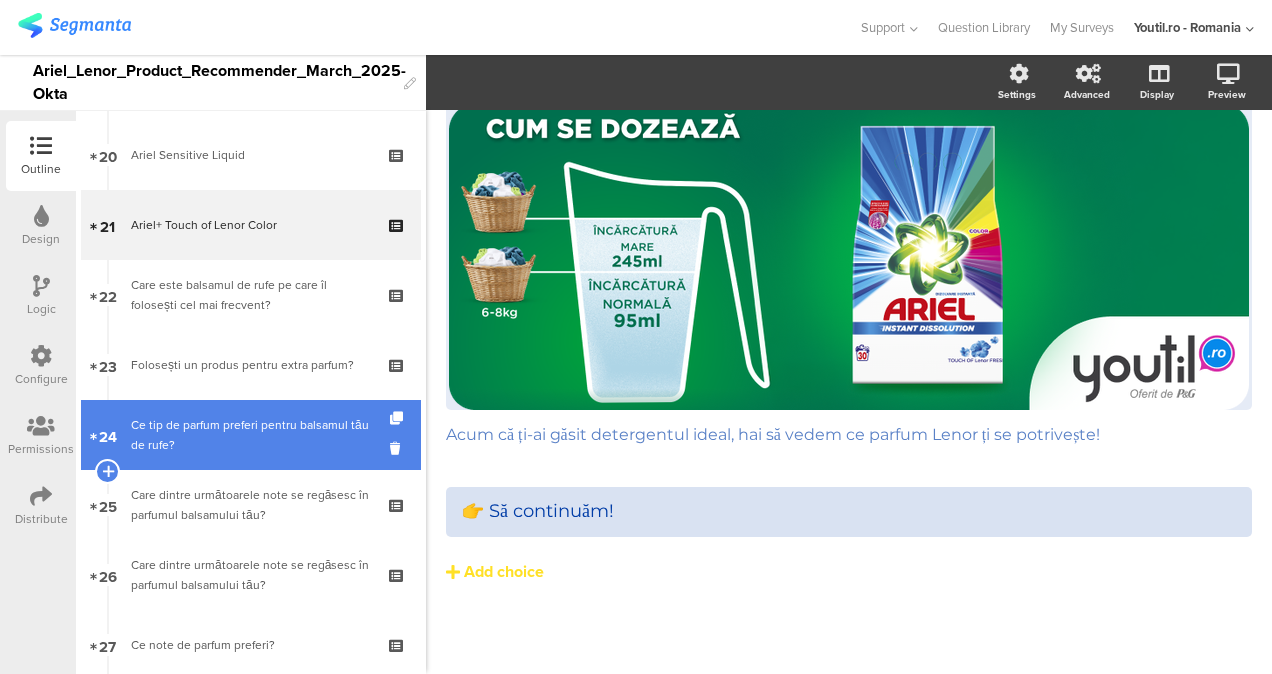 click on "Ce tip de parfum preferi pentru balsamul tău de rufe?" at bounding box center [250, 435] 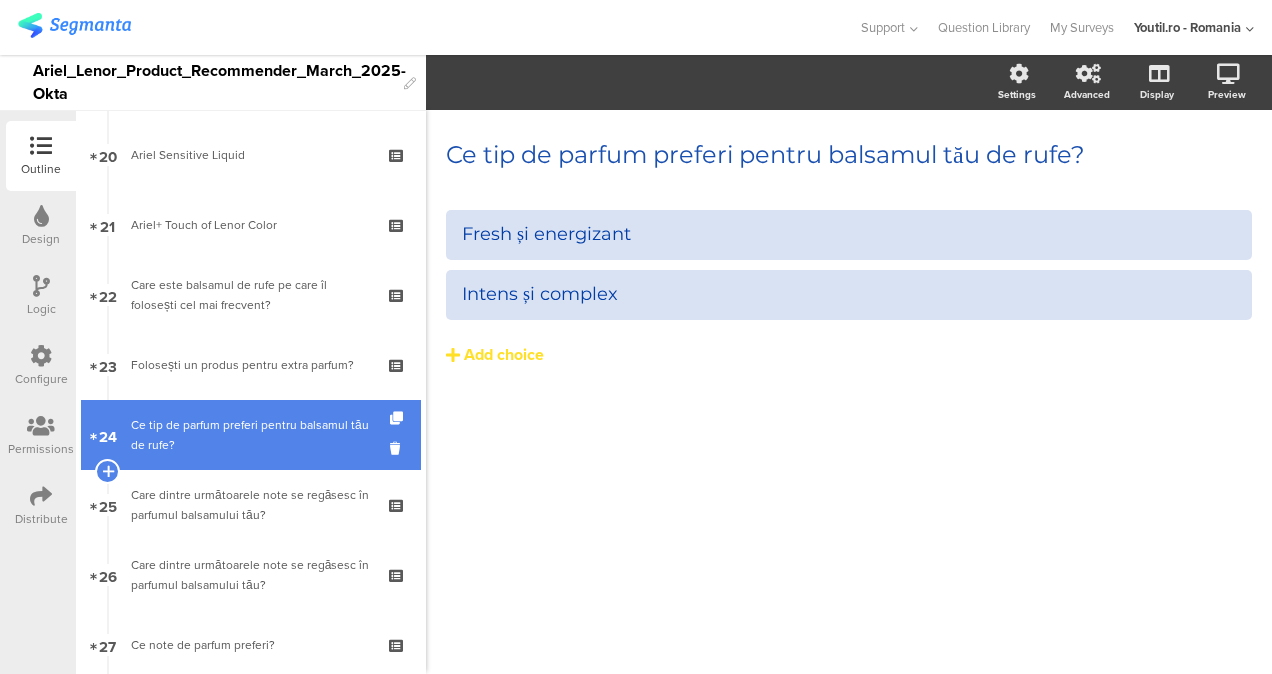 scroll, scrollTop: 0, scrollLeft: 0, axis: both 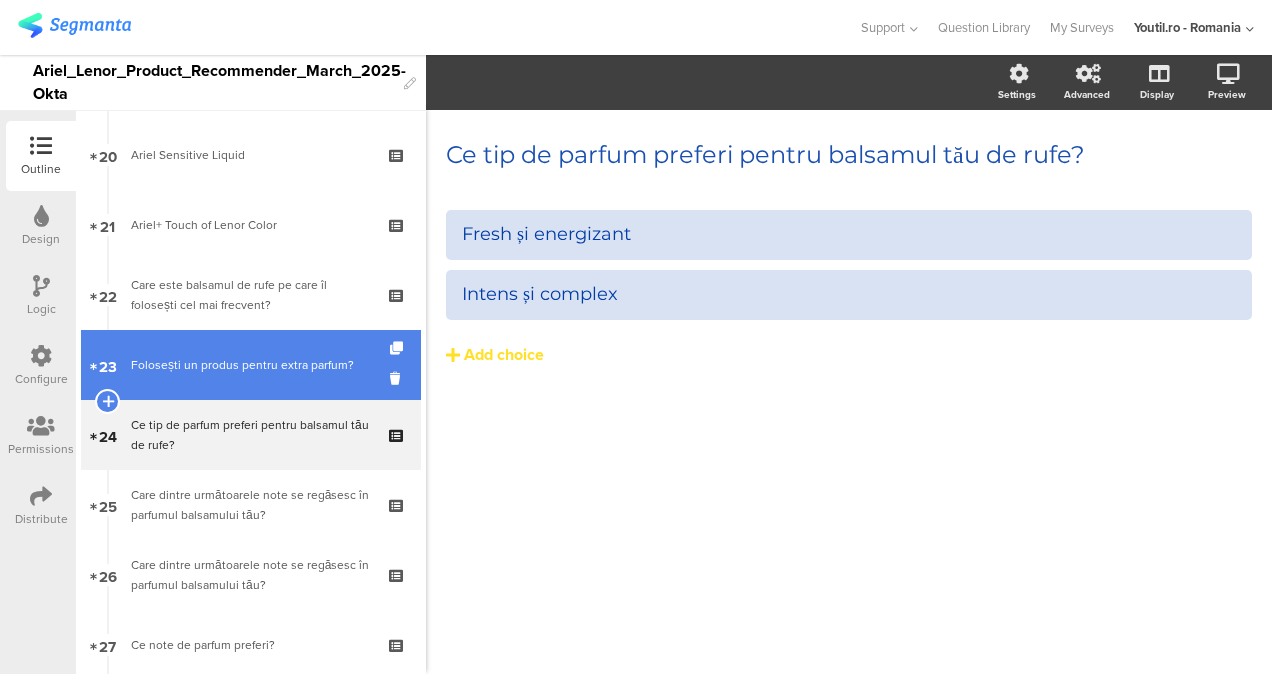 click on "23
Folosești un produs pentru extra parfum?" at bounding box center [251, 365] 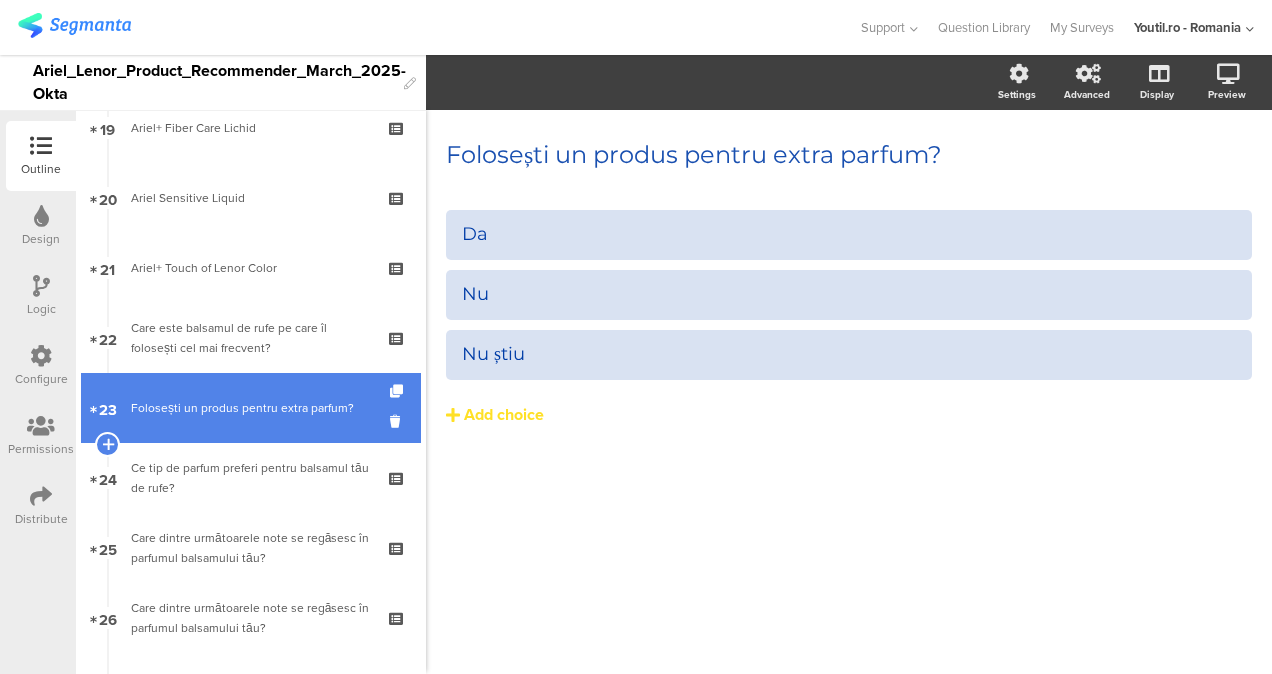 scroll, scrollTop: 1357, scrollLeft: 0, axis: vertical 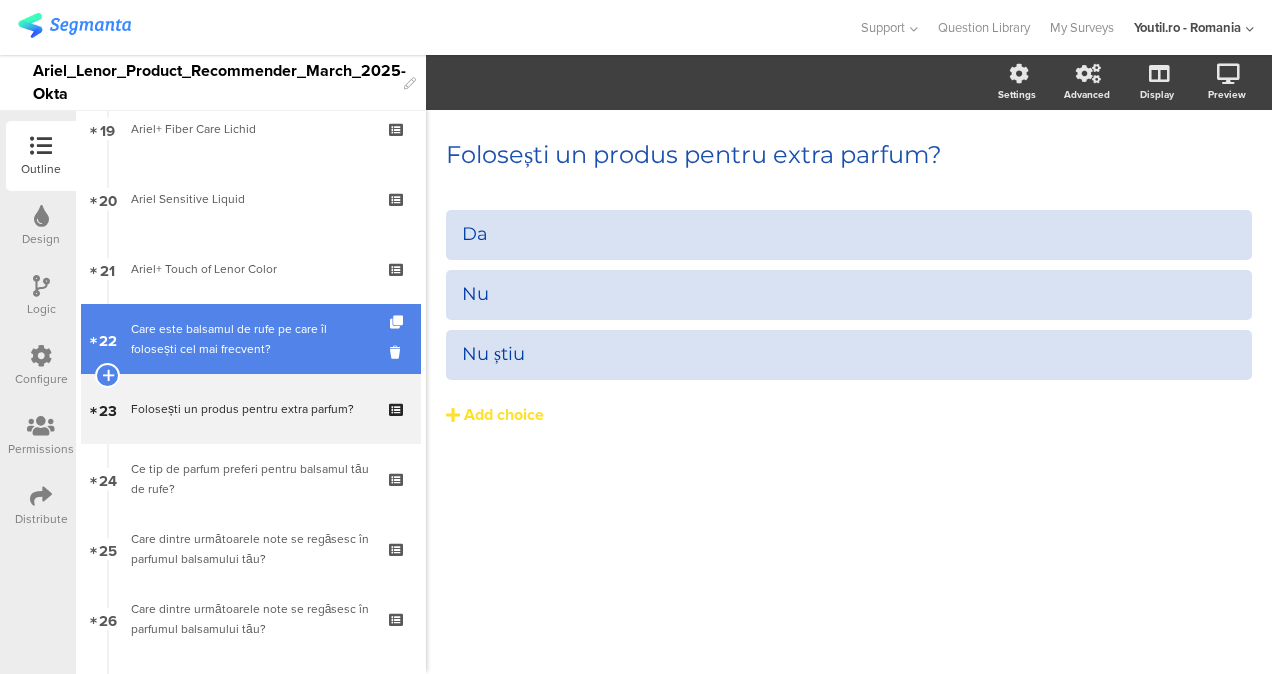 click on "Care este balsamul de rufe pe care îl folosești cel mai frecvent?" at bounding box center (250, 339) 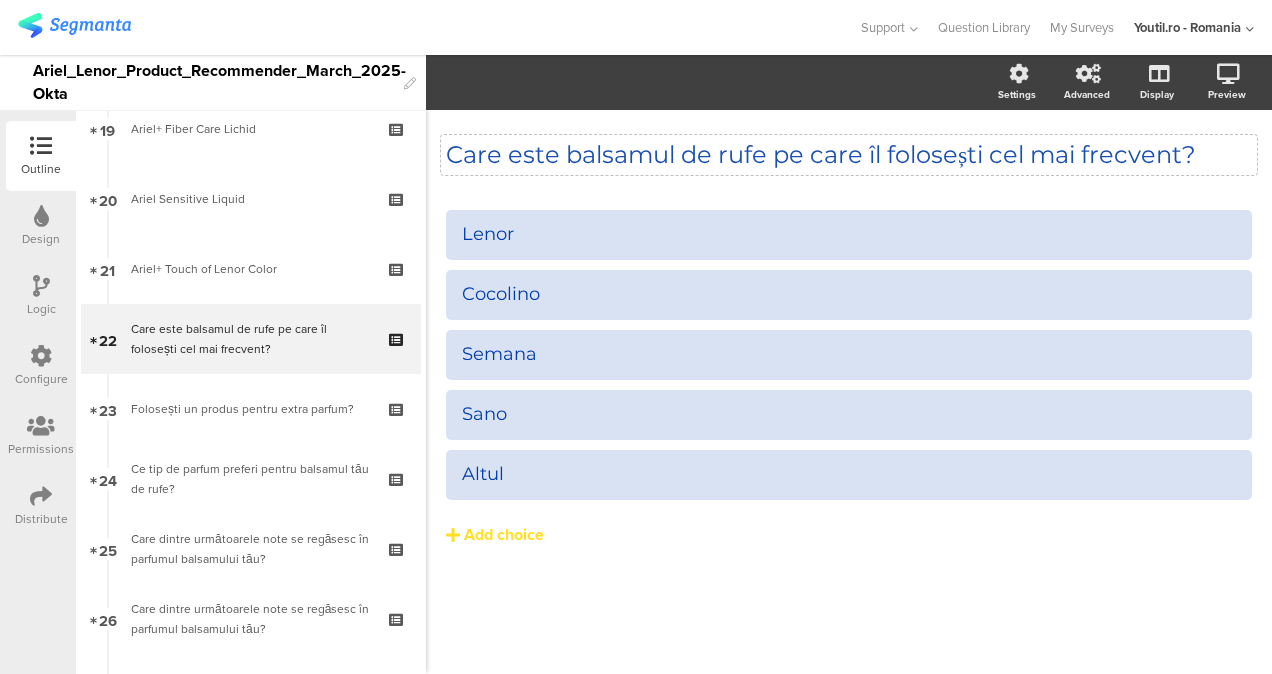 click on "Care este balsamul de rufe pe care îl folosești cel mai frecvent?" at bounding box center [849, 155] 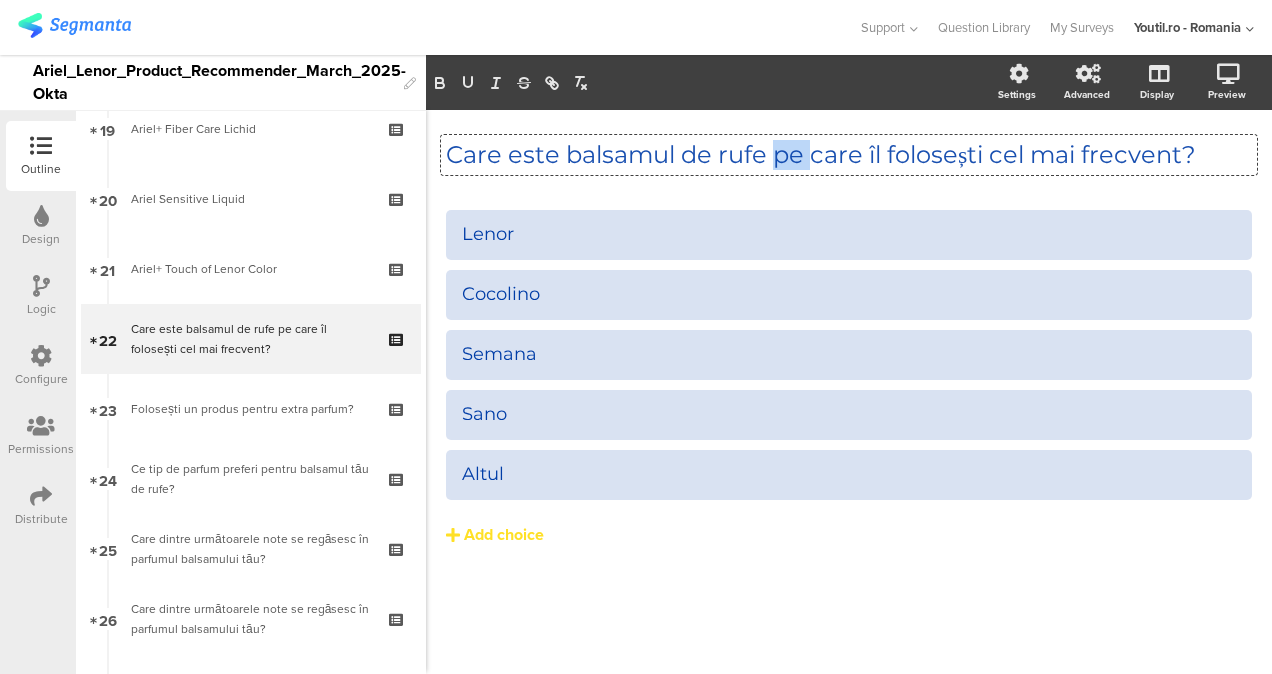 click on "Care este balsamul de rufe pe care îl folosești cel mai frecvent?" at bounding box center (849, 155) 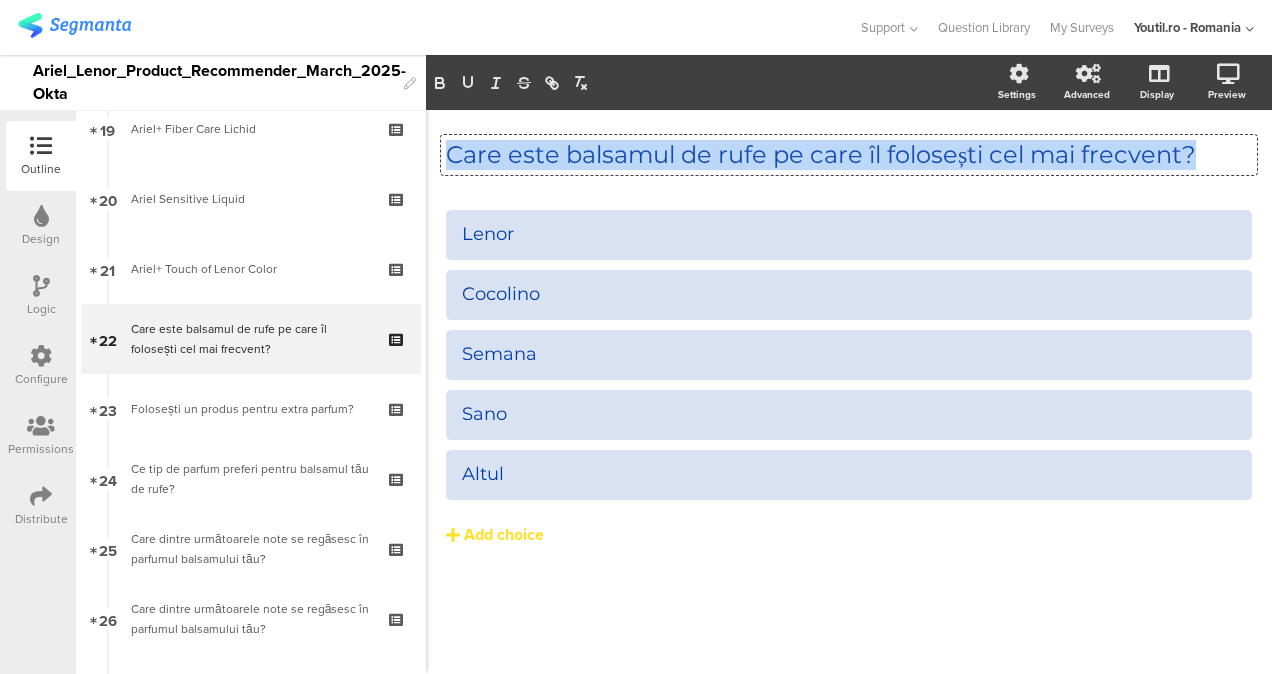 click on "Care este balsamul de rufe pe care îl folosești cel mai frecvent?" at bounding box center (849, 155) 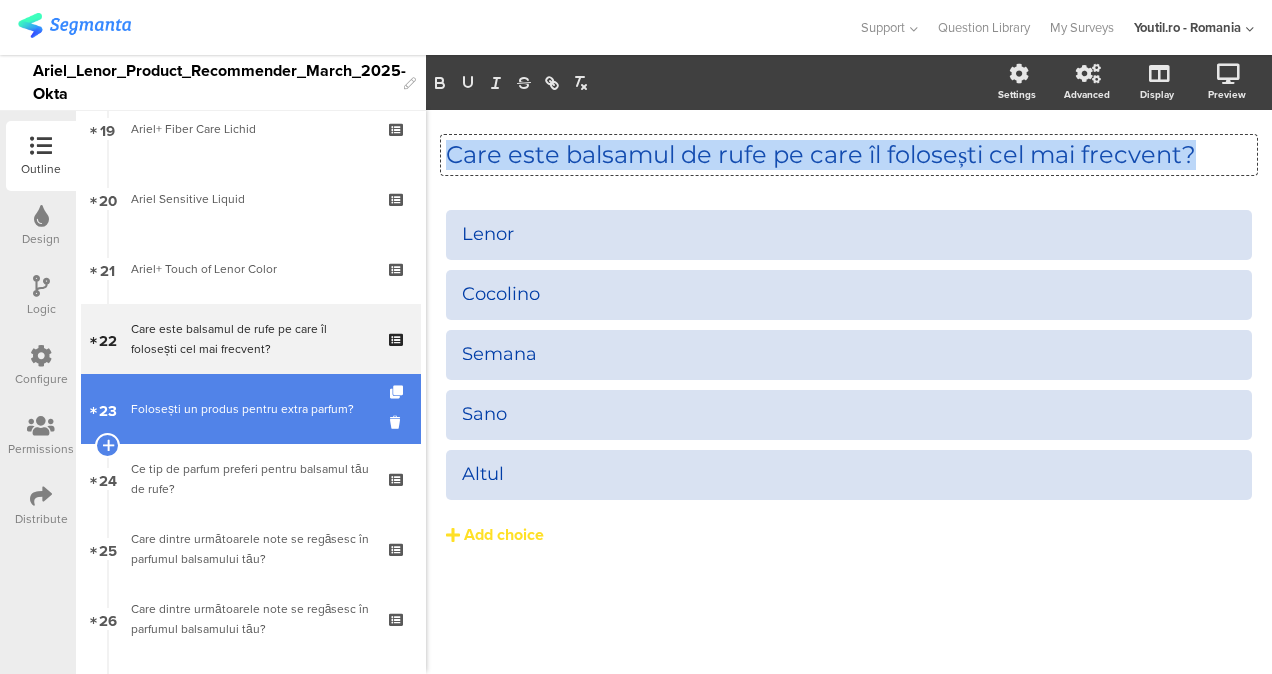 click on "23
Folosești un produs pentru extra parfum?" at bounding box center (251, 409) 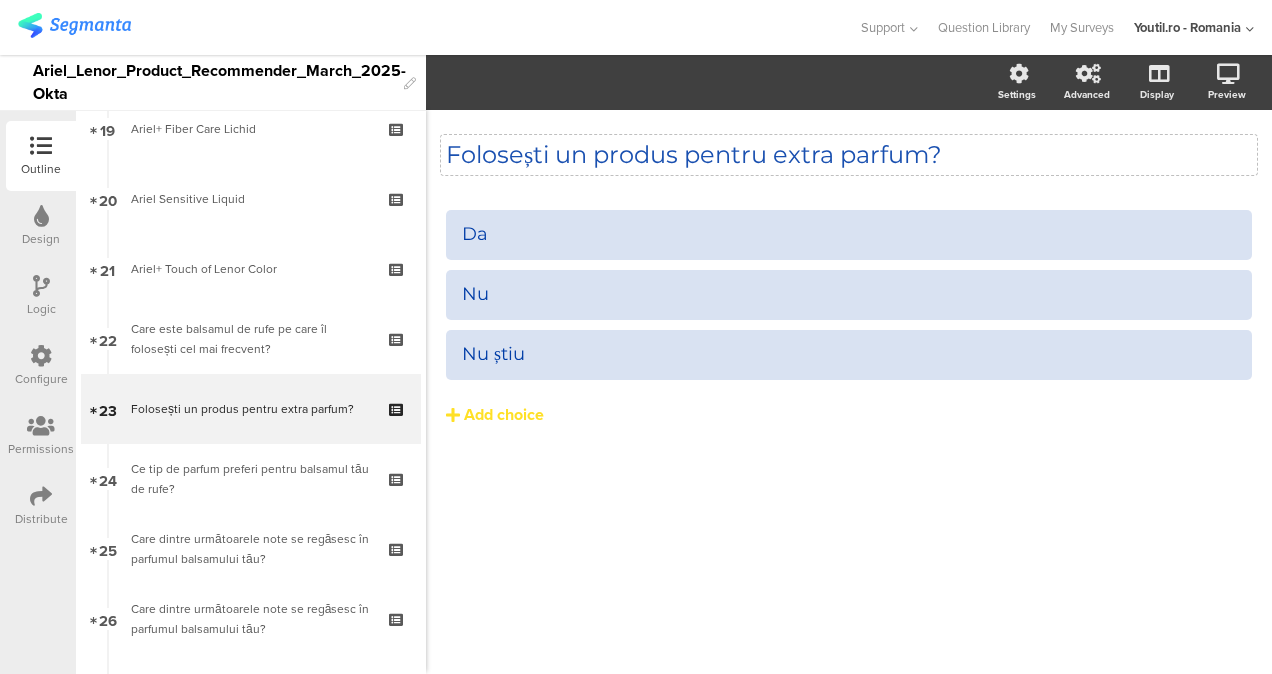 click on "Folosești un produs pentru extra parfum?" at bounding box center [849, 155] 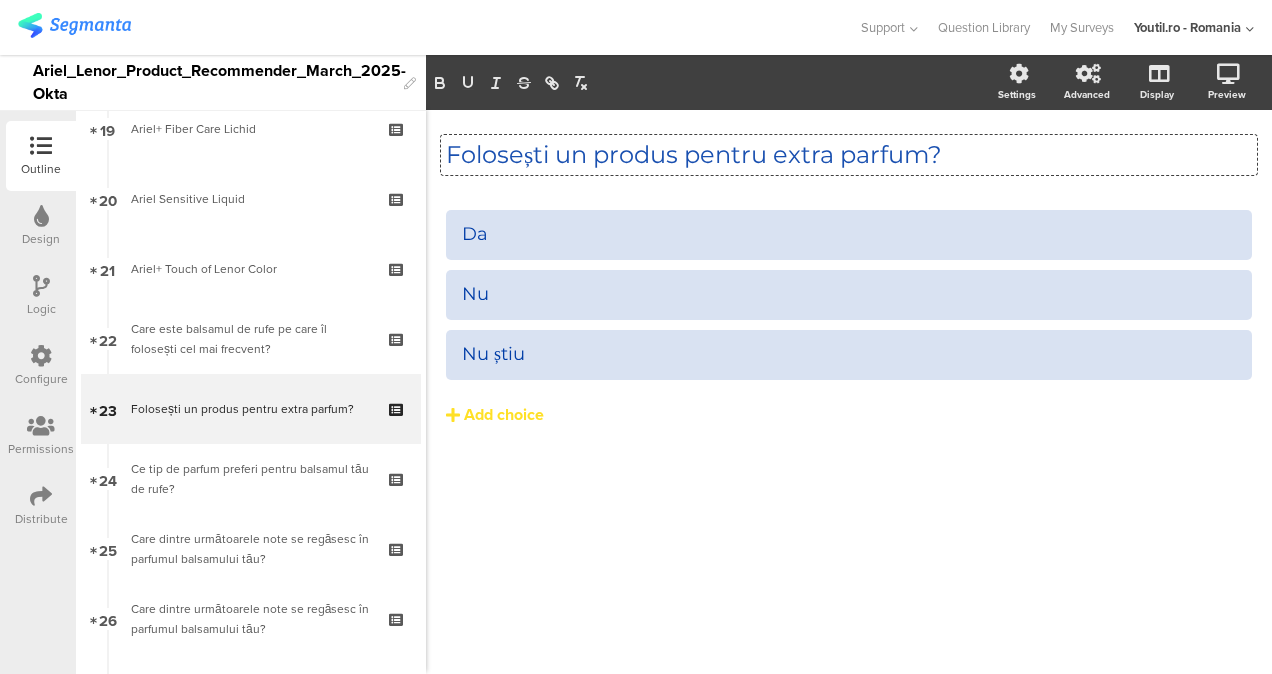 click on "Folosești un produs pentru extra parfum?" at bounding box center [849, 155] 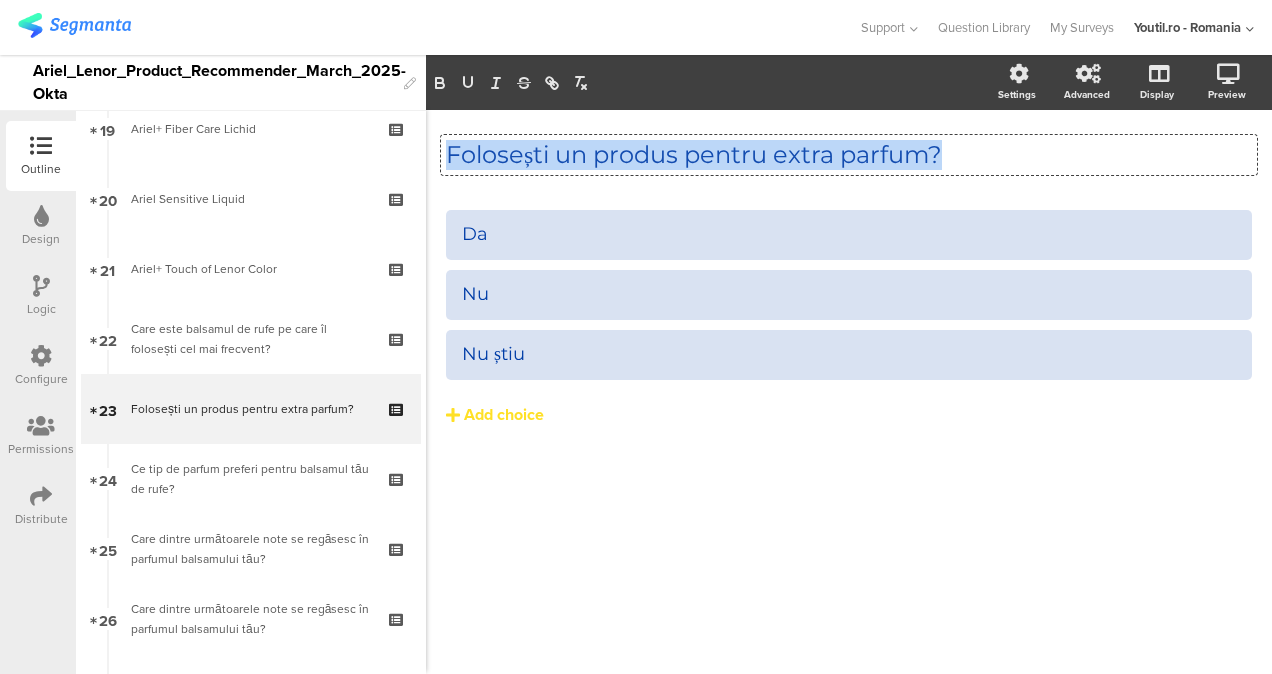 click on "Folosești un produs pentru extra parfum?" at bounding box center [849, 155] 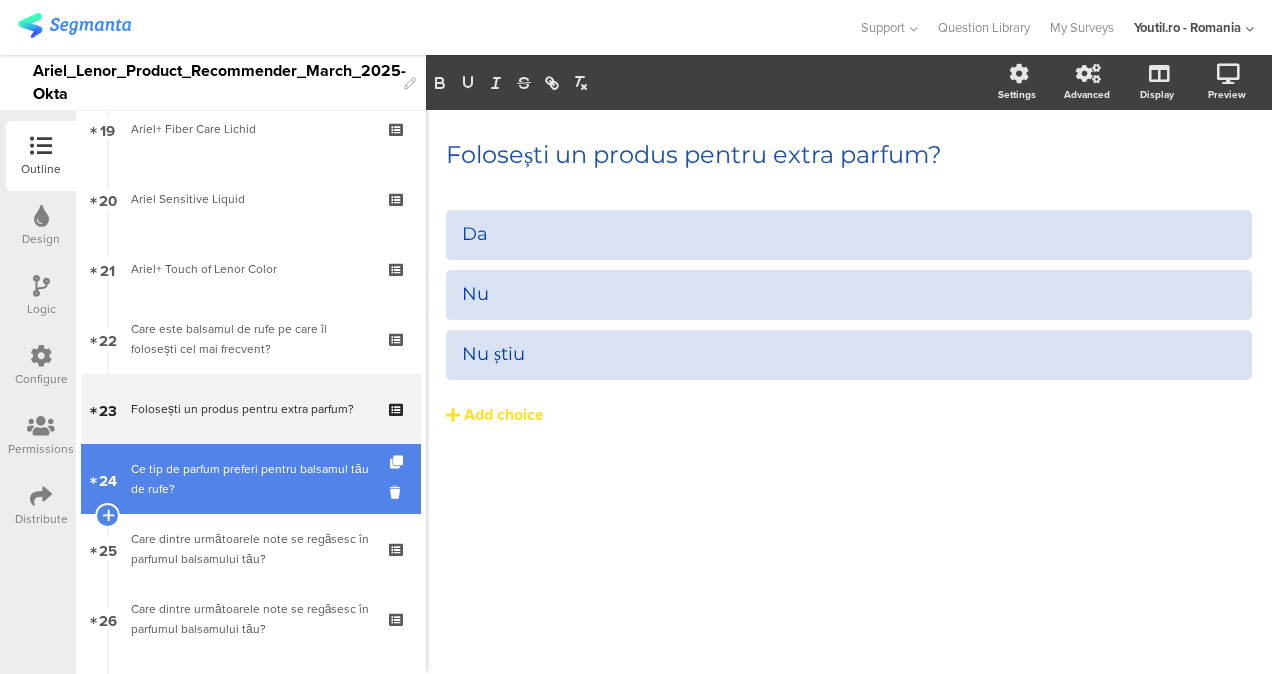 click on "Ce tip de parfum preferi pentru balsamul tău de rufe?" at bounding box center [250, 479] 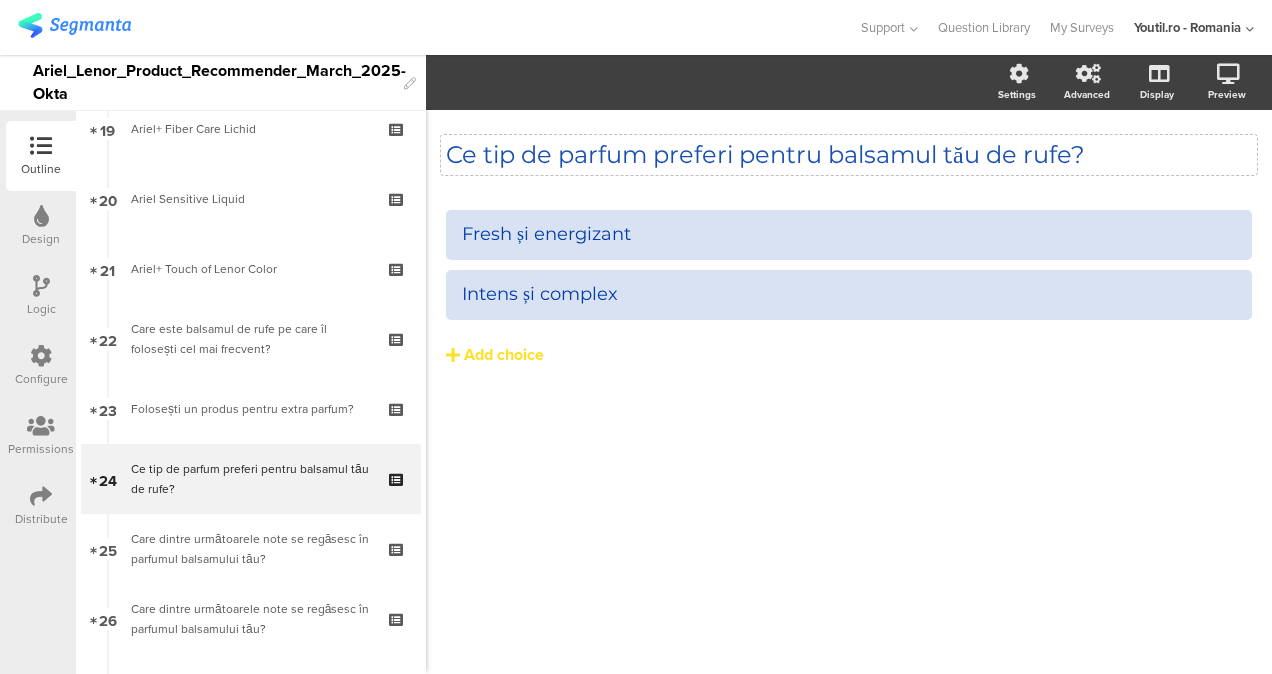 click on "Ce tip de parfum preferi pentru balsamul tău de rufe?" at bounding box center (849, 155) 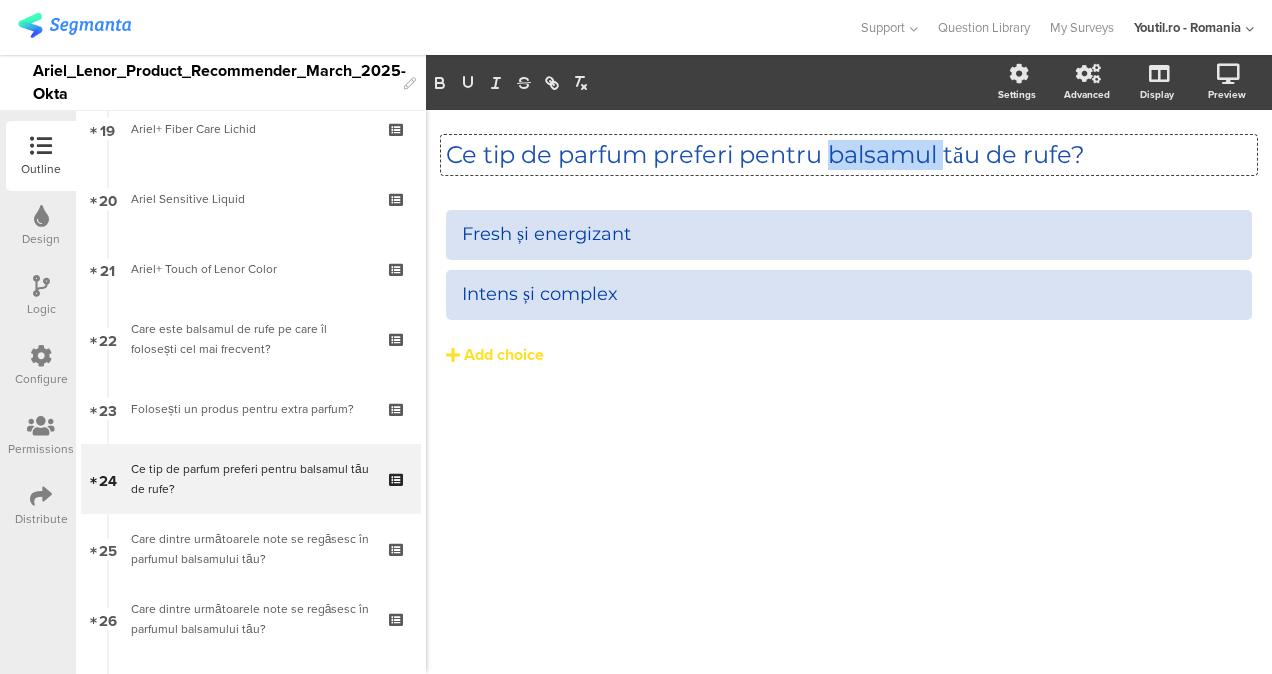 click on "Ce tip de parfum preferi pentru balsamul tău de rufe?" at bounding box center (849, 155) 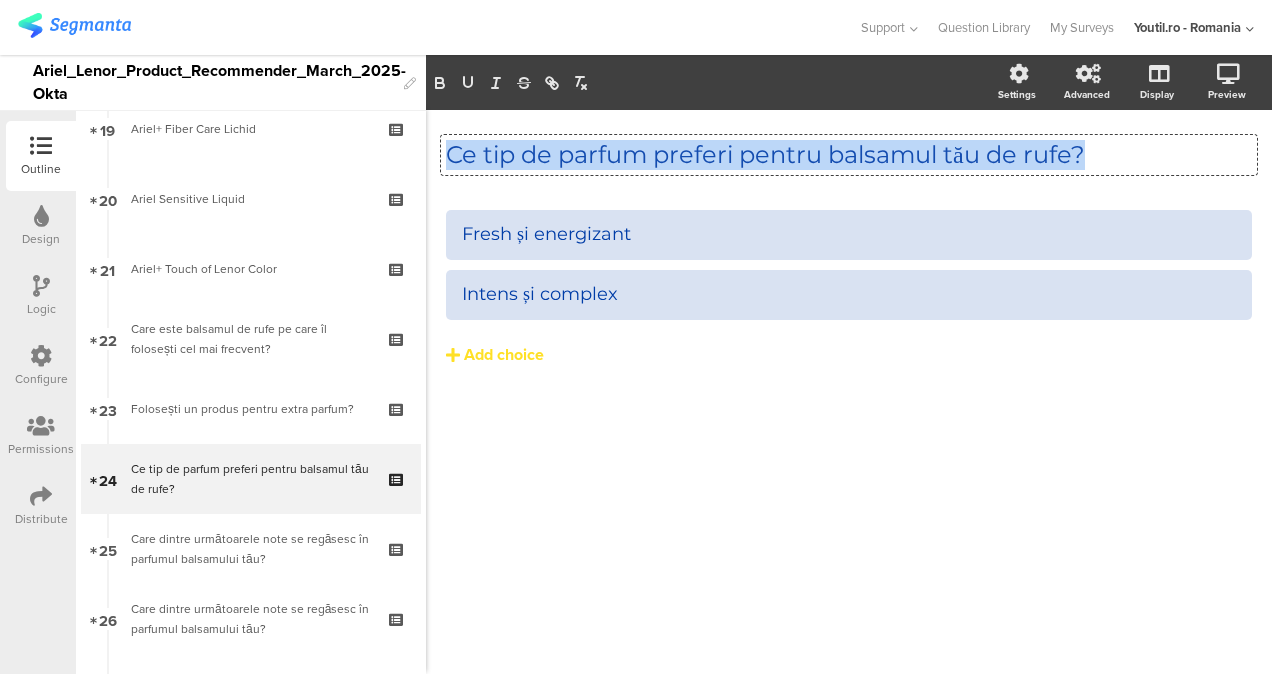 click on "Ce tip de parfum preferi pentru balsamul tău de rufe?" at bounding box center (849, 155) 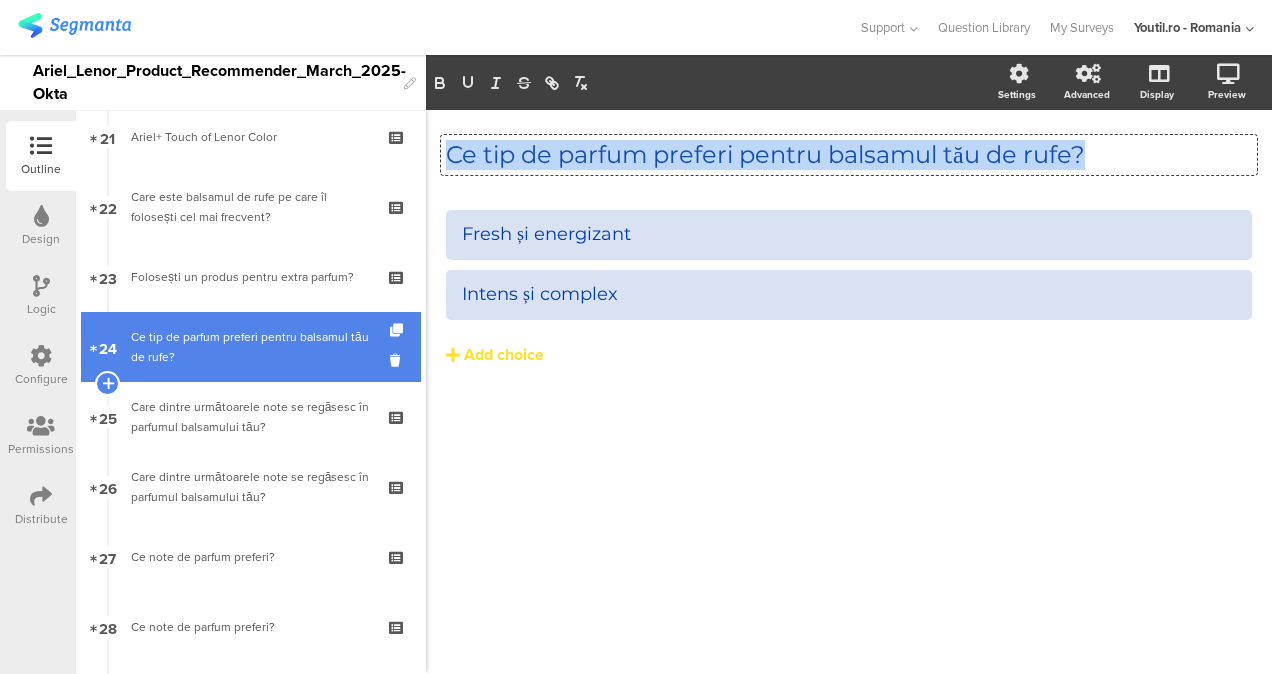 scroll, scrollTop: 1495, scrollLeft: 0, axis: vertical 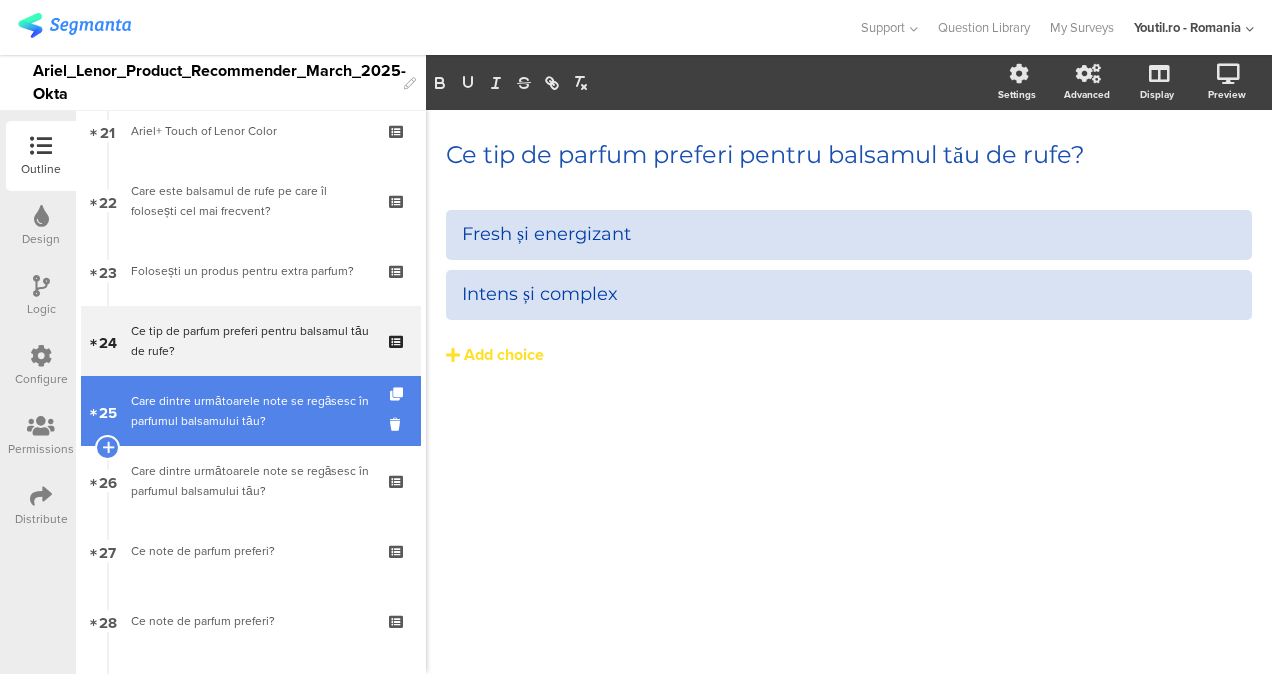 click on "Care dintre următoarele note se regăsesc în parfumul balsamului tău?" at bounding box center [250, 411] 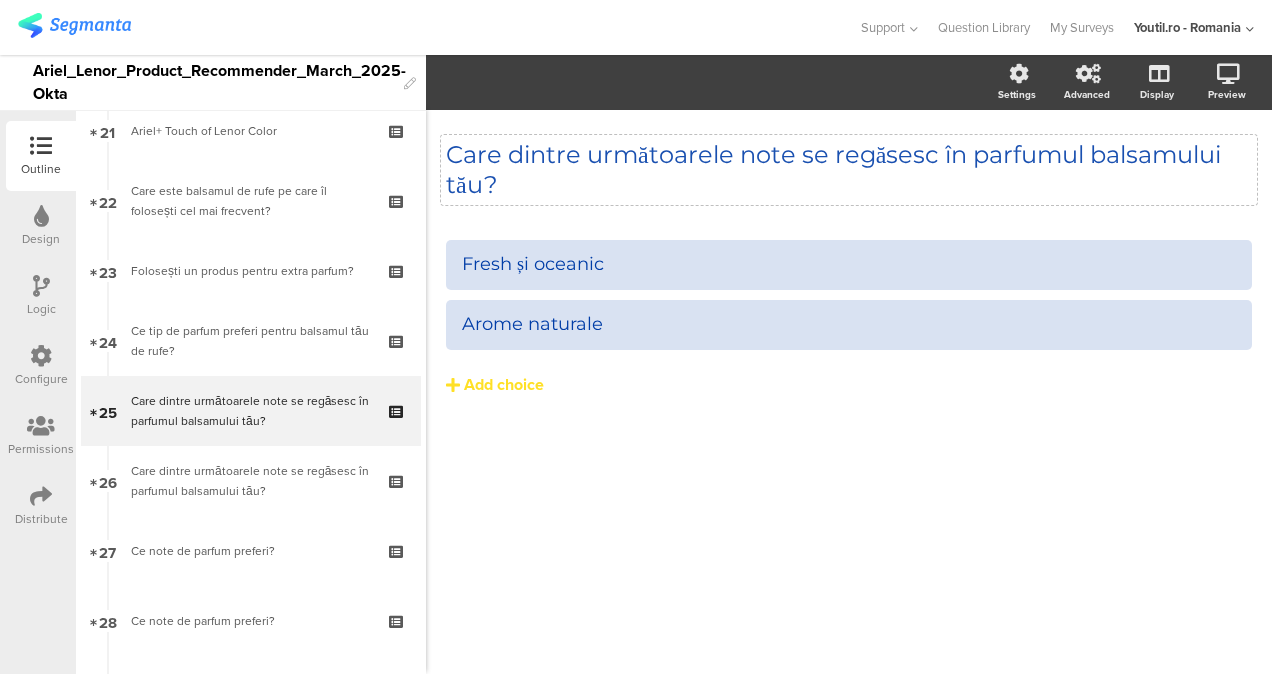 click on "Care dintre următoarele note se regăsesc în parfumul balsamului tău?" at bounding box center (849, 170) 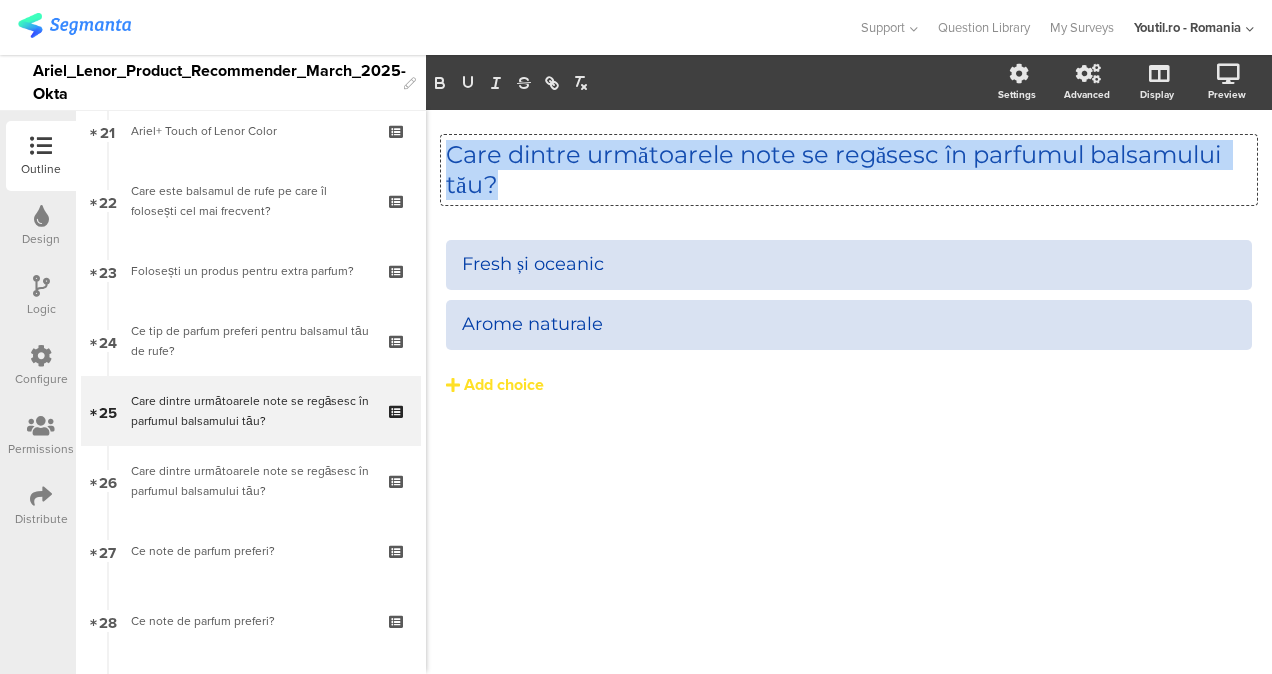 click on "Care dintre următoarele note se regăsesc în parfumul balsamului tău?" at bounding box center [849, 170] 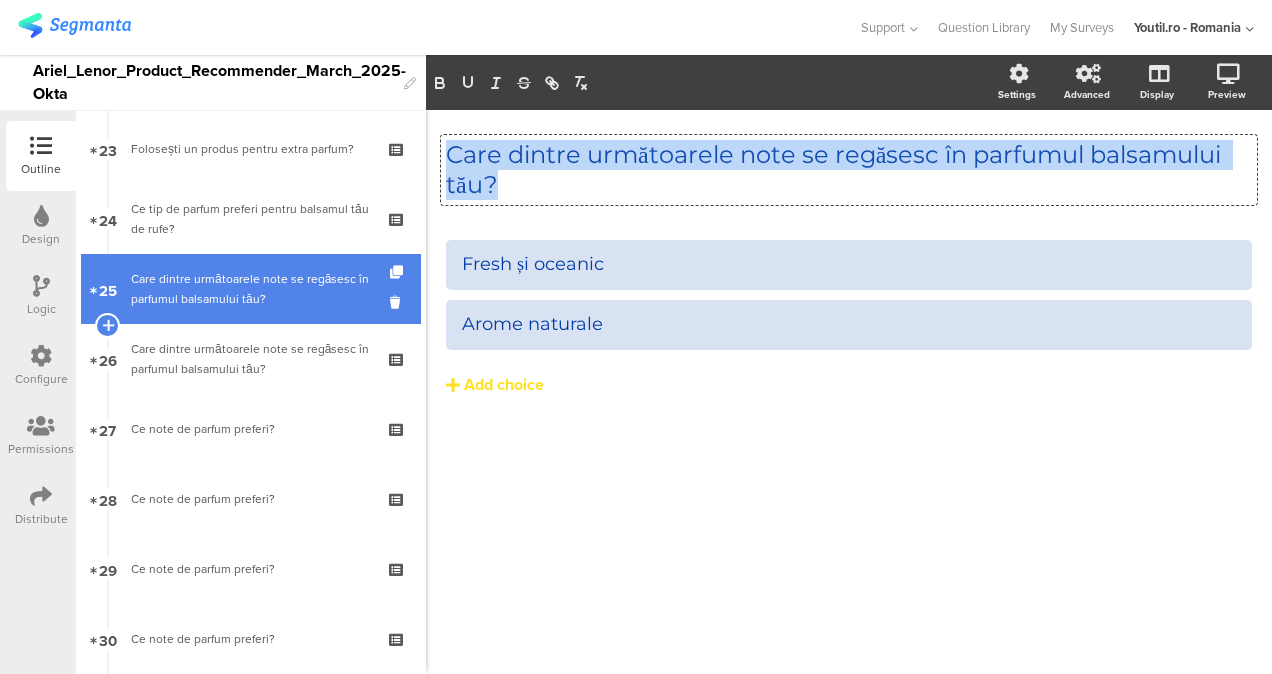 scroll, scrollTop: 1619, scrollLeft: 0, axis: vertical 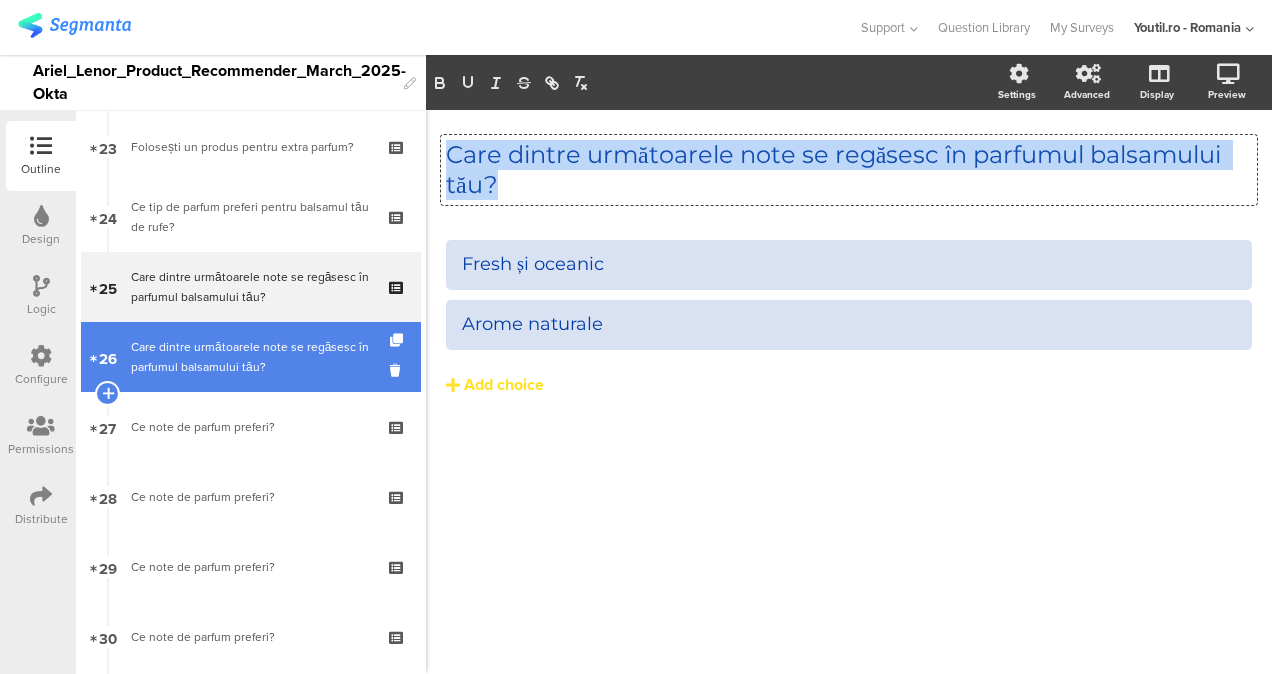 click on "Care dintre următoarele note se regăsesc în parfumul balsamului tău?" at bounding box center (250, 357) 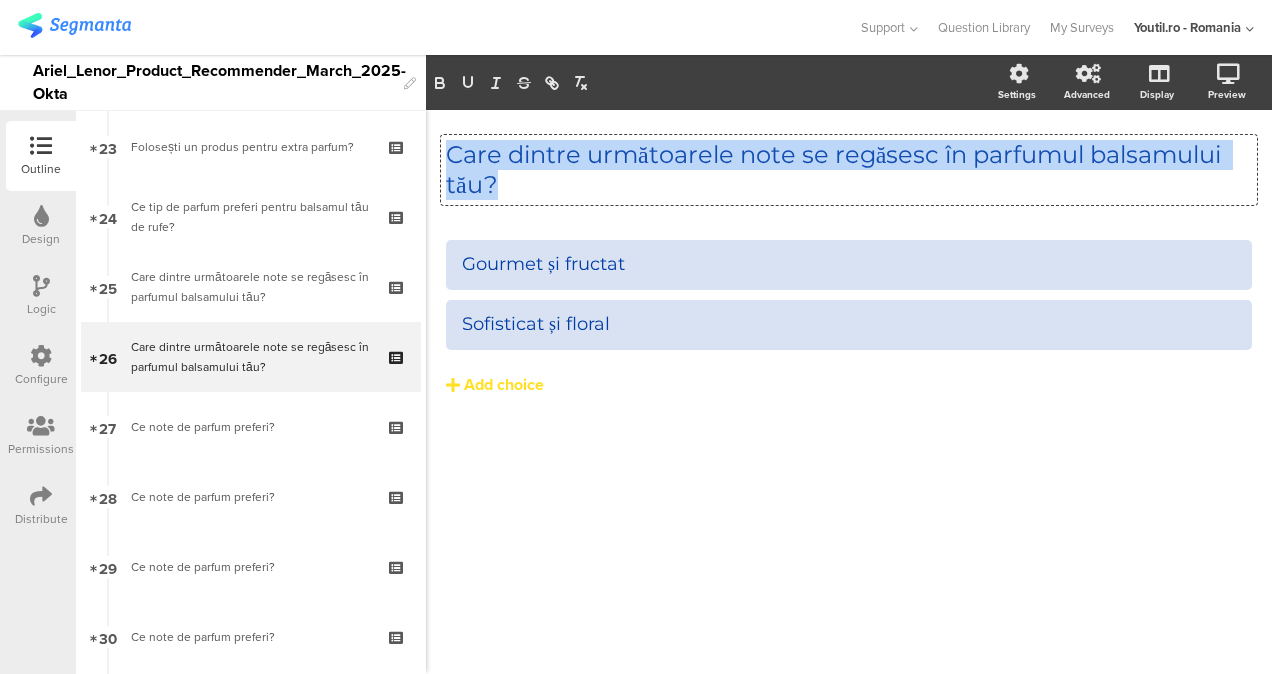 drag, startPoint x: 511, startPoint y: 189, endPoint x: 436, endPoint y: 132, distance: 94.20191 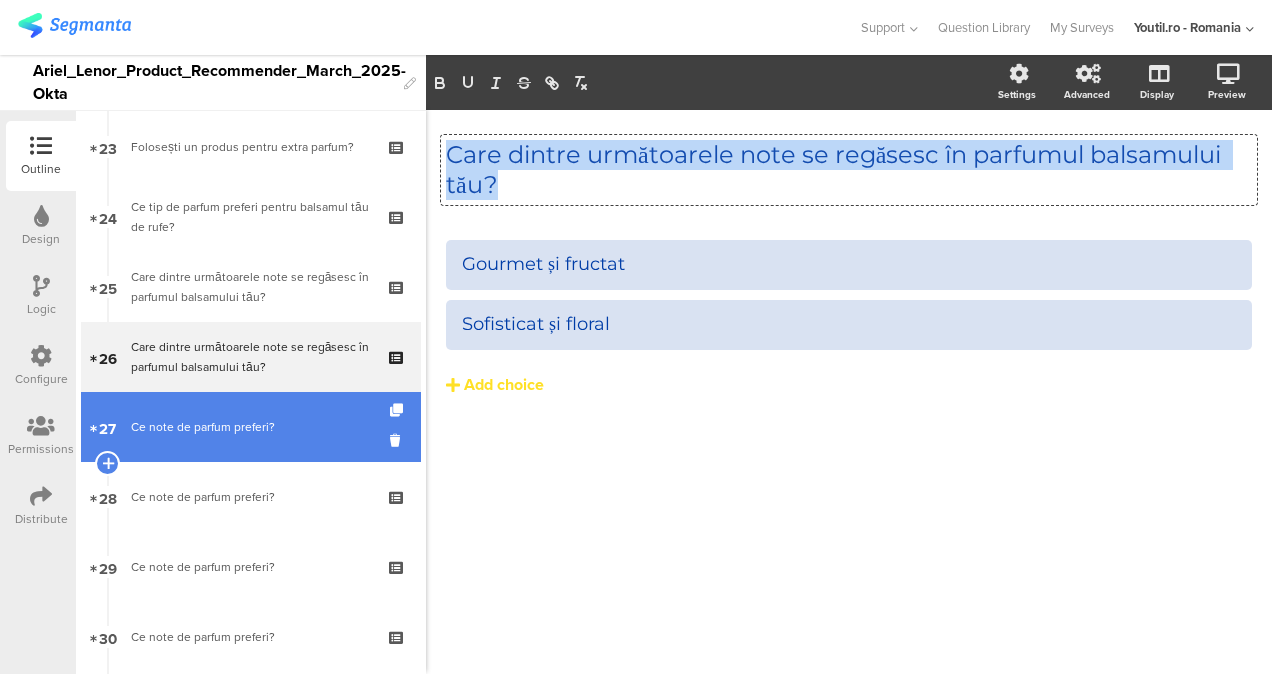 click on "27
Ce note de parfum preferi?" at bounding box center [251, 427] 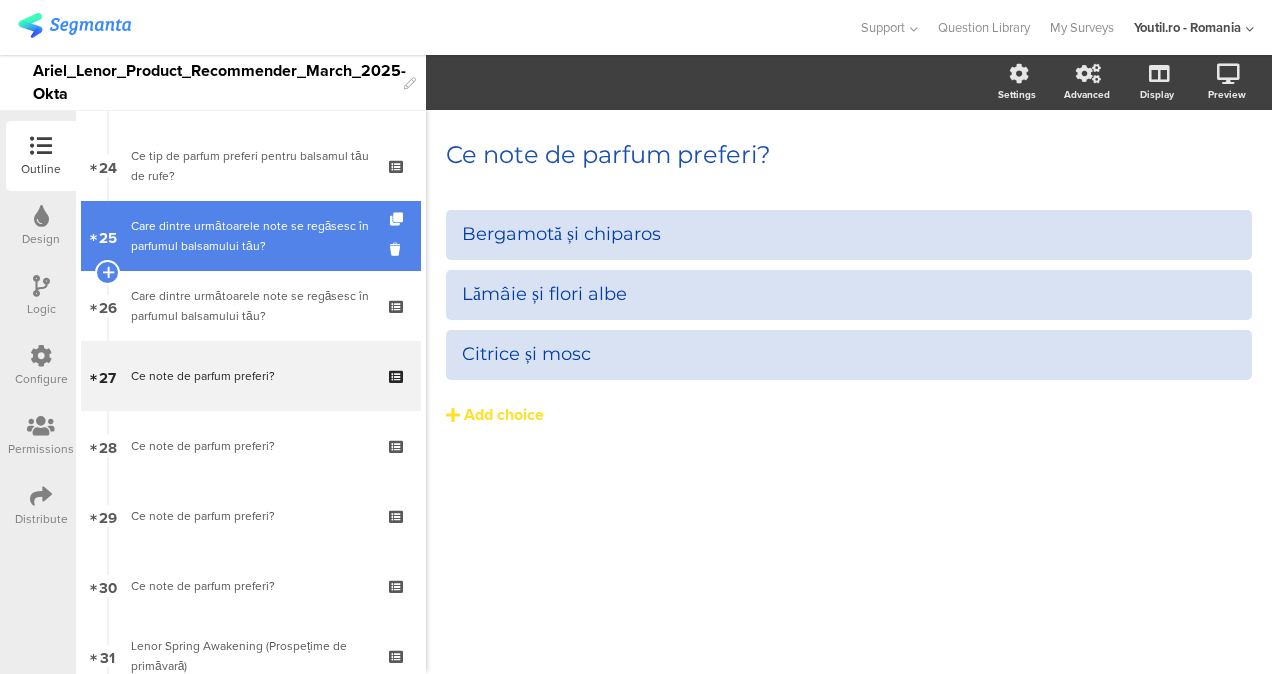 scroll, scrollTop: 1673, scrollLeft: 0, axis: vertical 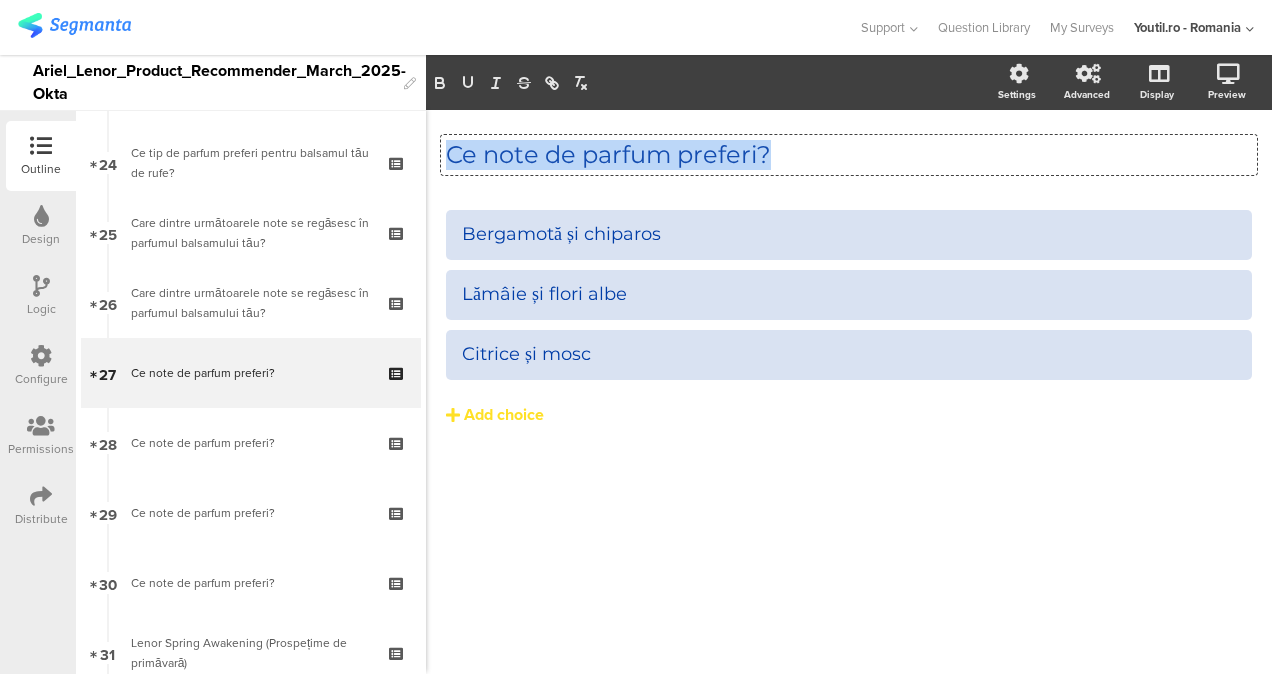 drag, startPoint x: 790, startPoint y: 154, endPoint x: 434, endPoint y: 158, distance: 356.02246 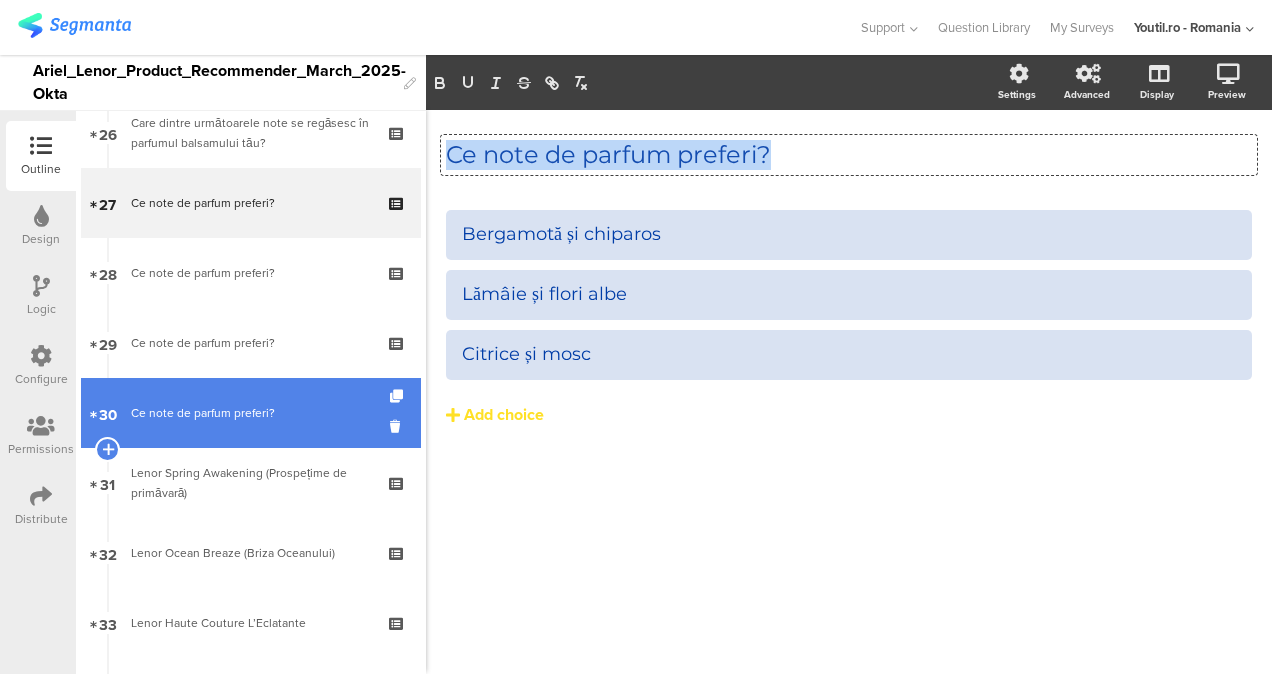 scroll, scrollTop: 1841, scrollLeft: 0, axis: vertical 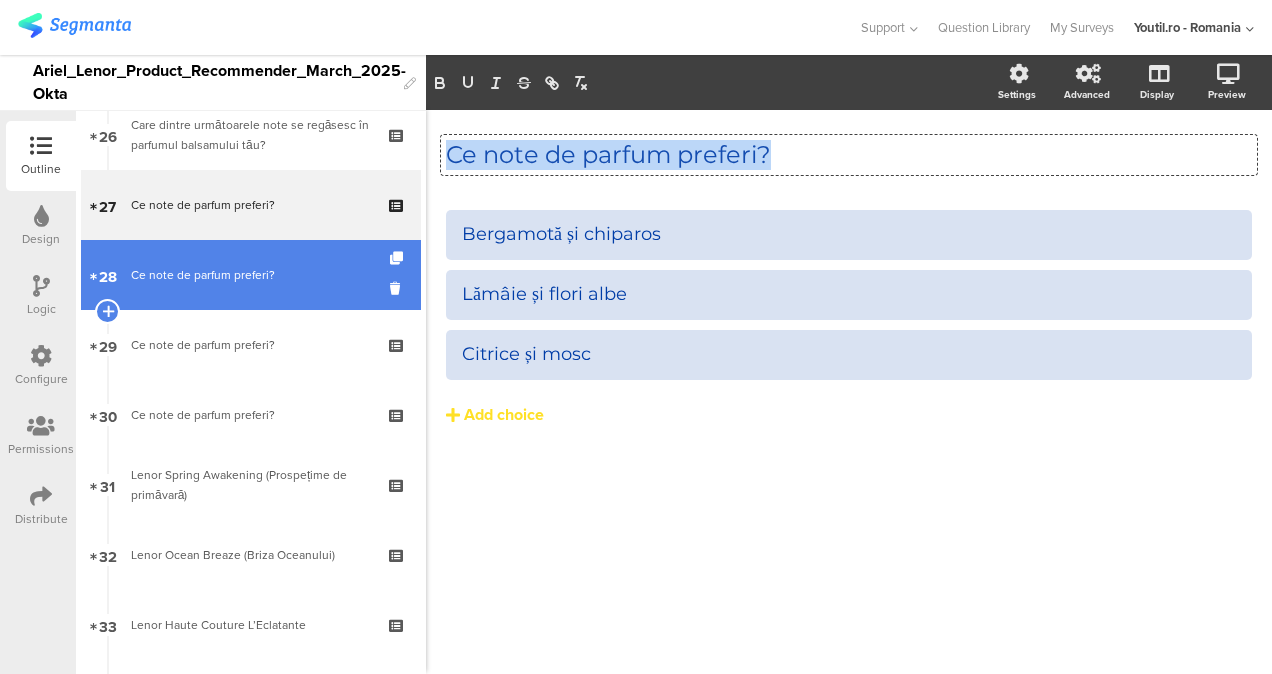 click on "Ce note de parfum preferi?" at bounding box center [250, 275] 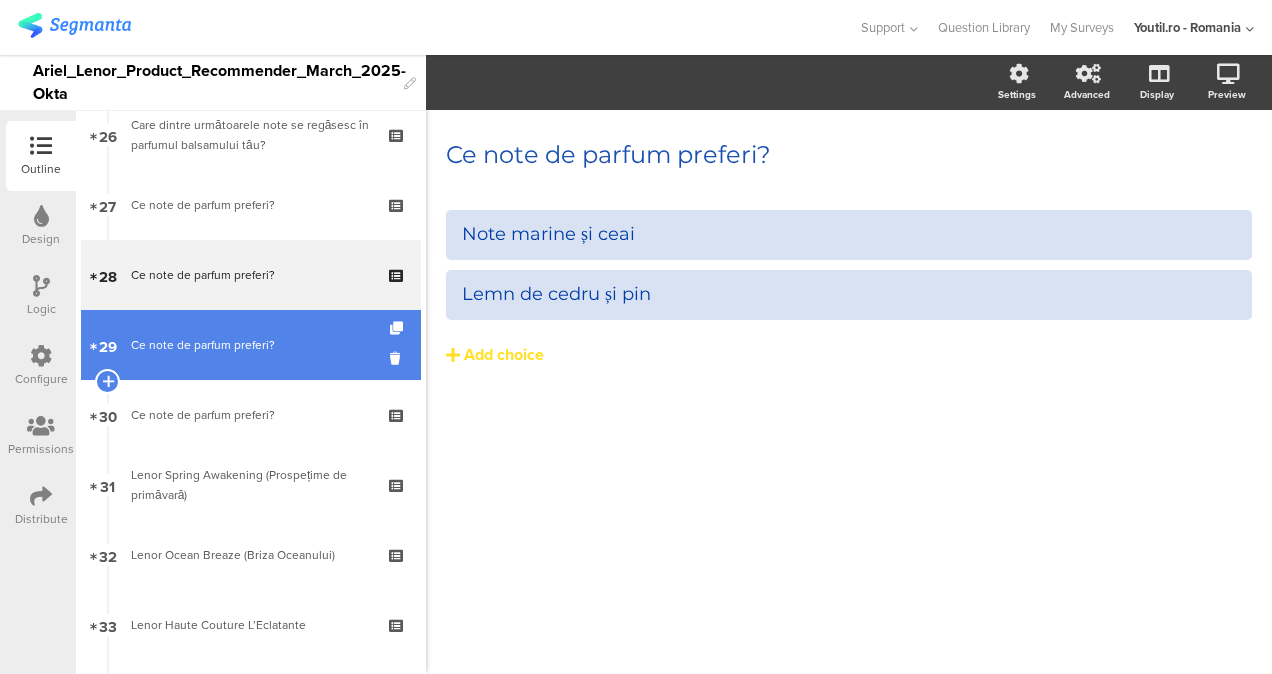 click on "Ce note de parfum preferi?" at bounding box center (250, 345) 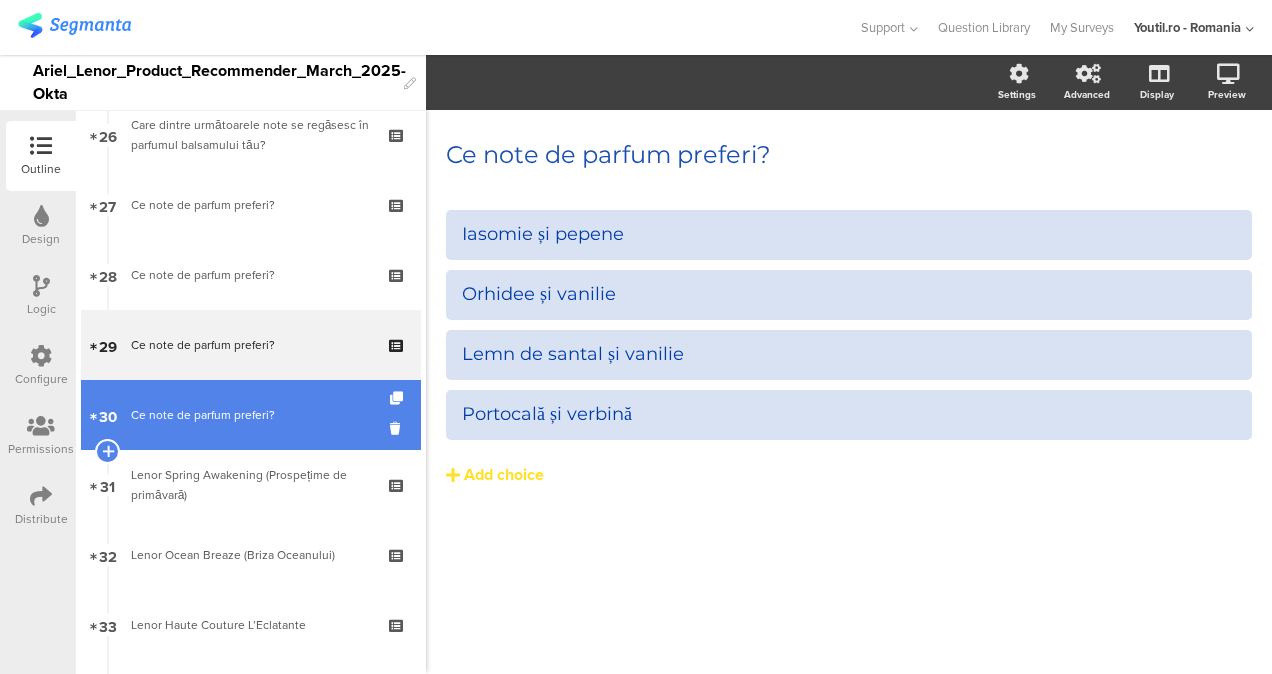 click on "30
Ce note de parfum preferi?" at bounding box center (251, 415) 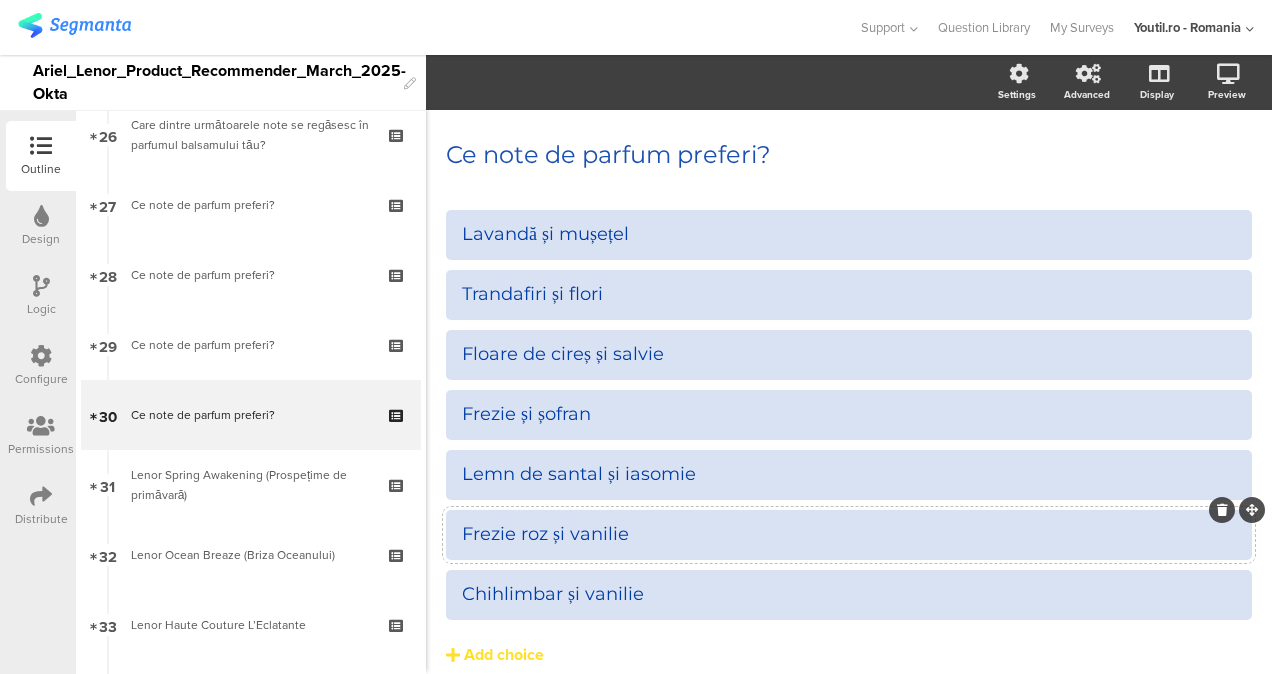 scroll, scrollTop: 54, scrollLeft: 0, axis: vertical 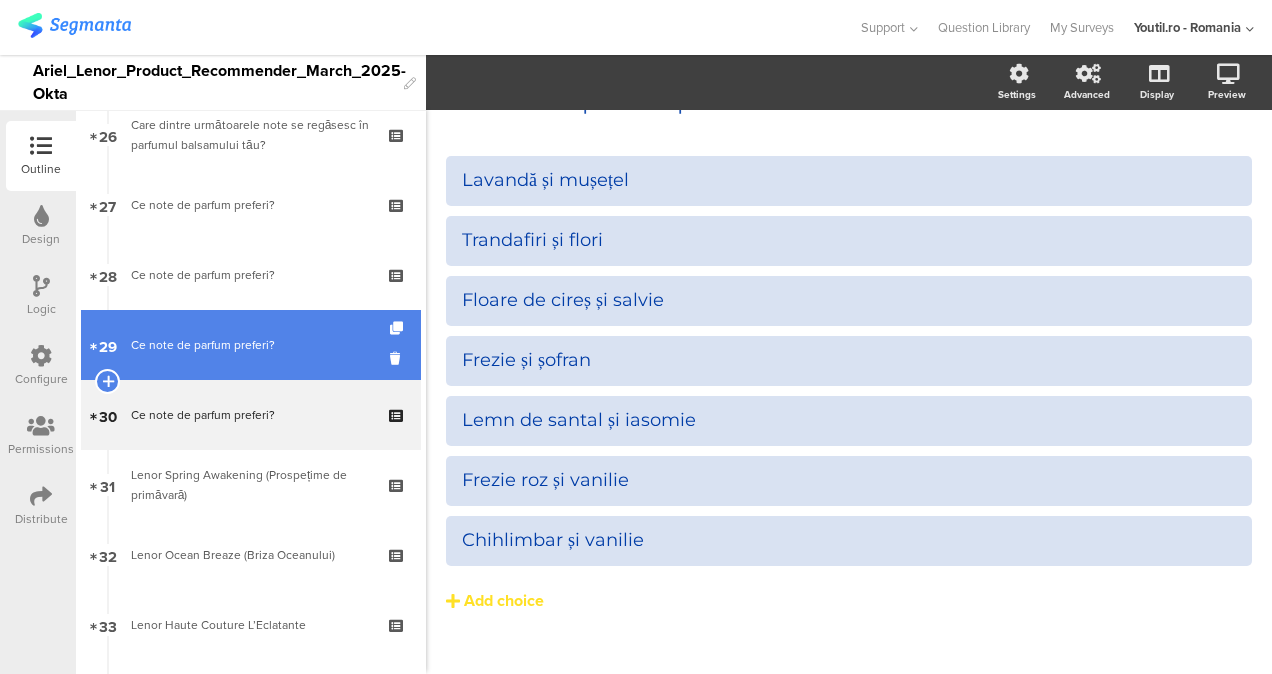 click on "29
Ce note de parfum preferi?" at bounding box center [251, 345] 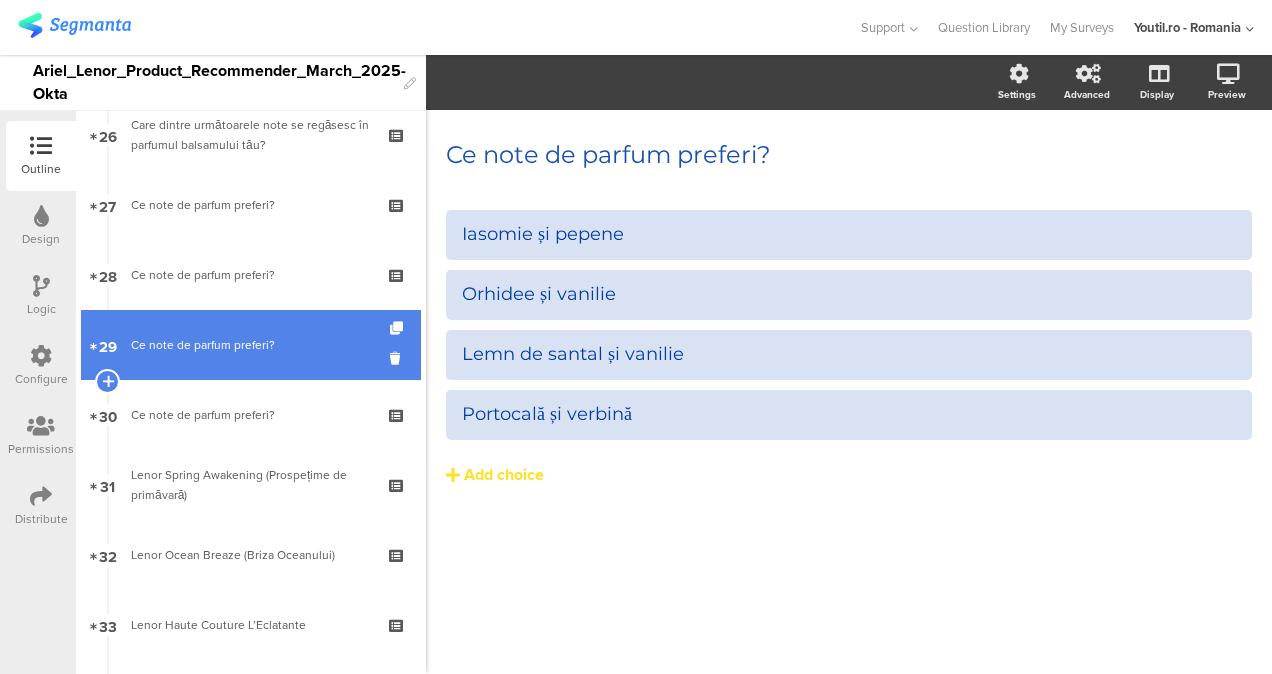 scroll, scrollTop: 0, scrollLeft: 0, axis: both 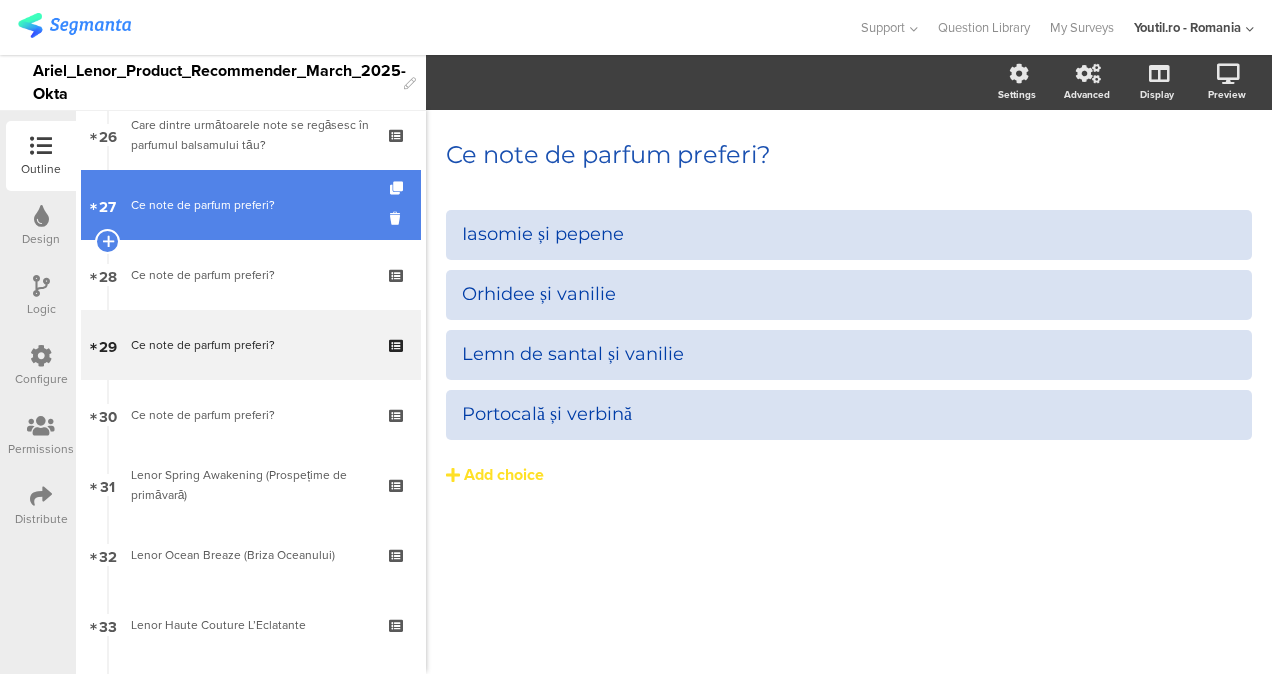 click on "27
Ce note de parfum preferi?" at bounding box center (251, 205) 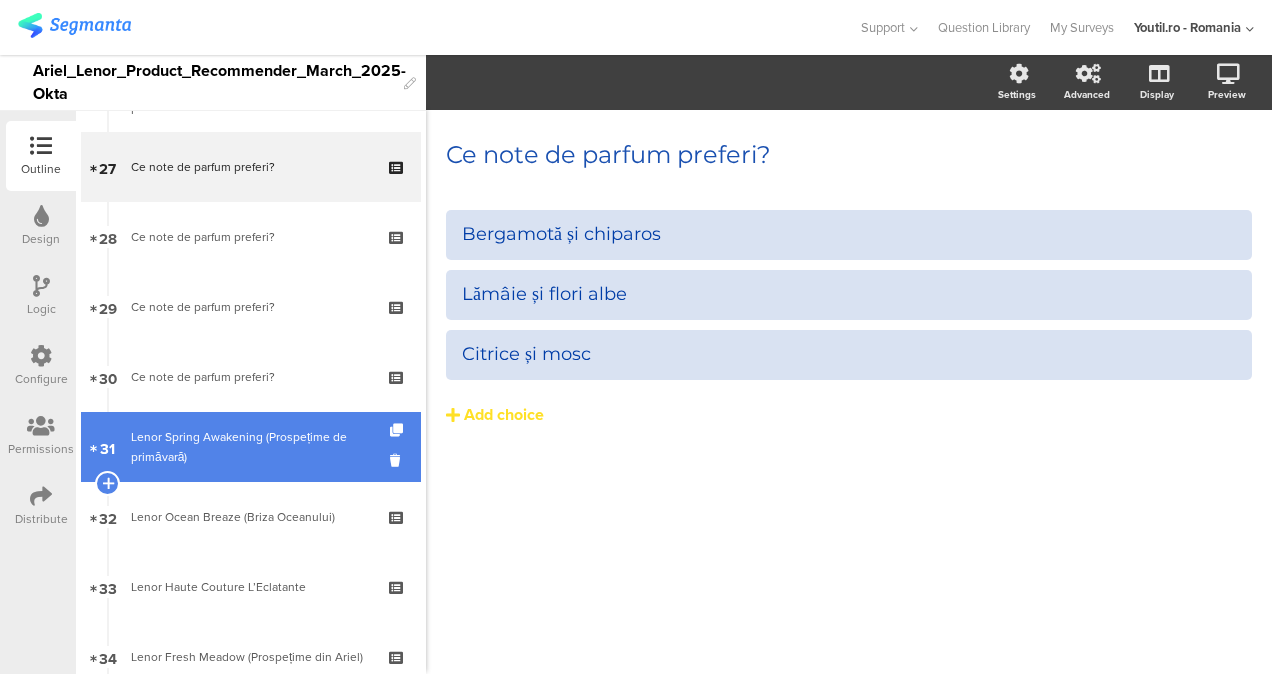 scroll, scrollTop: 1880, scrollLeft: 0, axis: vertical 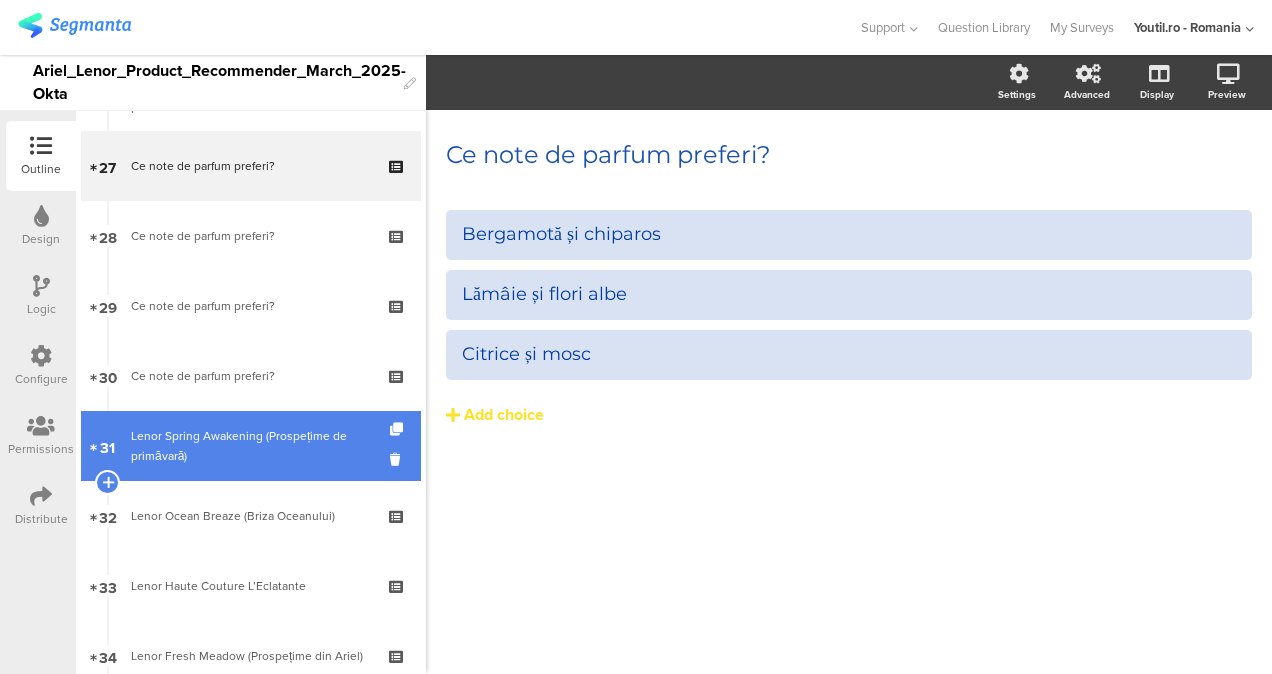 click on "Lenor Spring Awakening (Prospețime de primăvară)" at bounding box center (250, 446) 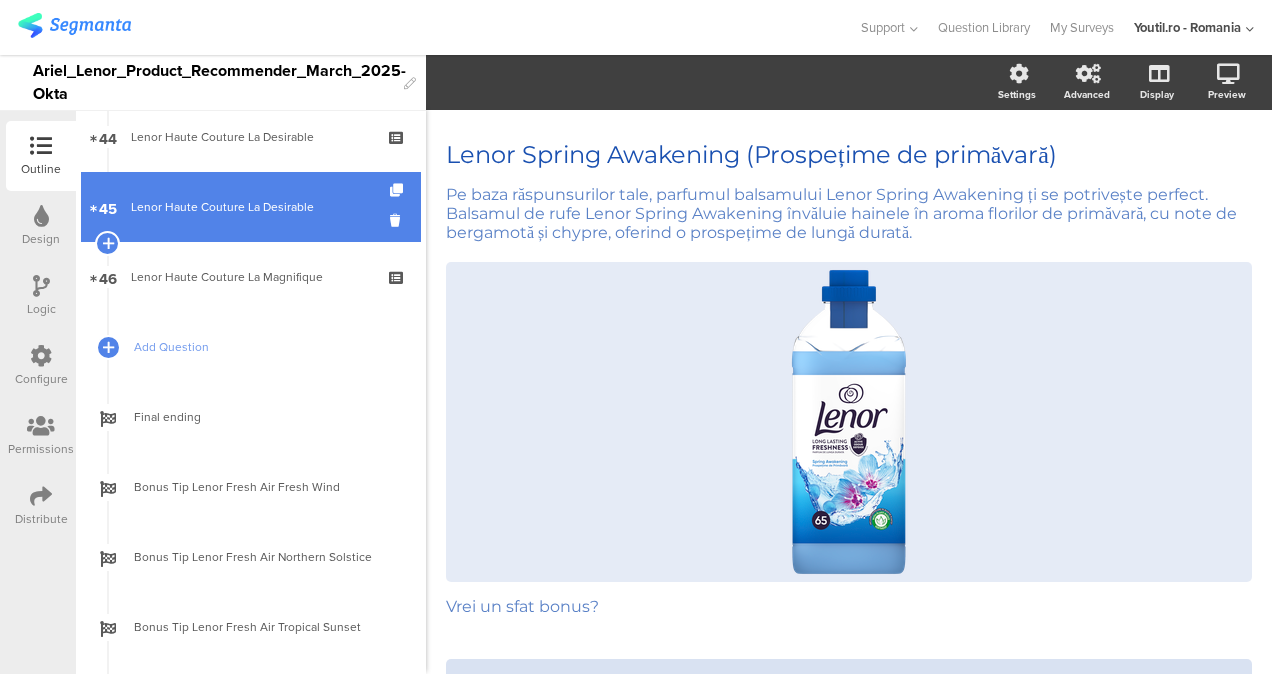 scroll, scrollTop: 3135, scrollLeft: 0, axis: vertical 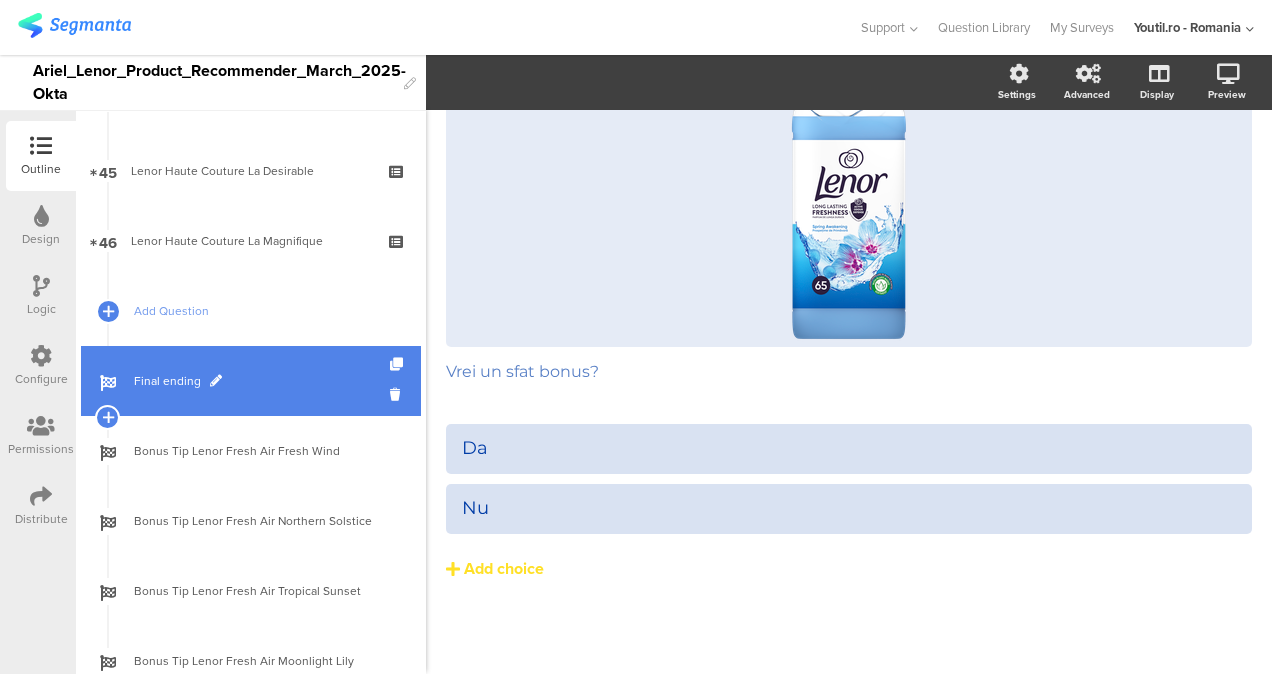click on "Final ending" at bounding box center [262, 381] 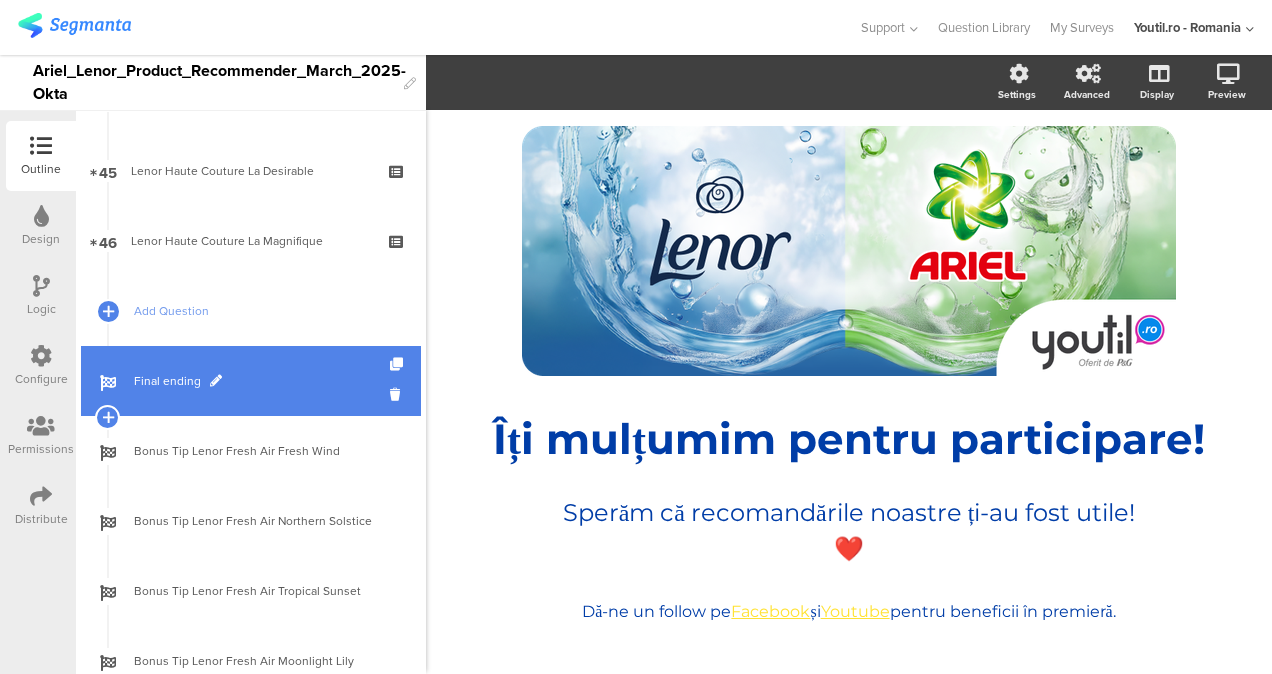 scroll, scrollTop: 0, scrollLeft: 0, axis: both 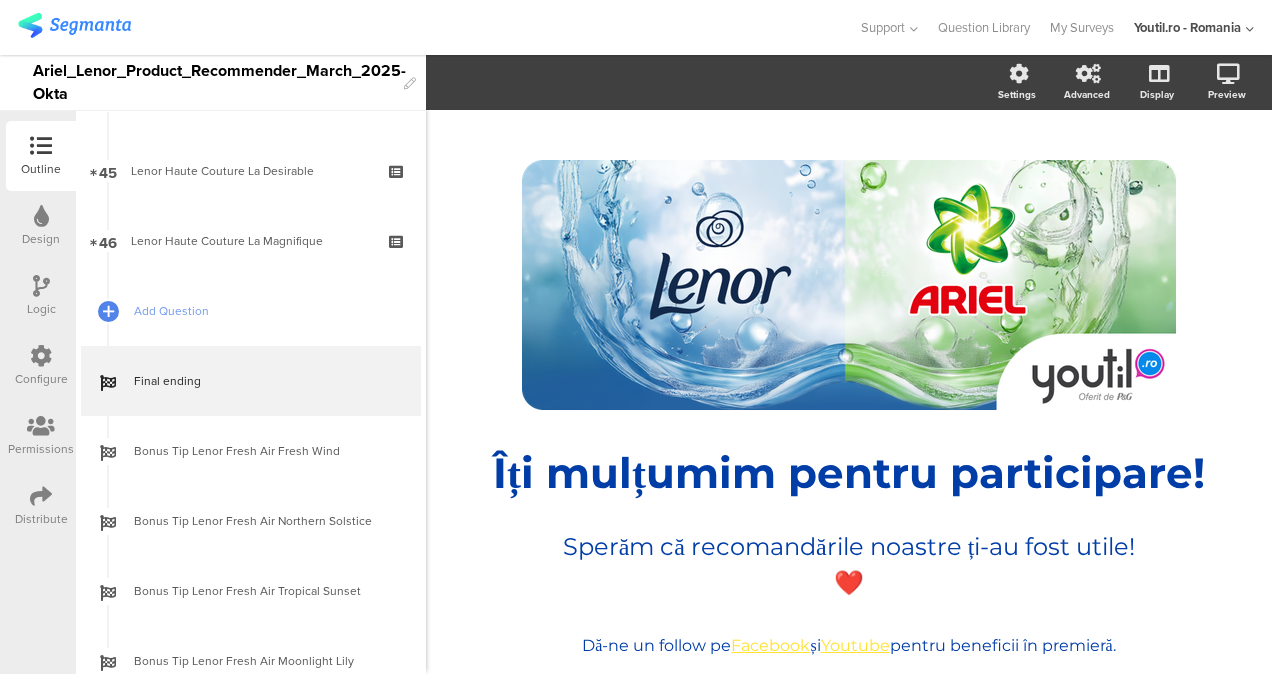 click on "/
Îți mulțumim pentru participare!
Îți mulțumim pentru participare!
Sperăm că recomandările noastre ți-au fost utile!❤️
Sperăm că recomandările noastre ți-au fost utile!❤️
Dă-ne un follow pe  Facebook  și  Youtube  pentru beneficii în premieră.
Dă-ne un follow pe  Facebook  și  Youtube  pentru beneficii în premieră." at bounding box center [849, 409] 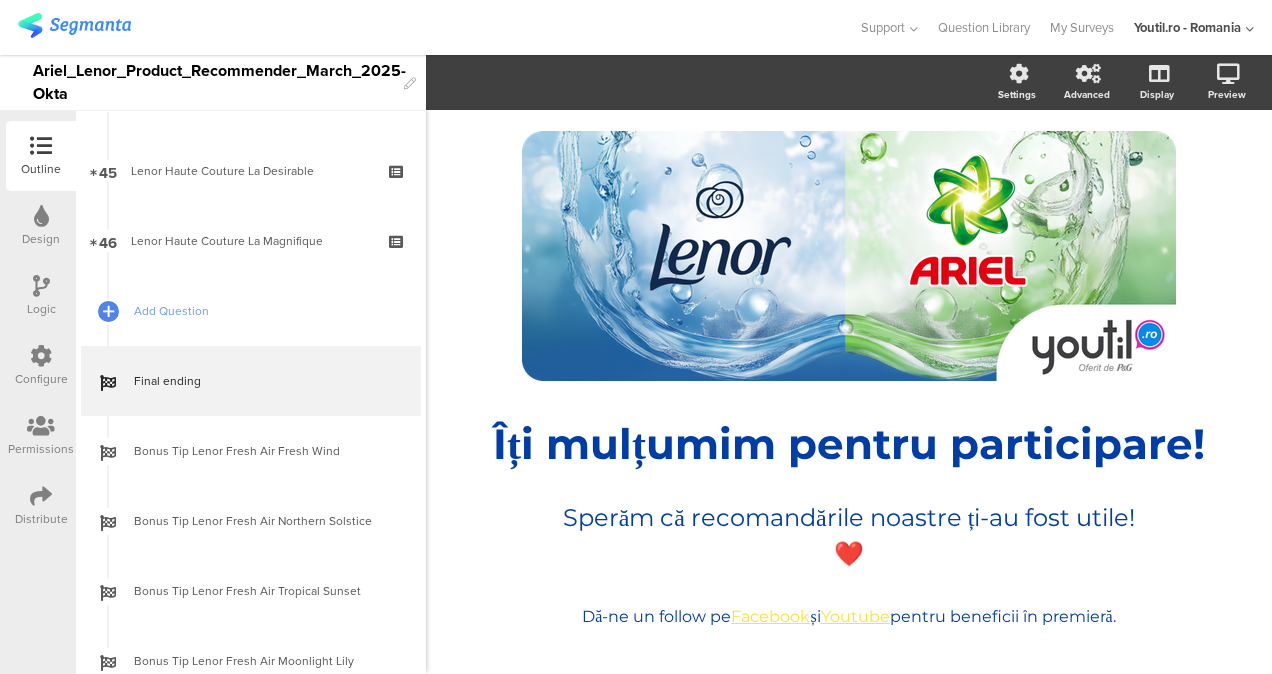 scroll, scrollTop: 33, scrollLeft: 0, axis: vertical 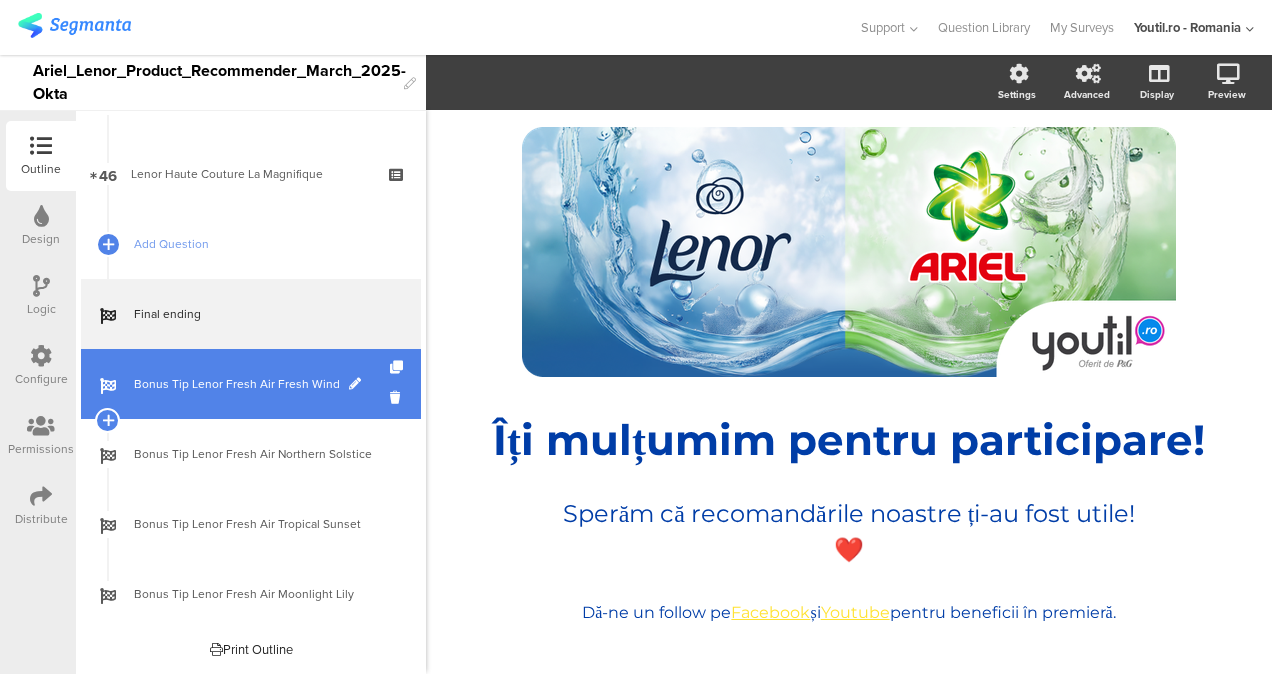click on "Bonus Tip Lenor Fresh Air Fresh Wind" at bounding box center [251, 384] 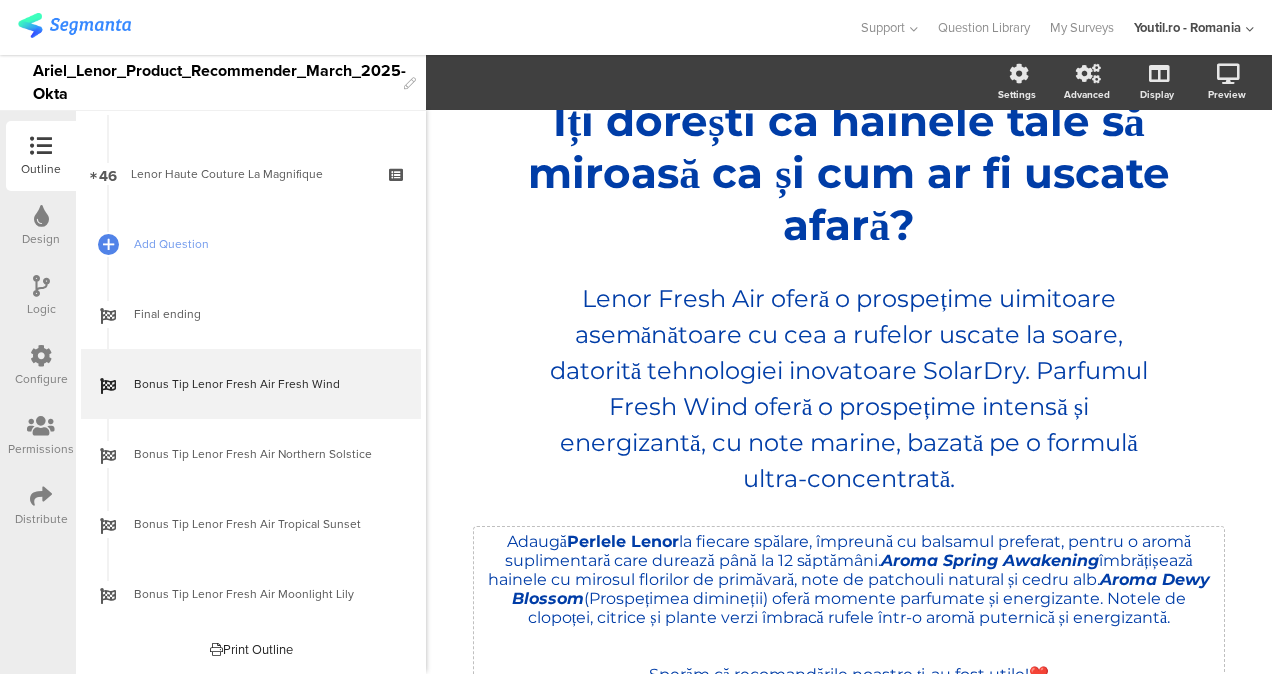 scroll, scrollTop: 472, scrollLeft: 0, axis: vertical 